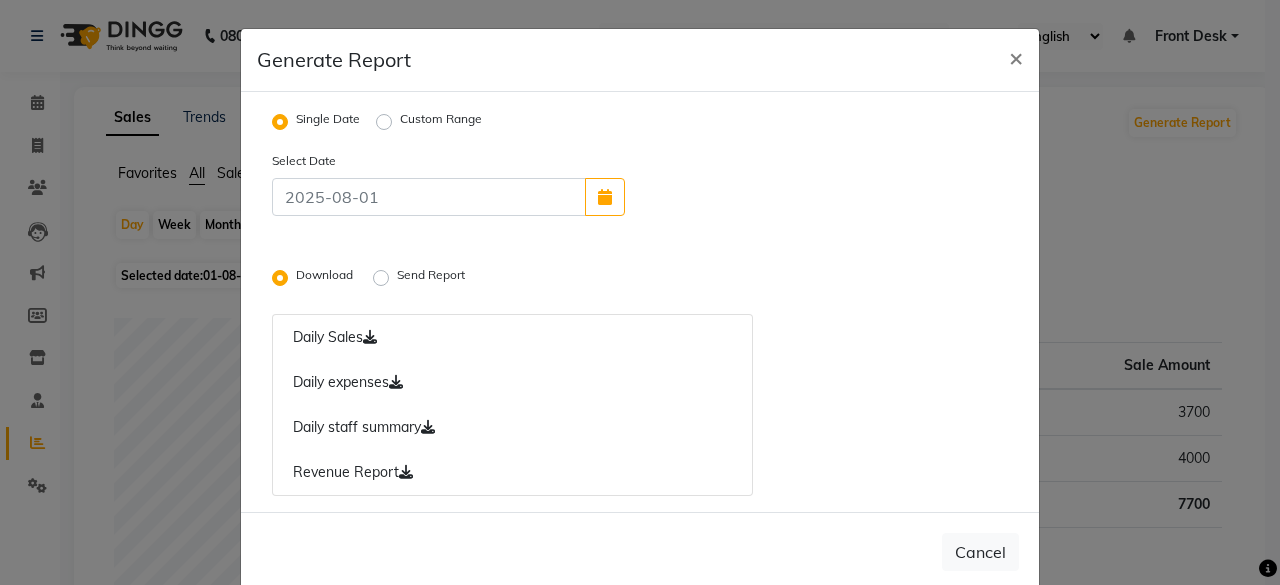 scroll, scrollTop: 0, scrollLeft: 0, axis: both 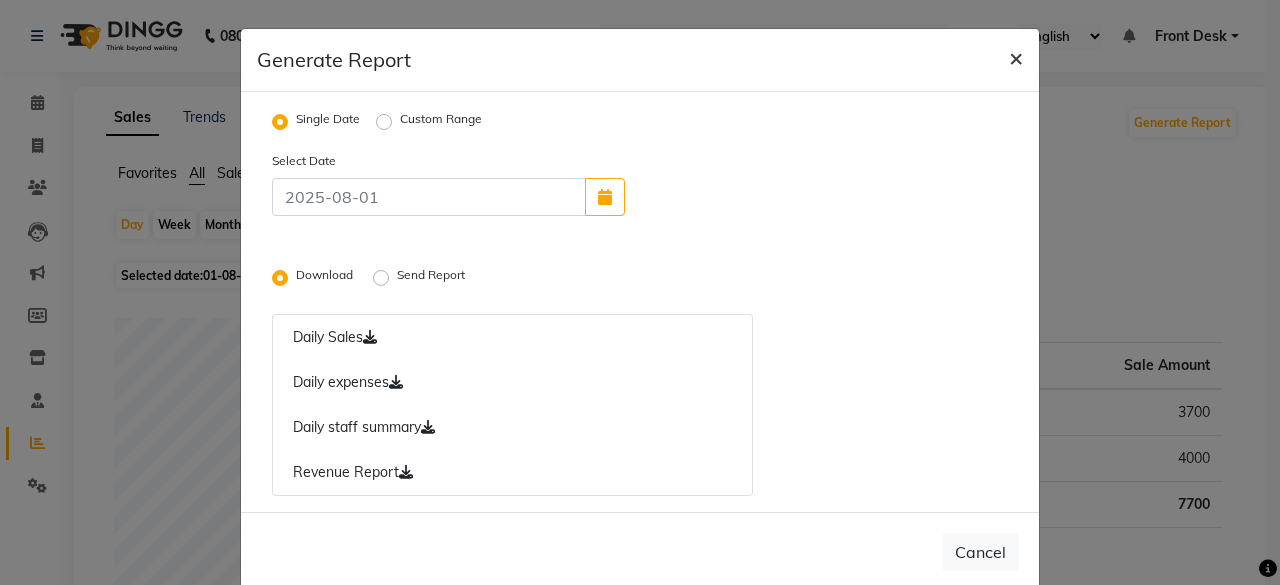click on "×" 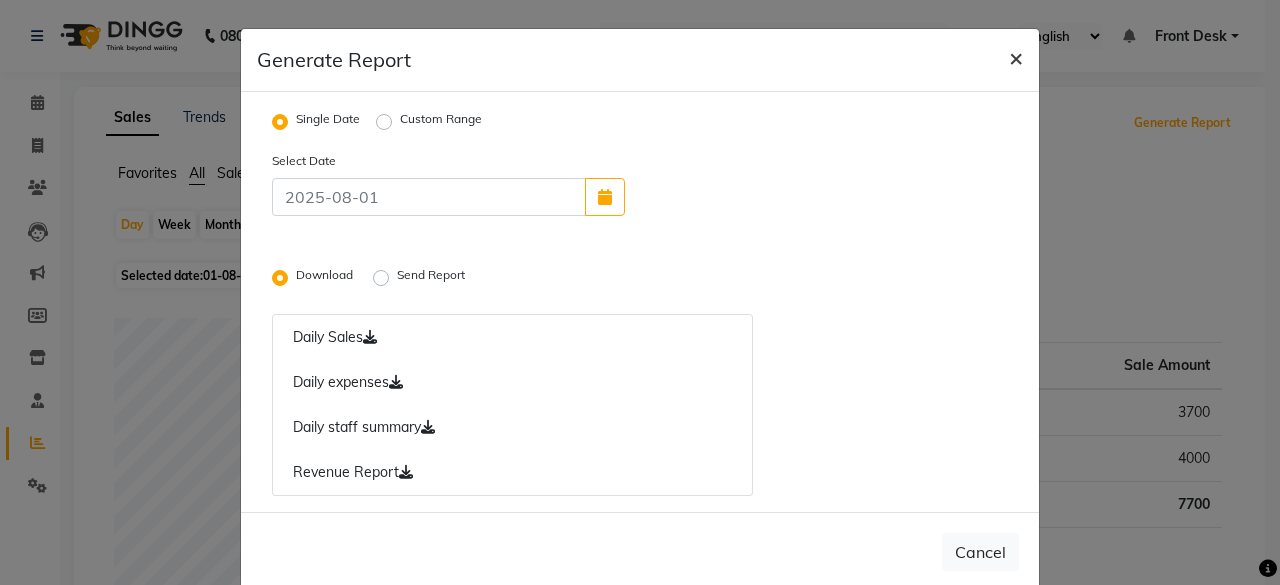 radio on "false" 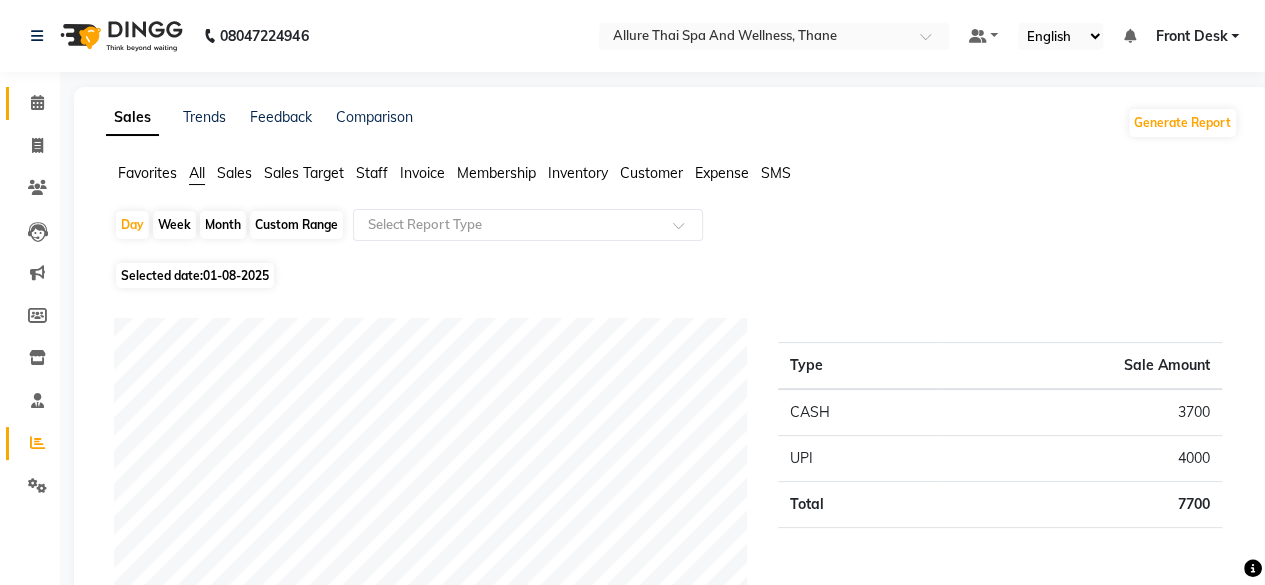 click on "Calendar" 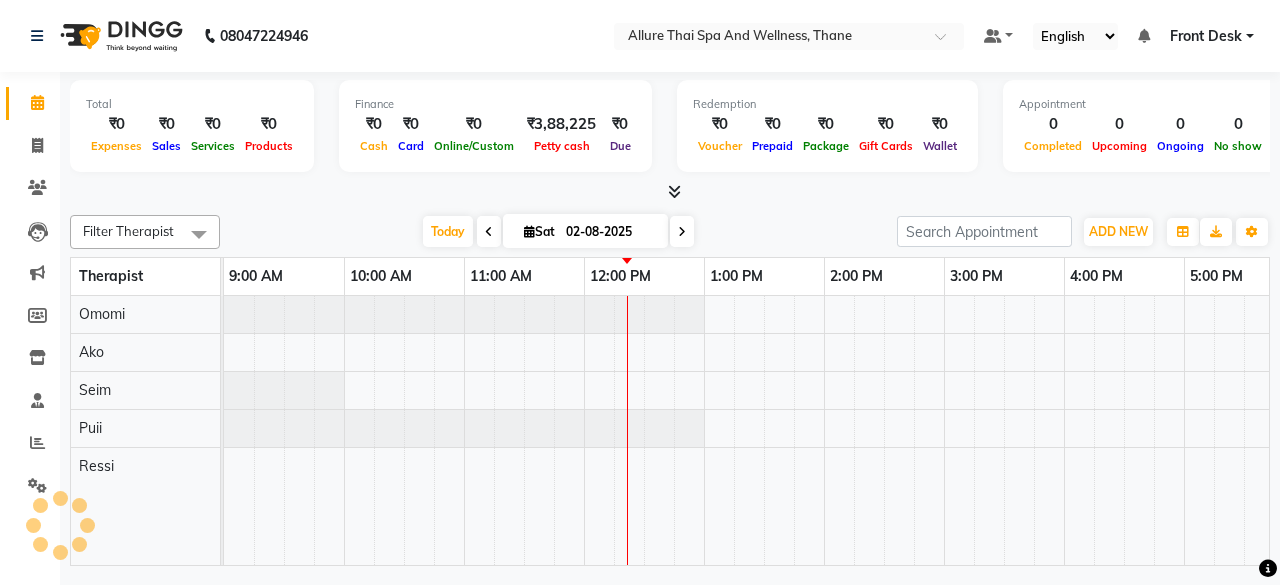 scroll, scrollTop: 0, scrollLeft: 361, axis: horizontal 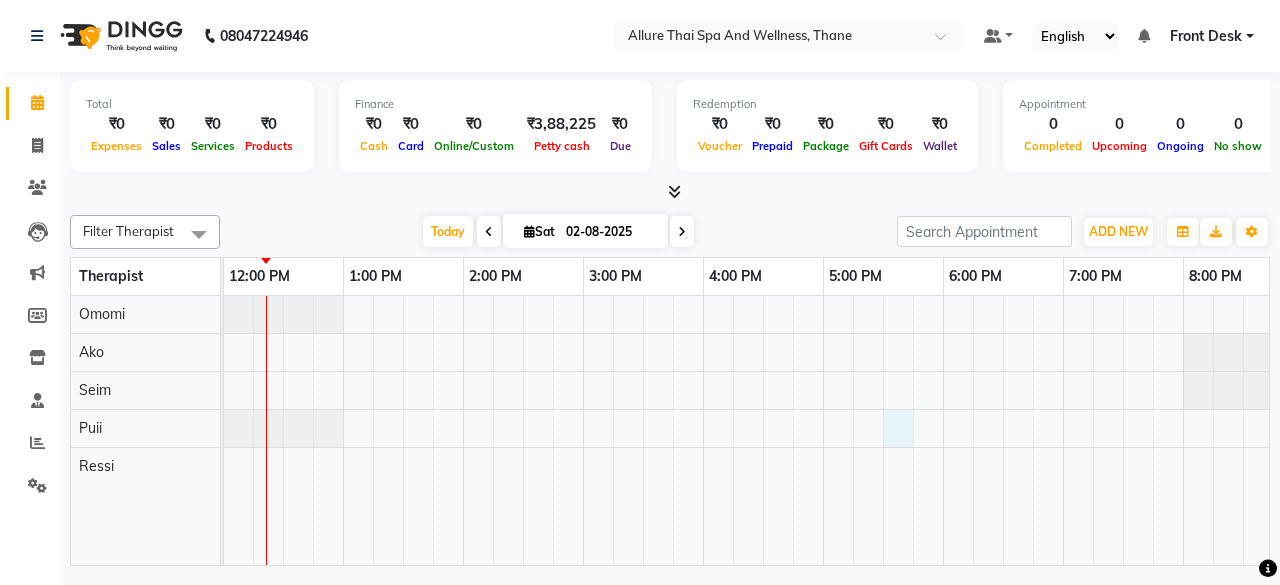 click at bounding box center [763, 430] 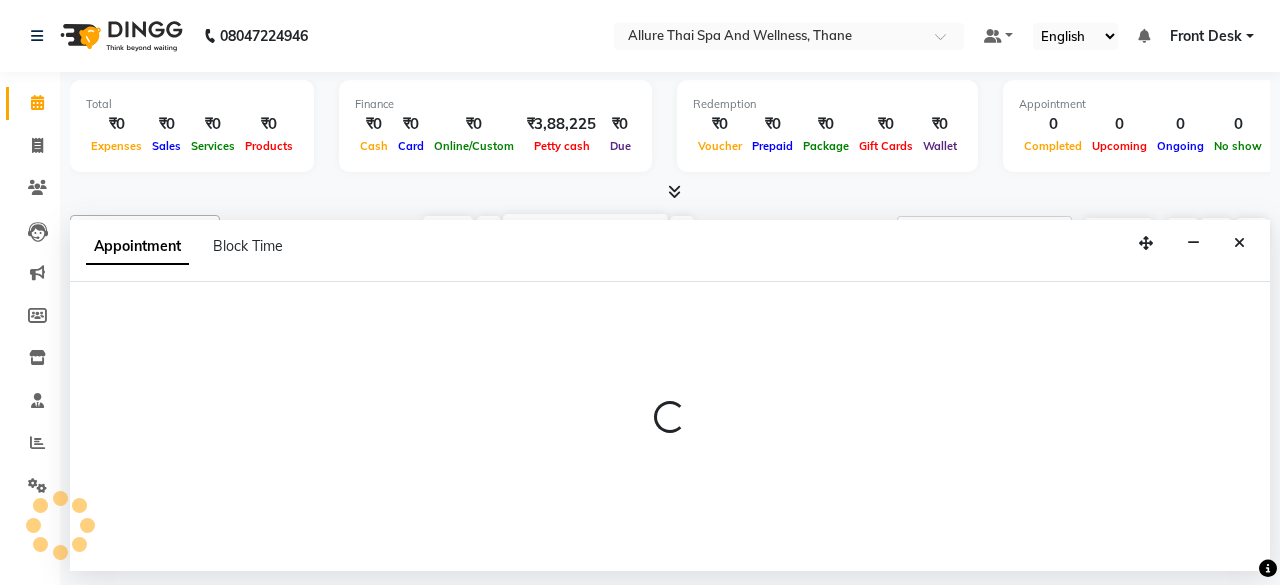 select on "85559" 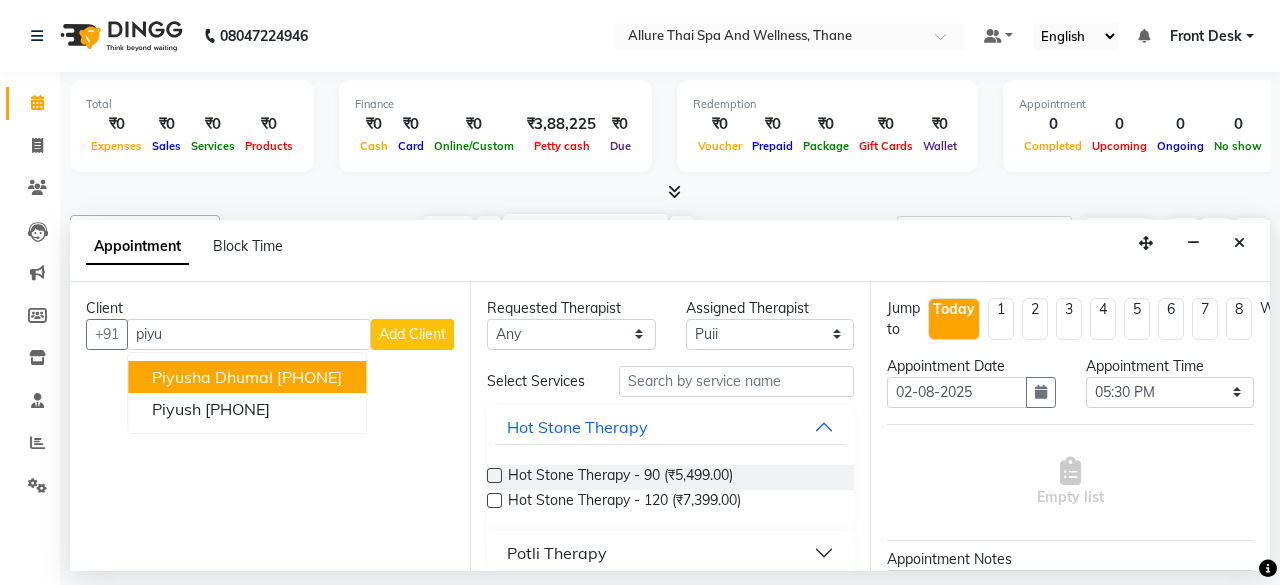click on "[PHONE]" at bounding box center [309, 377] 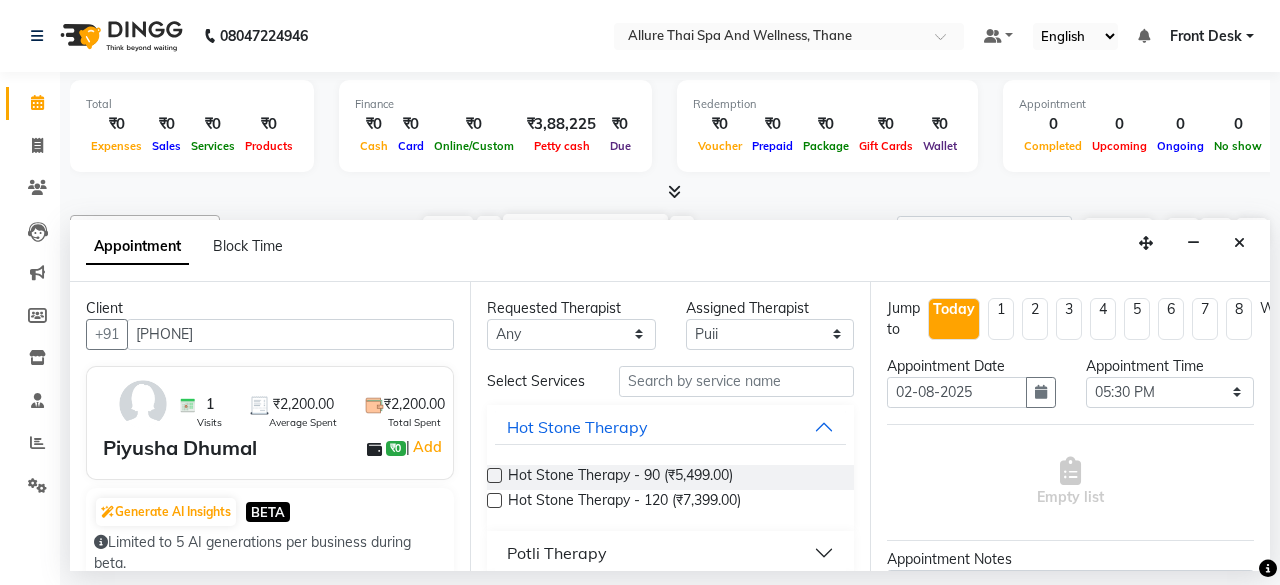 type on "[PHONE]" 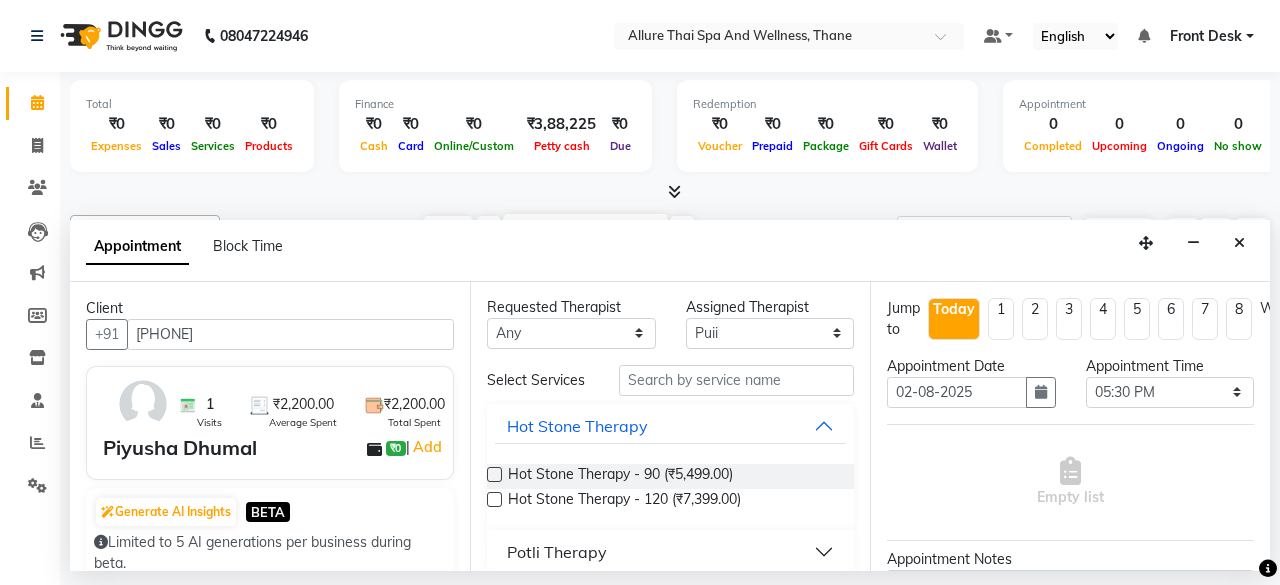scroll, scrollTop: 0, scrollLeft: 0, axis: both 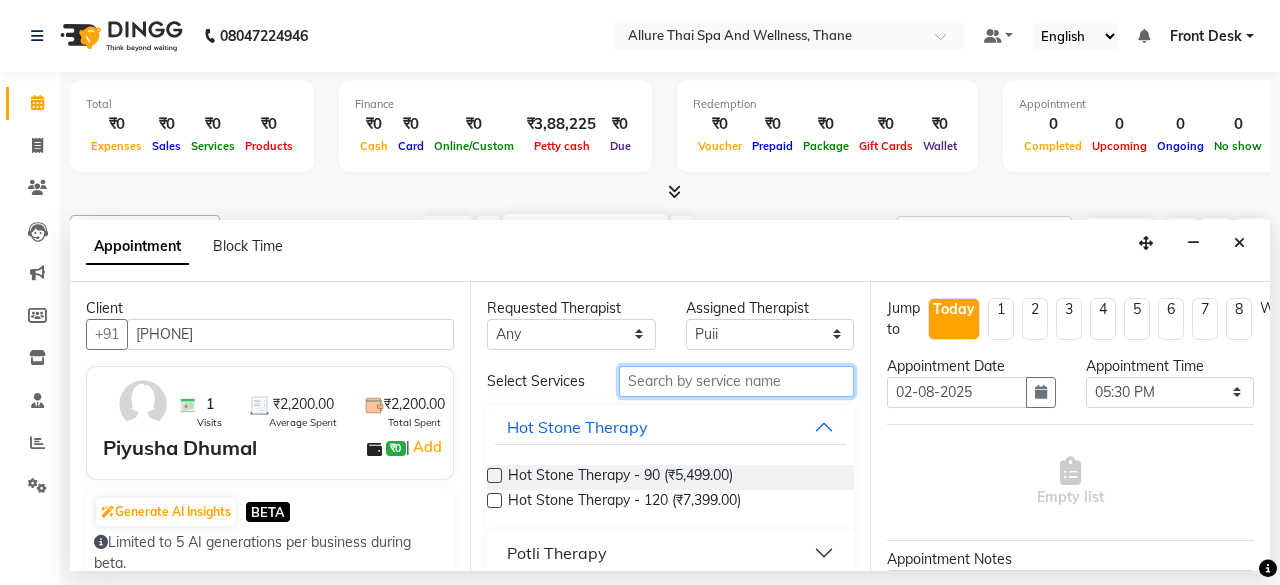click at bounding box center (736, 381) 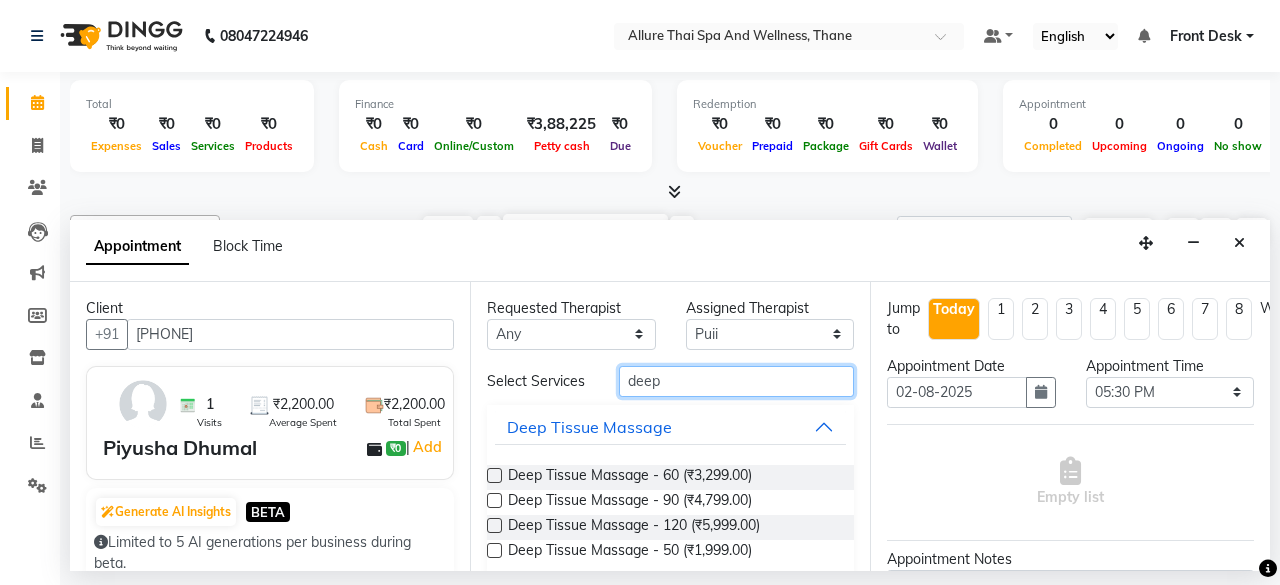 type on "deep" 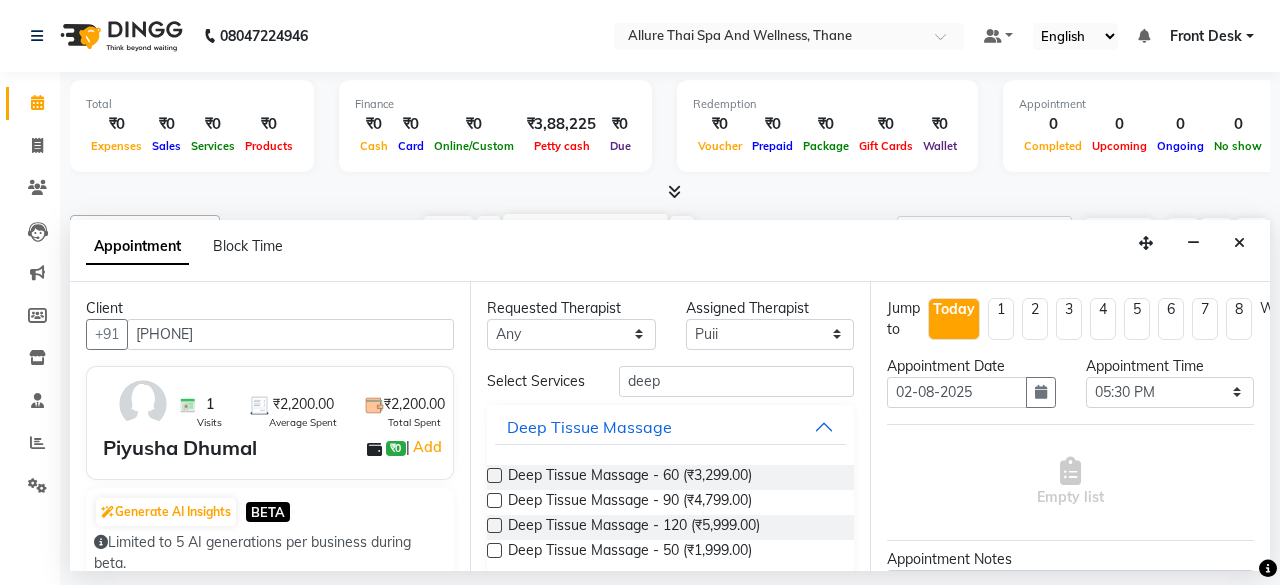 click at bounding box center [494, 500] 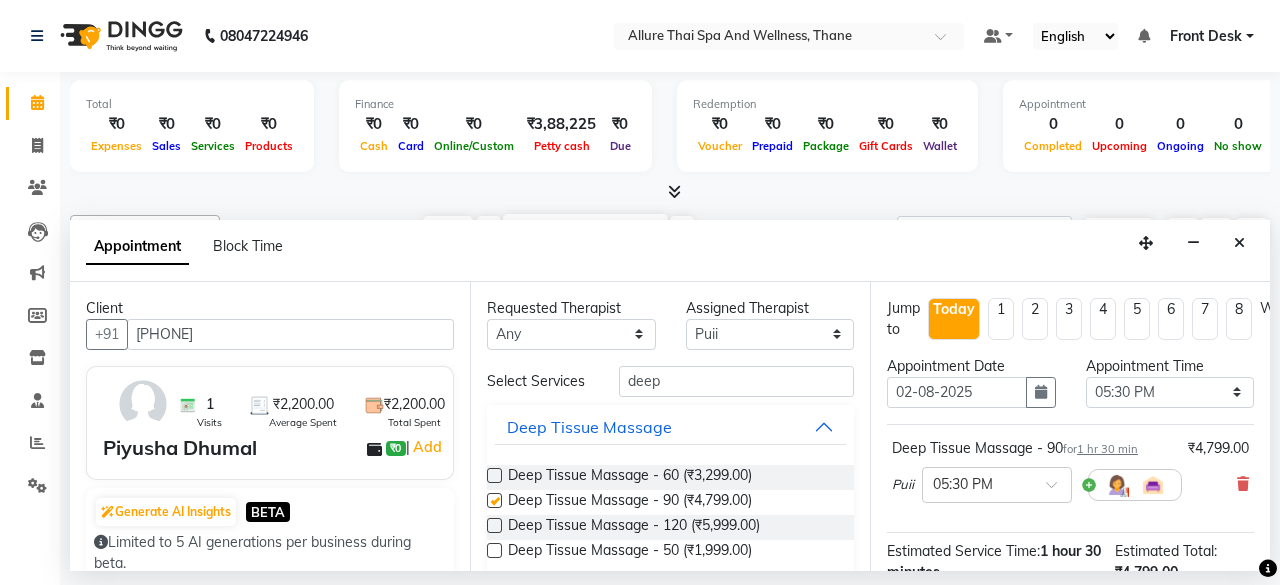 checkbox on "false" 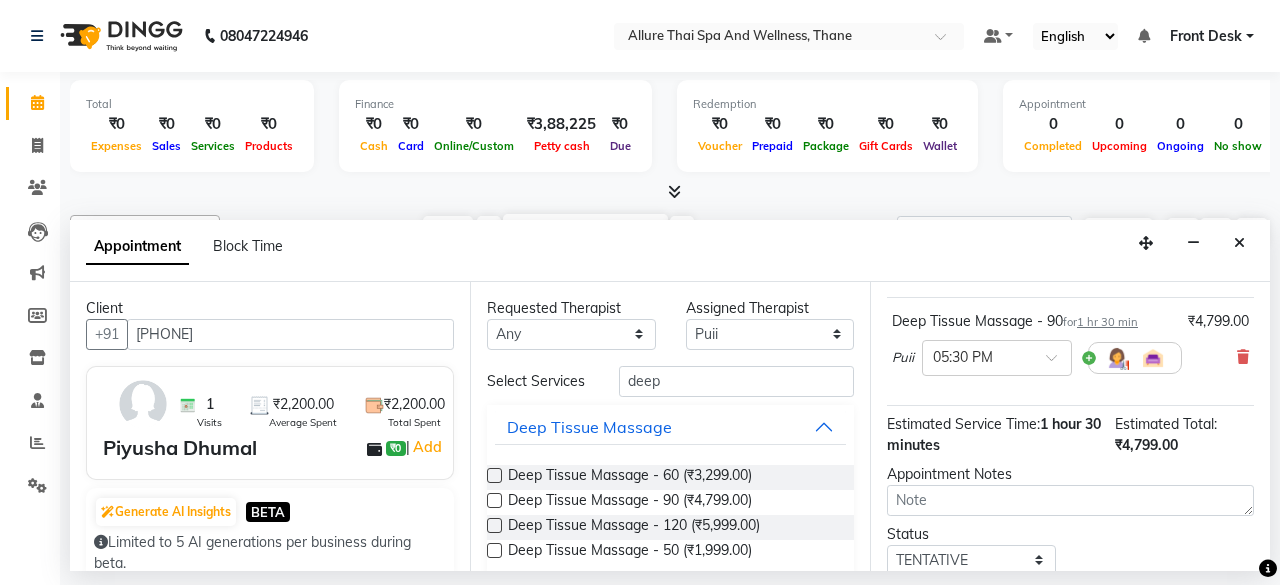 scroll, scrollTop: 128, scrollLeft: 0, axis: vertical 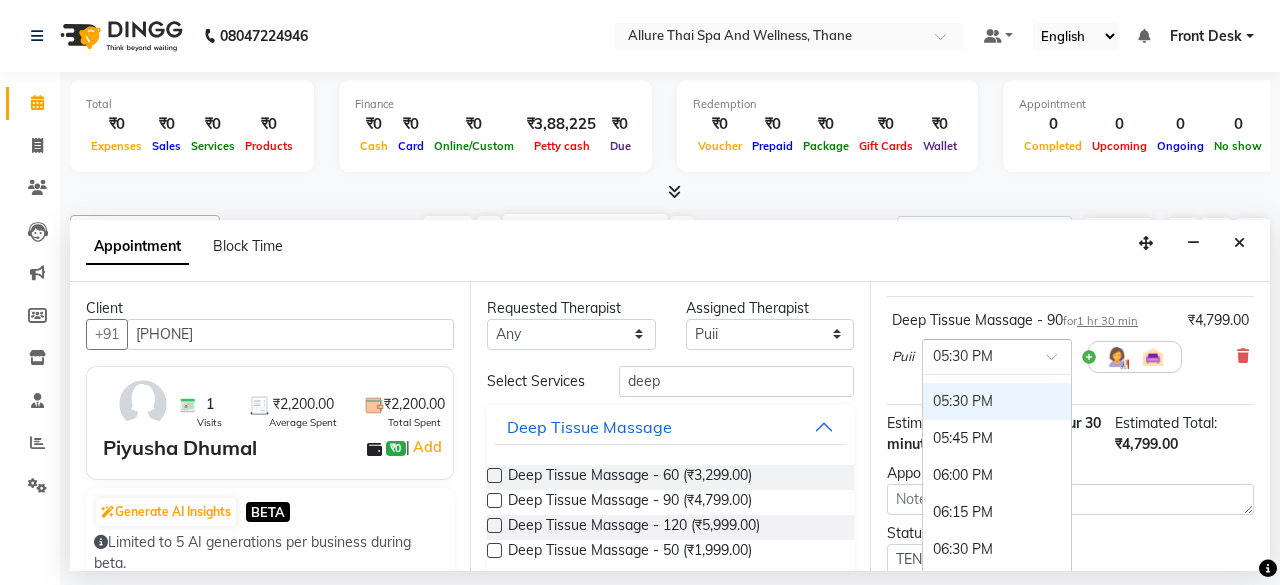 click at bounding box center (977, 355) 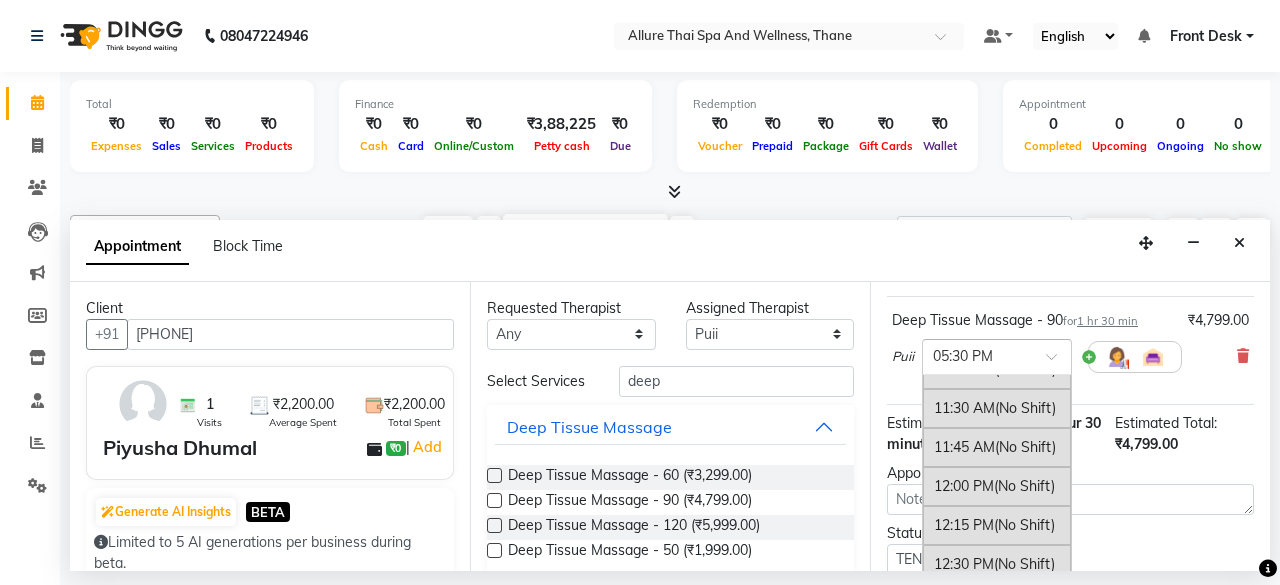 scroll, scrollTop: 219, scrollLeft: 0, axis: vertical 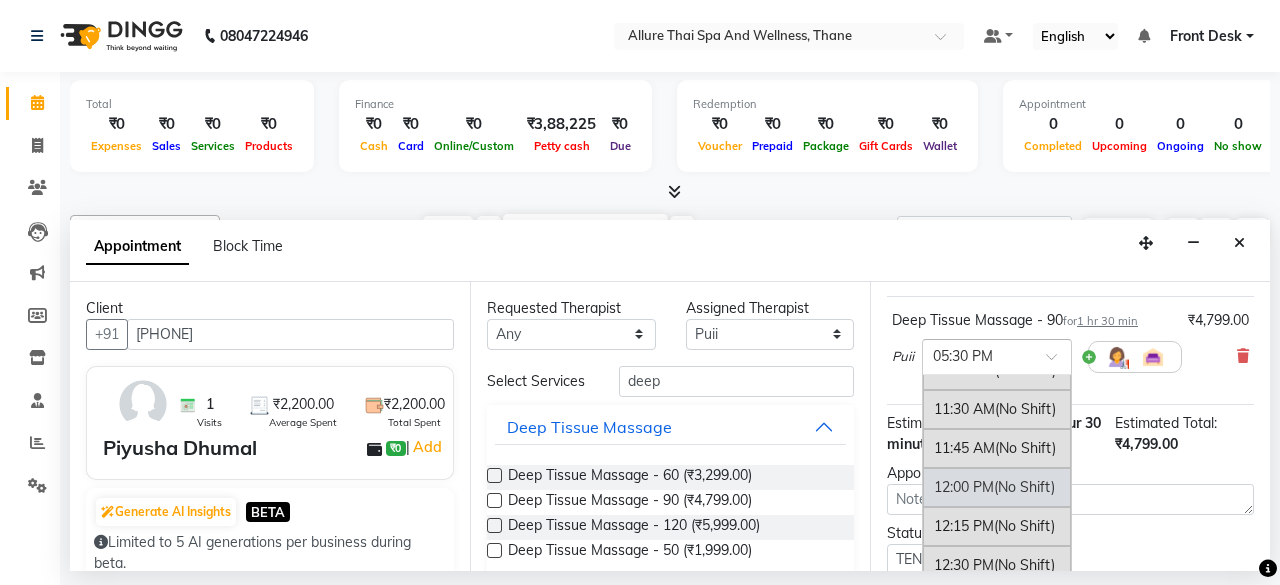 click on "12:00 PM   (No Shift)" at bounding box center [997, 487] 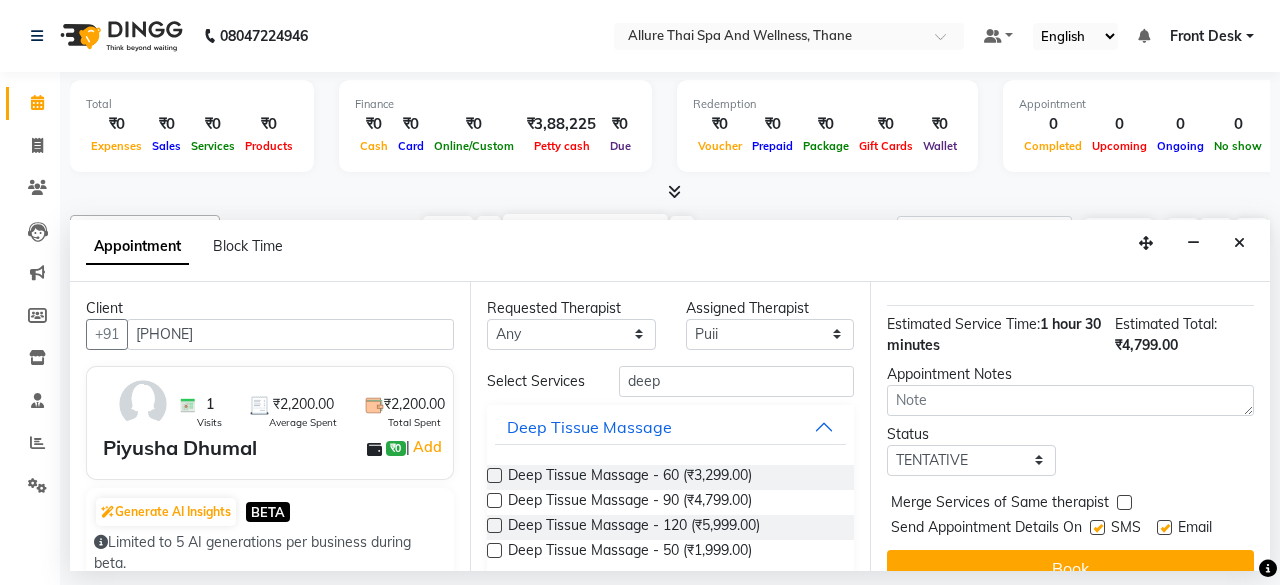 scroll, scrollTop: 250, scrollLeft: 0, axis: vertical 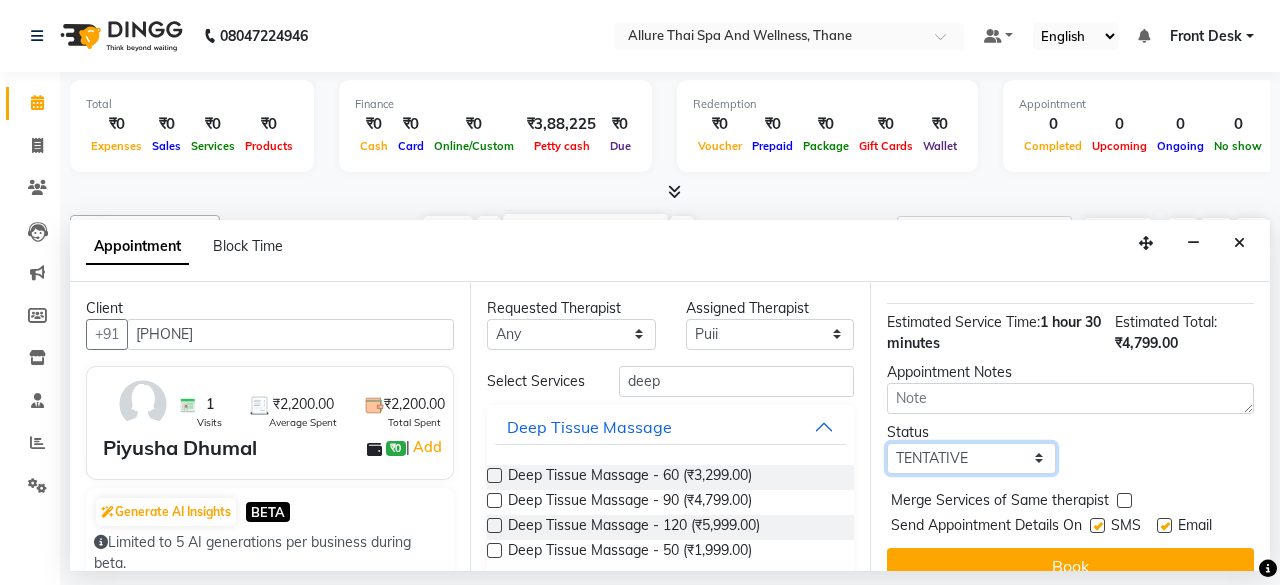 click on "Select TENTATIVE CONFIRM CHECK-IN UPCOMING" at bounding box center (971, 458) 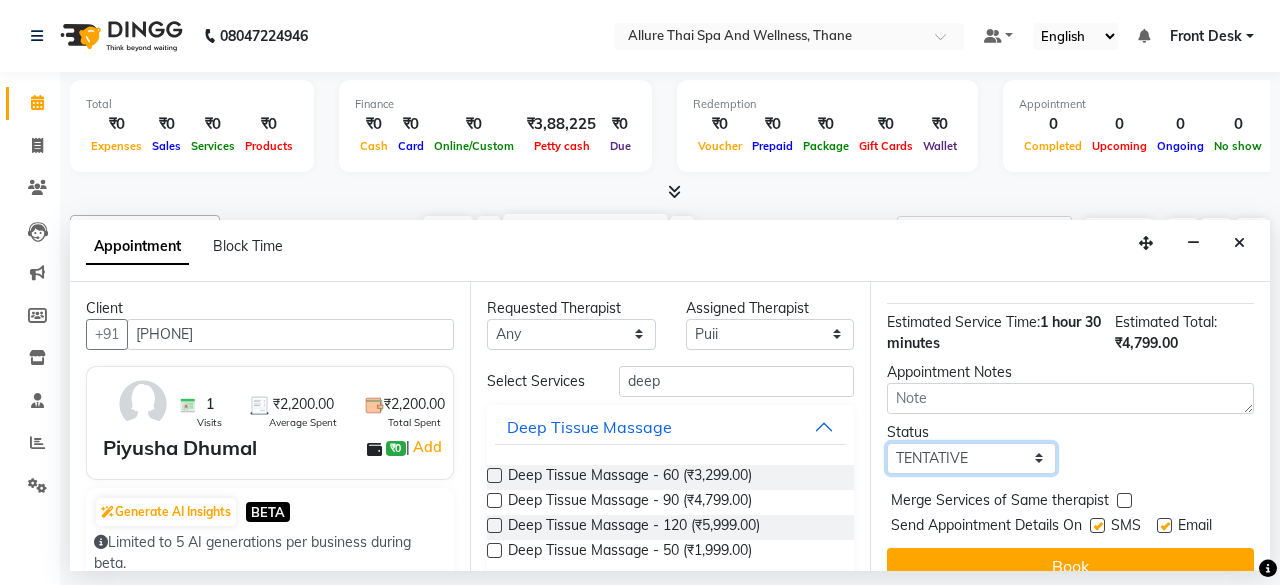 select on "check-in" 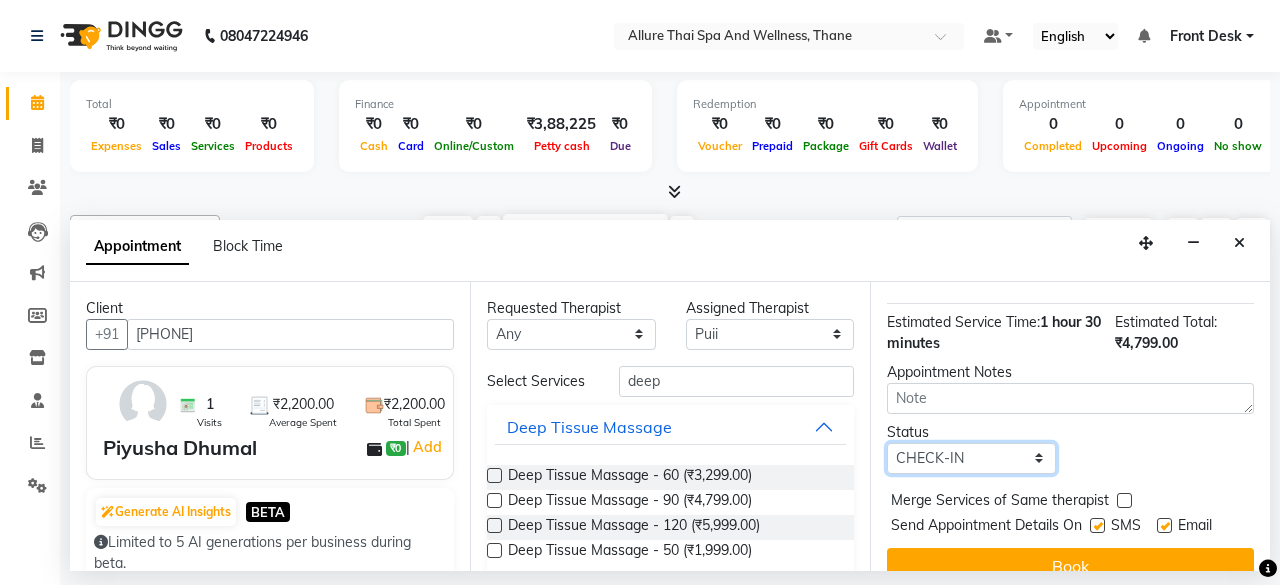 click on "Select TENTATIVE CONFIRM CHECK-IN UPCOMING" at bounding box center (971, 458) 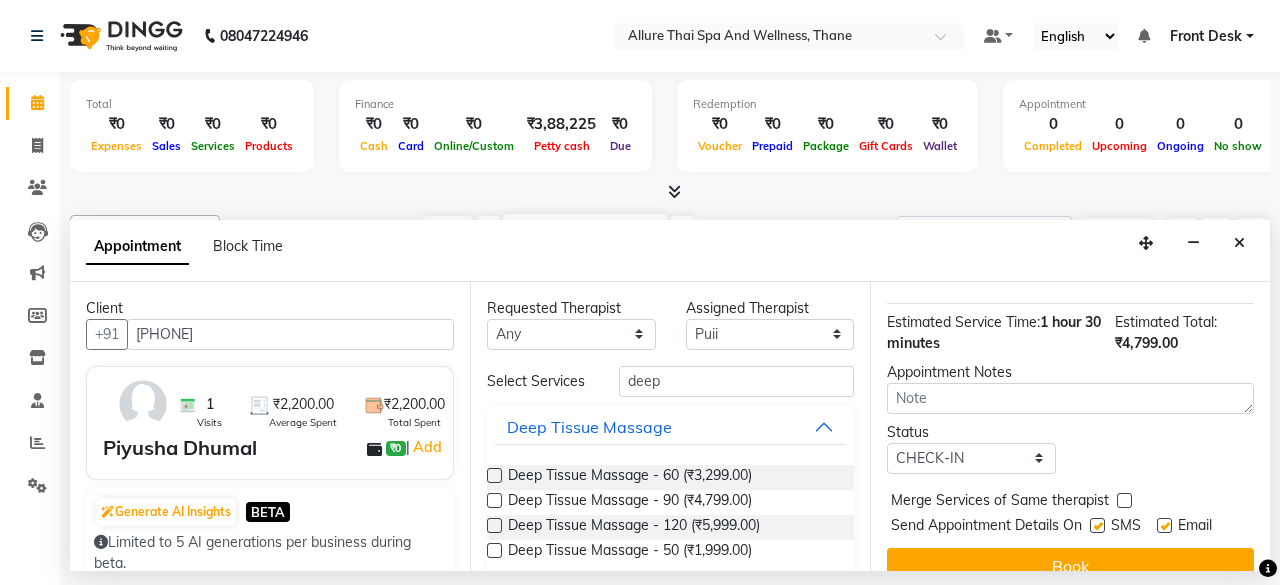 click at bounding box center (1097, 525) 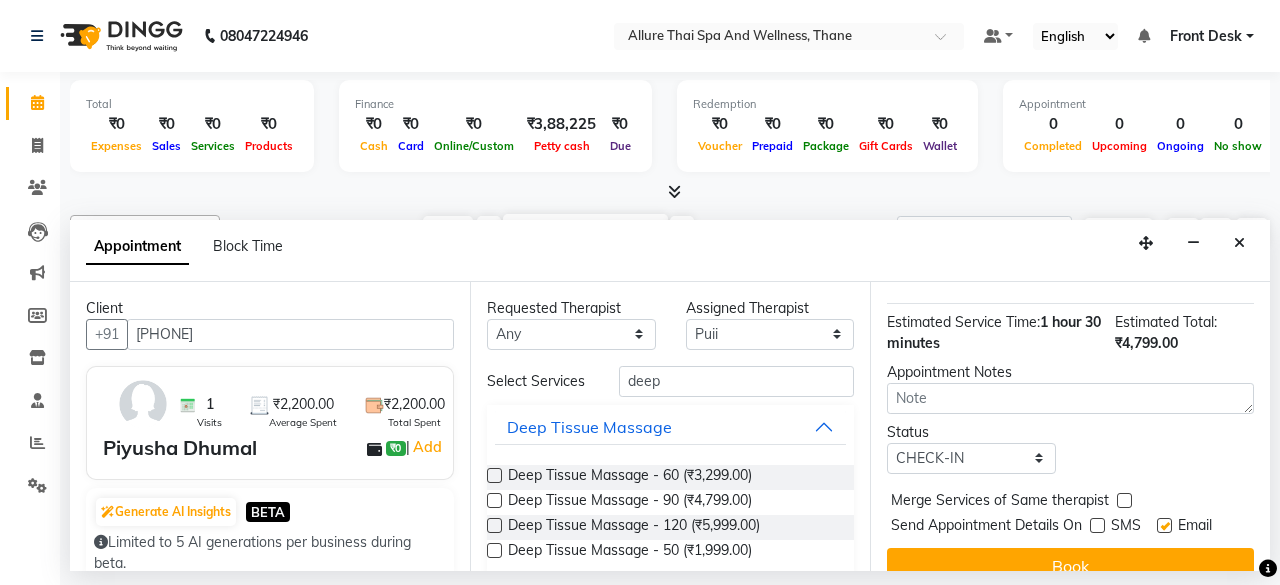 click at bounding box center (1164, 525) 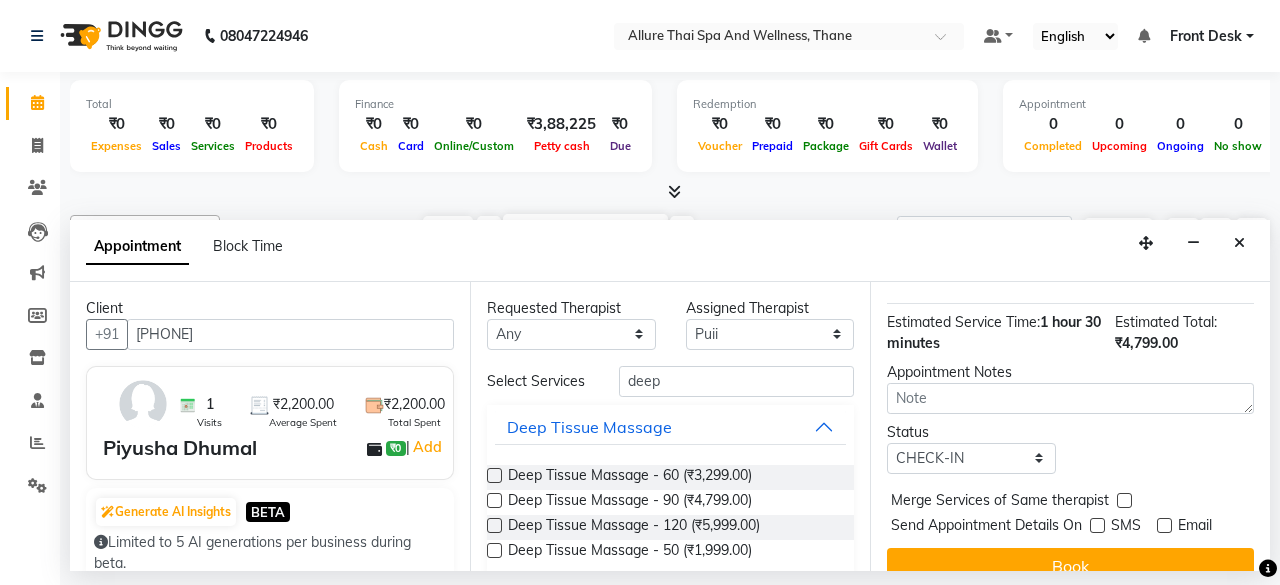 scroll, scrollTop: 293, scrollLeft: 0, axis: vertical 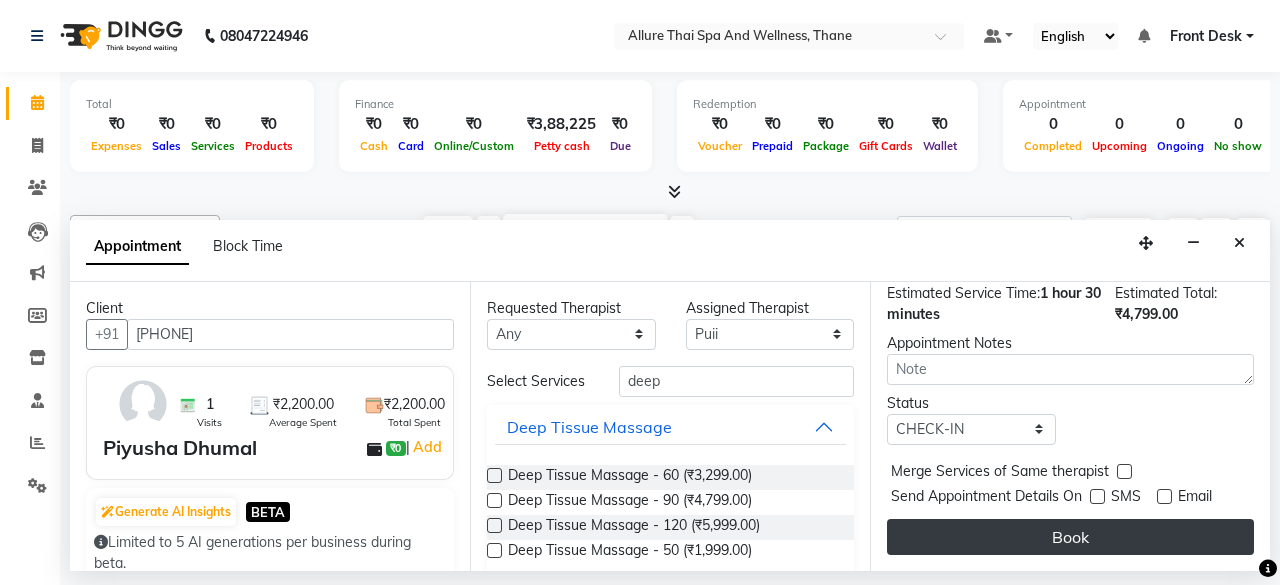 click on "Book" at bounding box center [1070, 537] 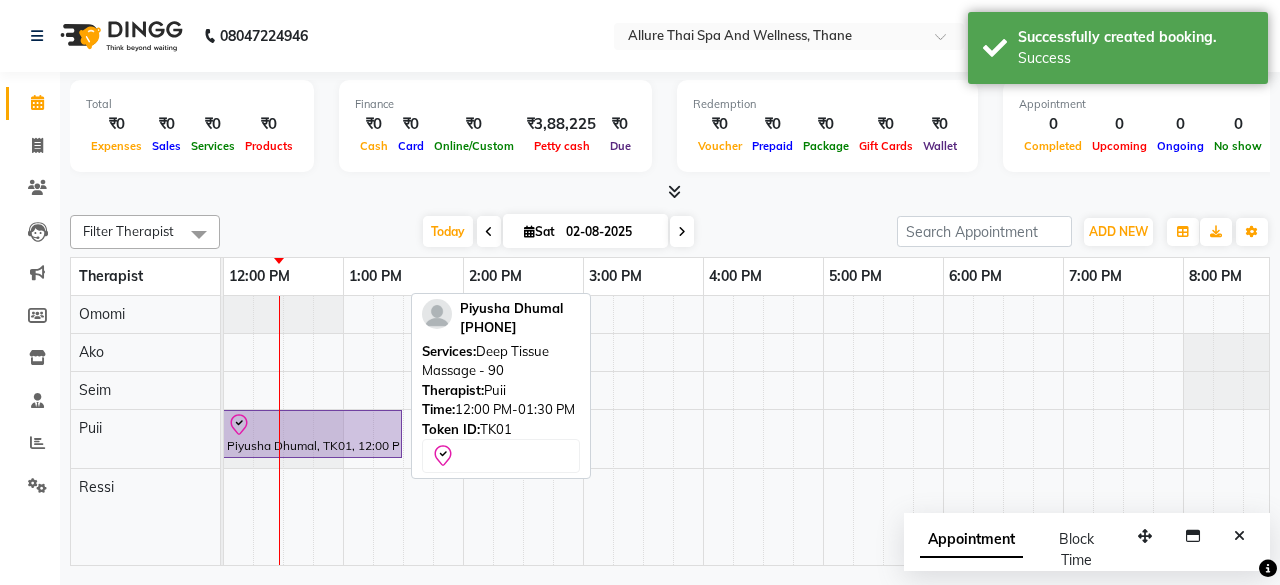 click at bounding box center (312, 425) 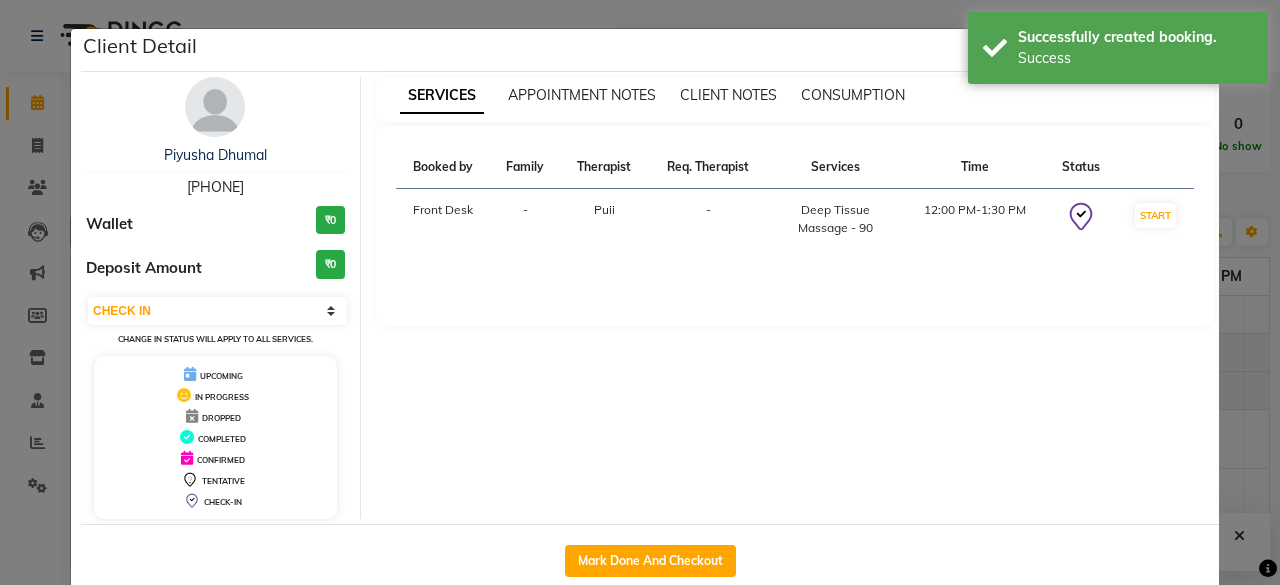 click on "START" at bounding box center [1155, 219] 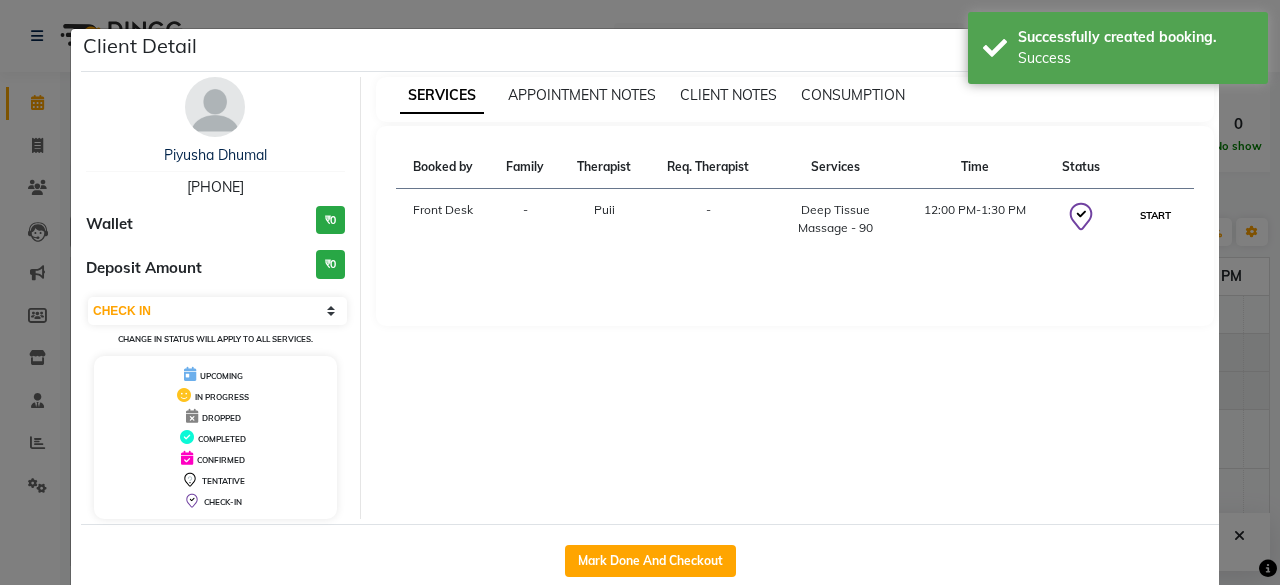 click on "START" at bounding box center [1155, 215] 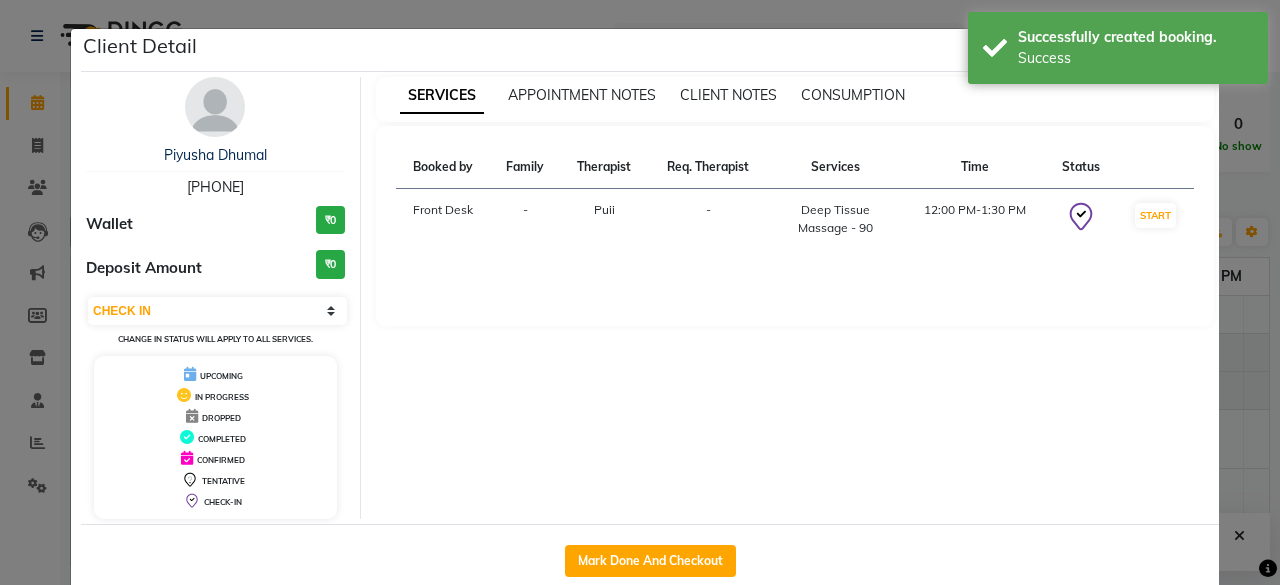 select on "1" 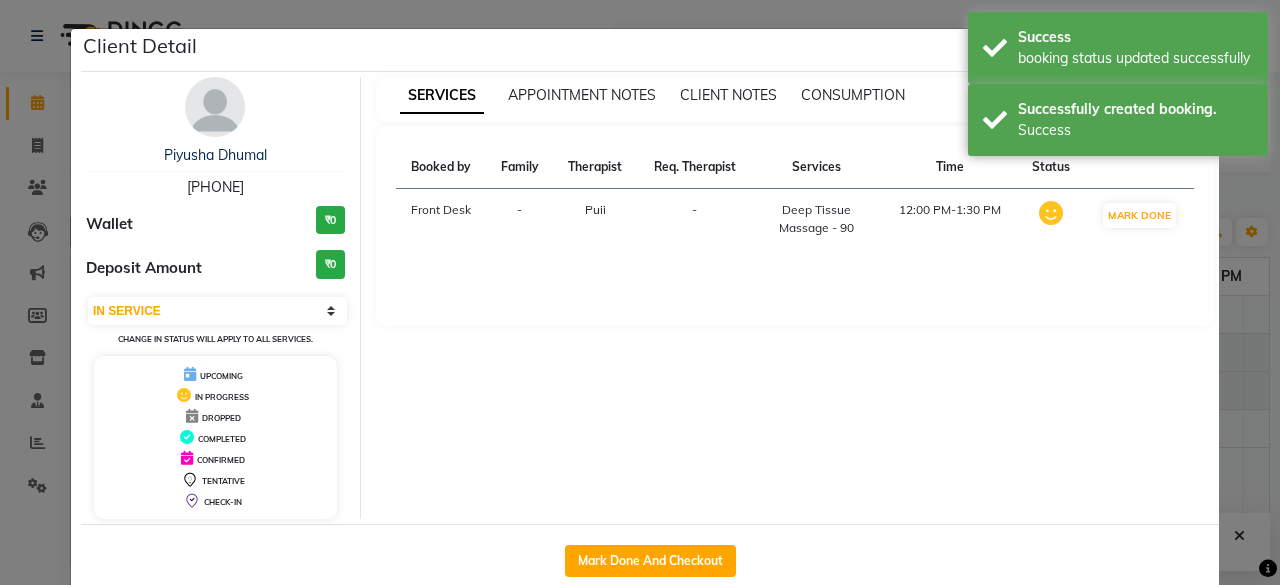 click on "Client Detail  Piyusha Dhumal   [PHONE] Wallet ₹0 Deposit Amount  ₹0  Select IN SERVICE CONFIRMED TENTATIVE CHECK IN MARK DONE DROPPED UPCOMING Change in status will apply to all services. UPCOMING IN PROGRESS DROPPED COMPLETED CONFIRMED TENTATIVE CHECK-IN SERVICES APPOINTMENT NOTES CLIENT NOTES CONSUMPTION Booked by Family Therapist Req. Therapist Services Time Status  Front Desk   - Puii -  Deep Tissue Massage - 90   12:00 PM-1:30 PM   MARK DONE   Mark Done And Checkout" 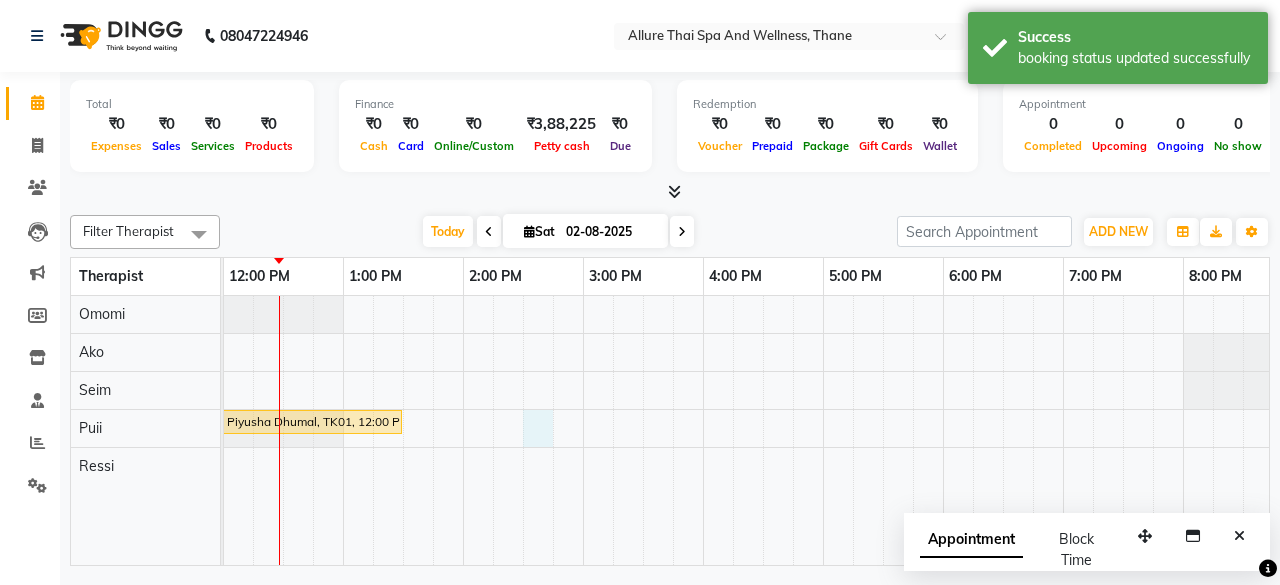 click on "Piyusha Dhumal, TK01, 12:00 PM-01:30 PM, Deep Tissue Massage - 90" at bounding box center [763, 430] 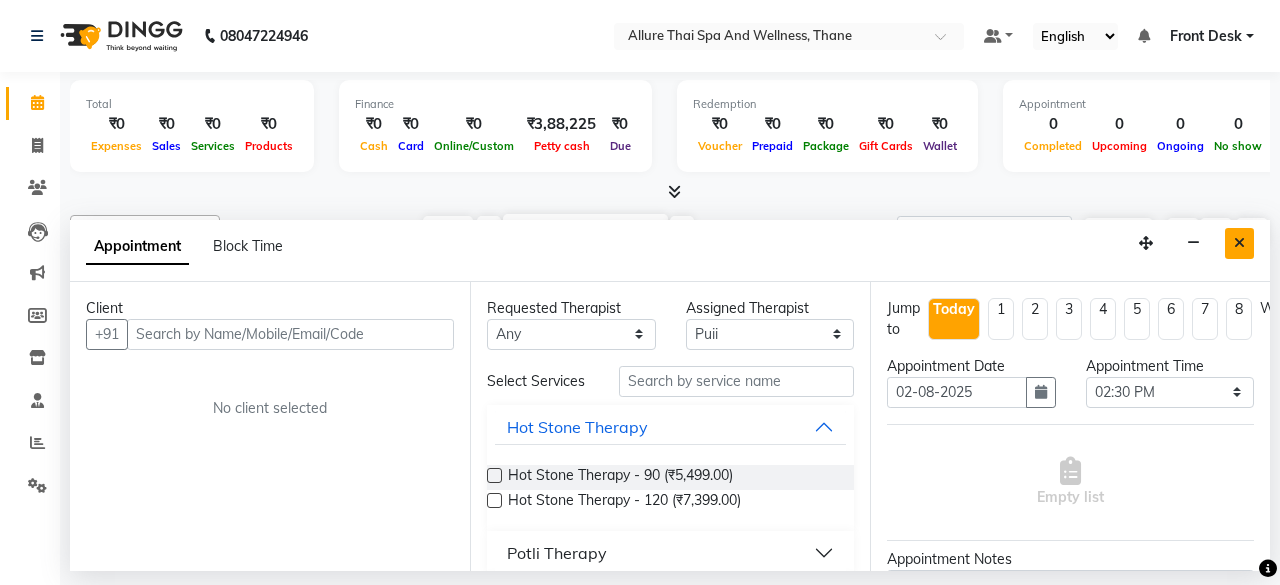 click at bounding box center (1239, 243) 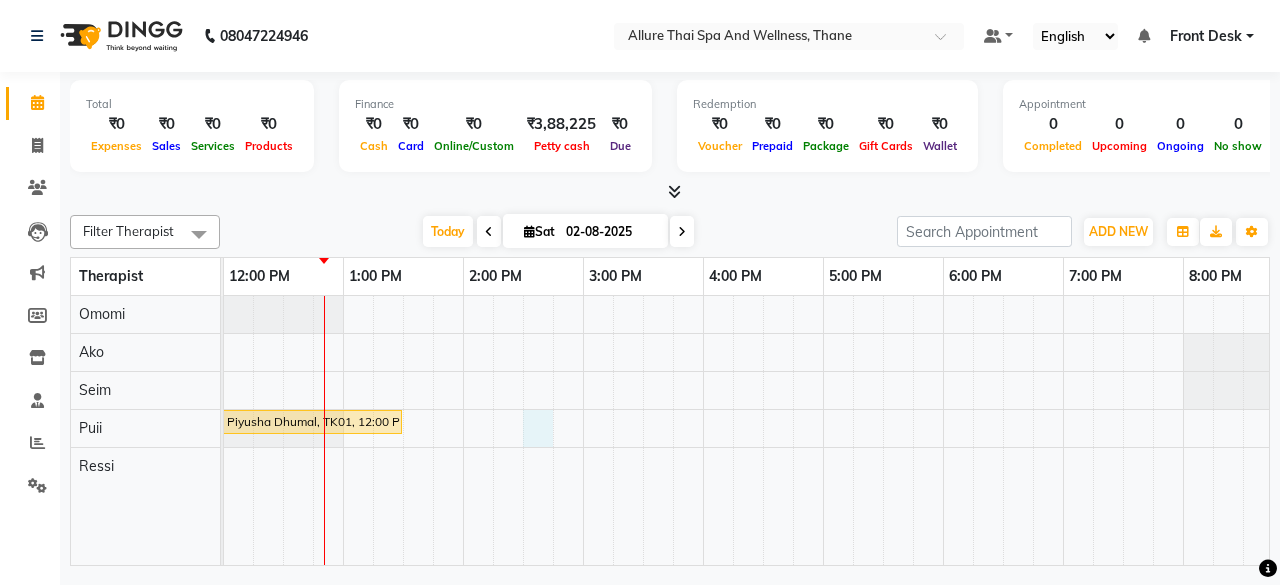 click on "Piyusha Dhumal, TK01, 12:00 PM-01:30 PM, Deep Tissue Massage - 90" at bounding box center (763, 430) 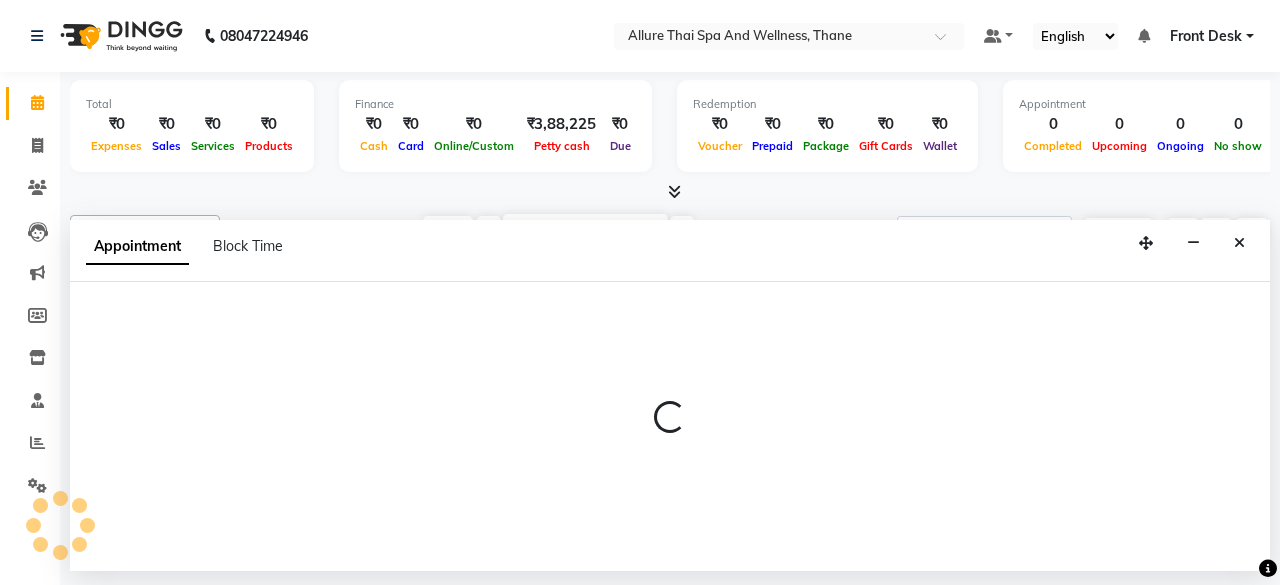 select on "85559" 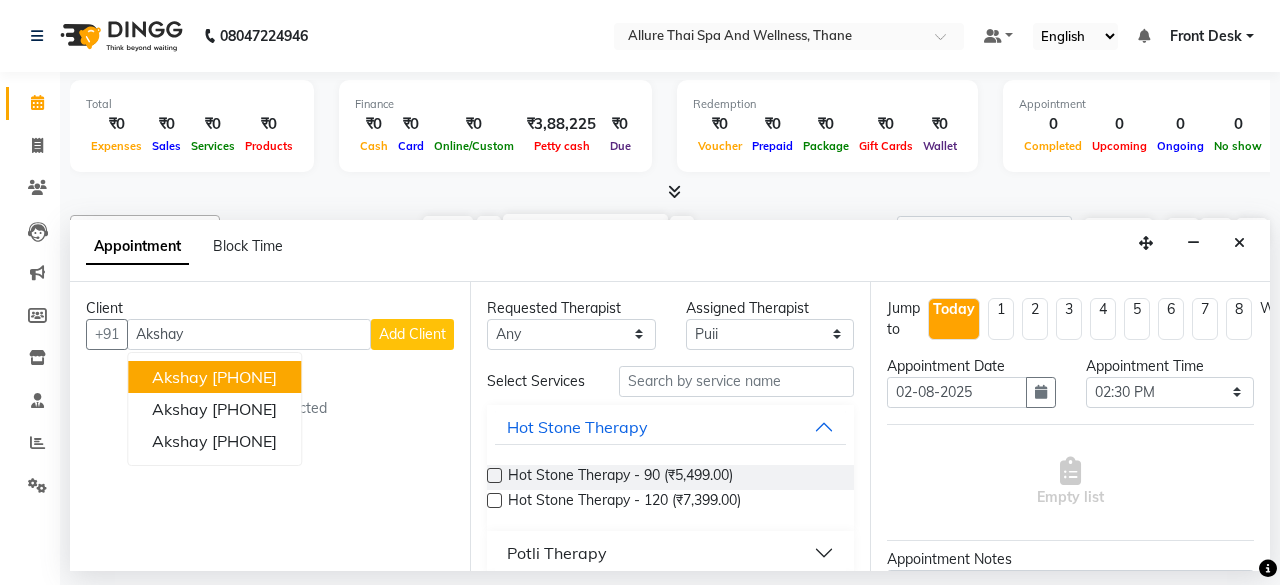 type on "Akshay" 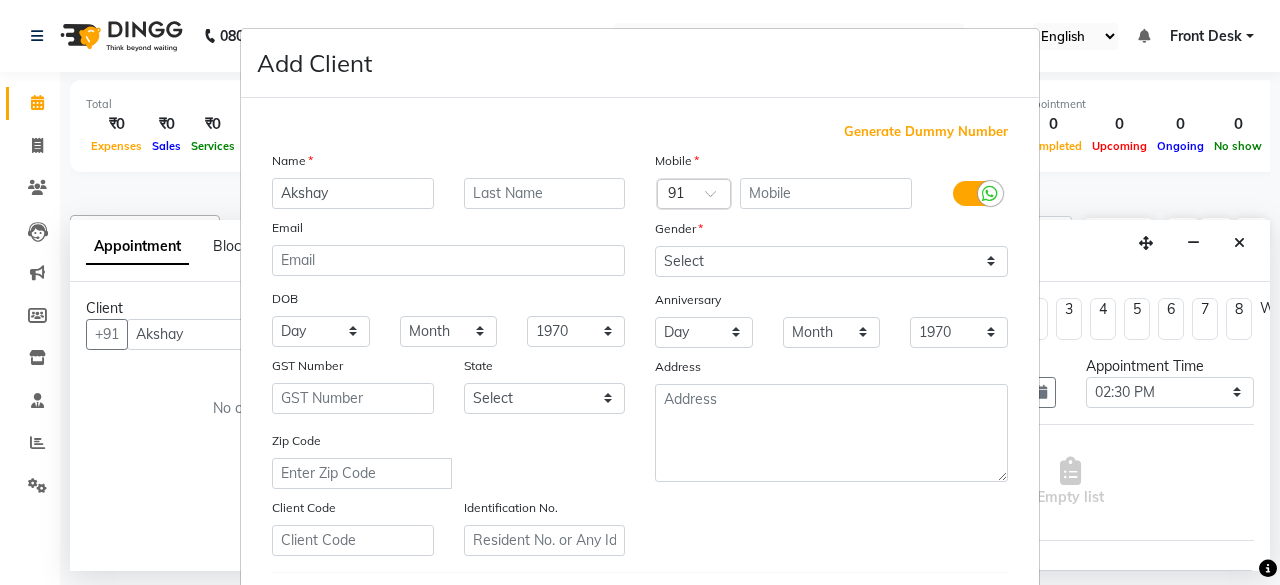 click on "Generate Dummy Number" at bounding box center (926, 132) 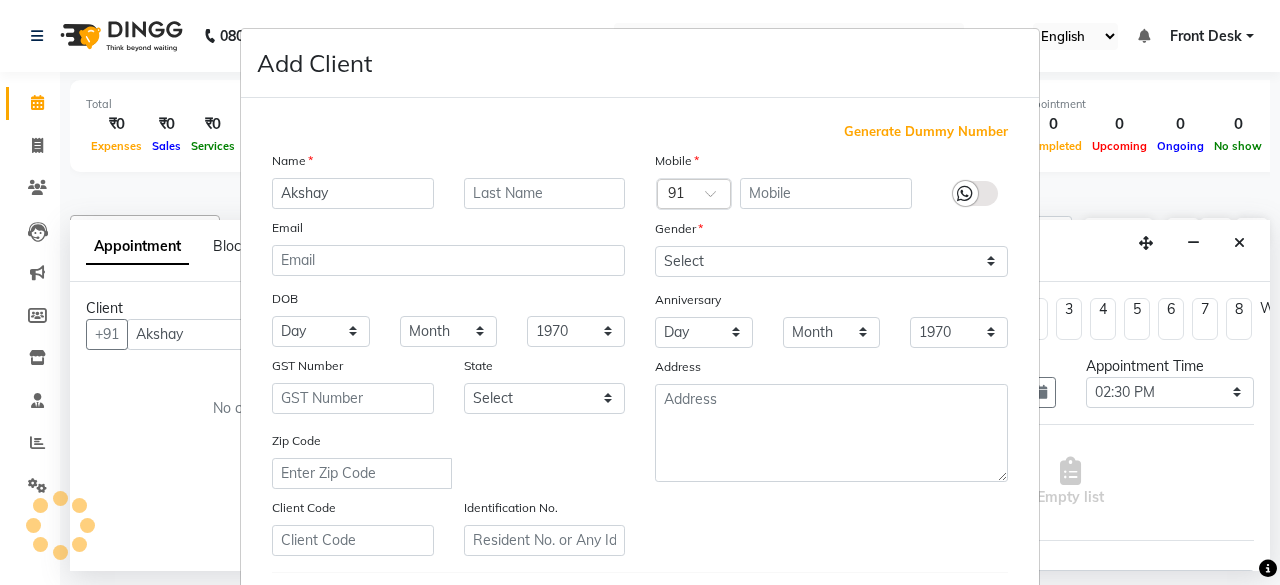 type on "[NUMBER]" 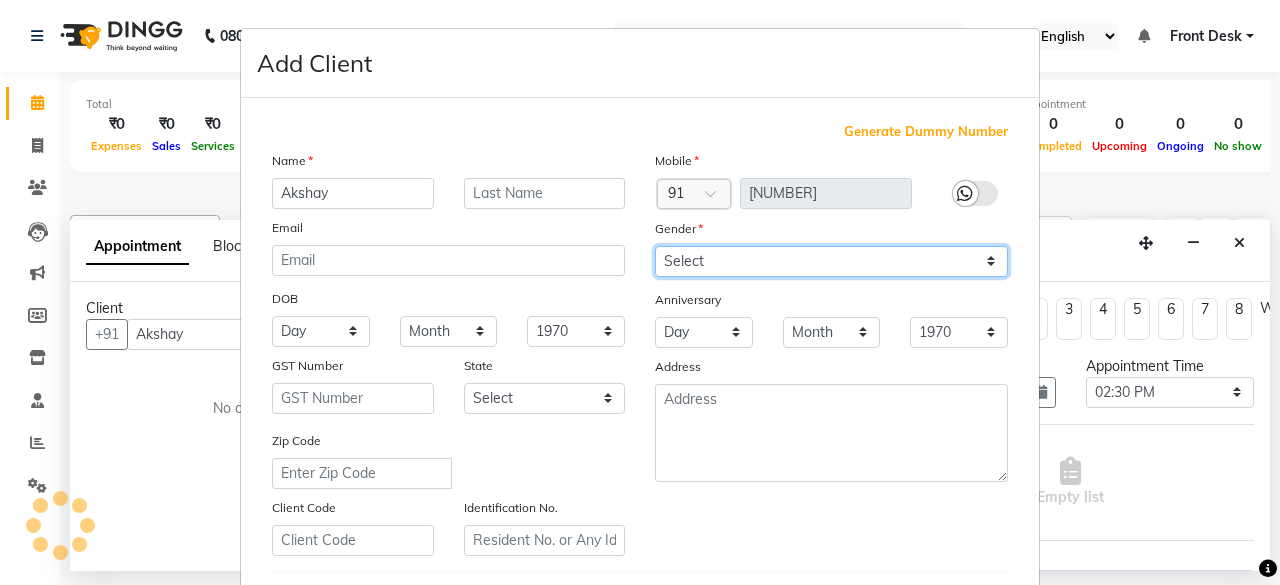 click on "Select Male Female Other Prefer Not To Say" at bounding box center (831, 261) 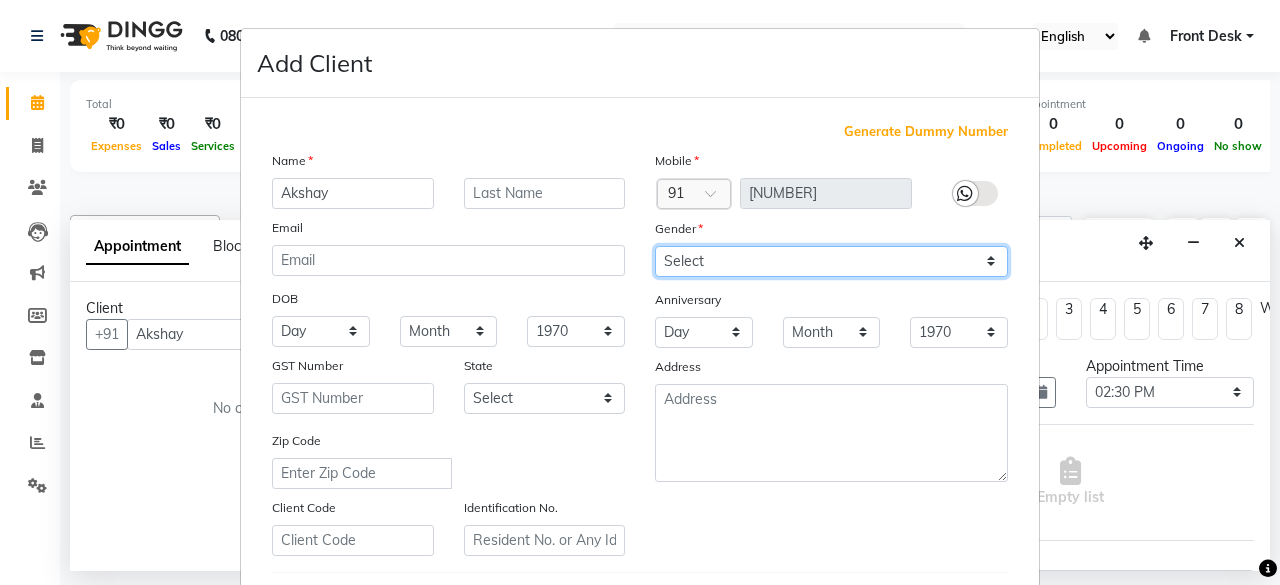select on "male" 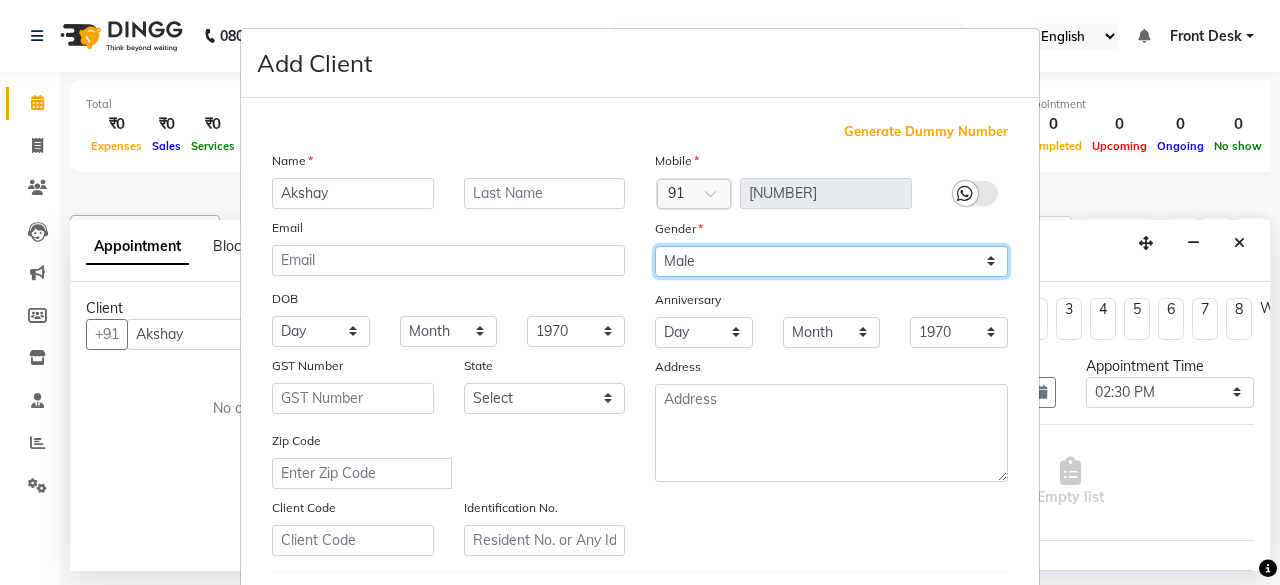 click on "Select Male Female Other Prefer Not To Say" at bounding box center [831, 261] 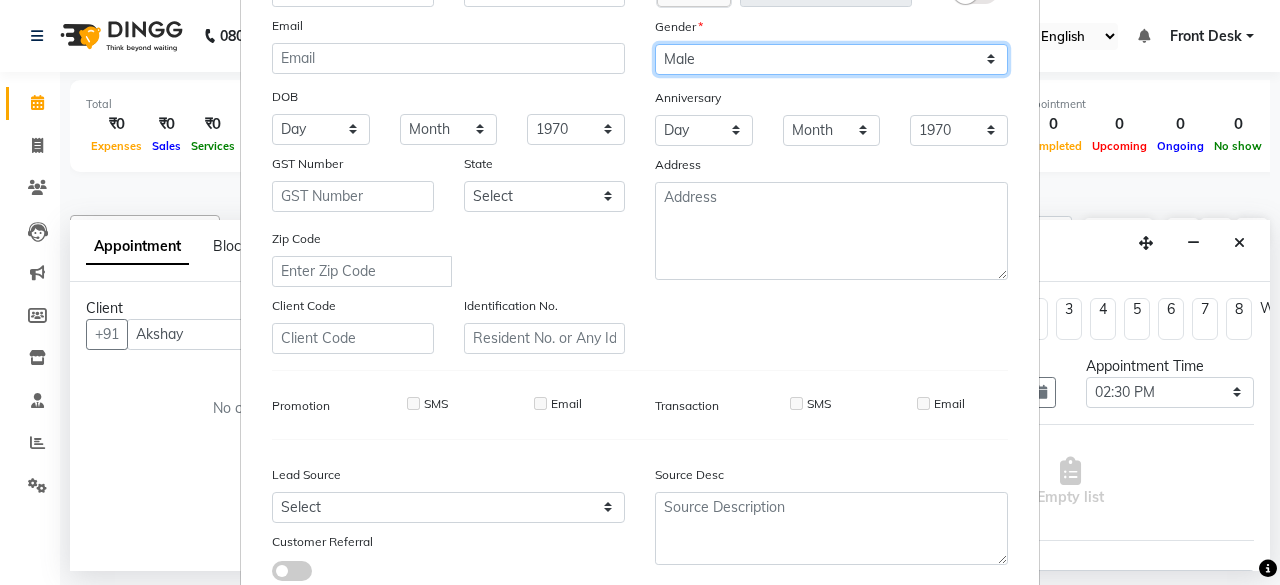 scroll, scrollTop: 334, scrollLeft: 0, axis: vertical 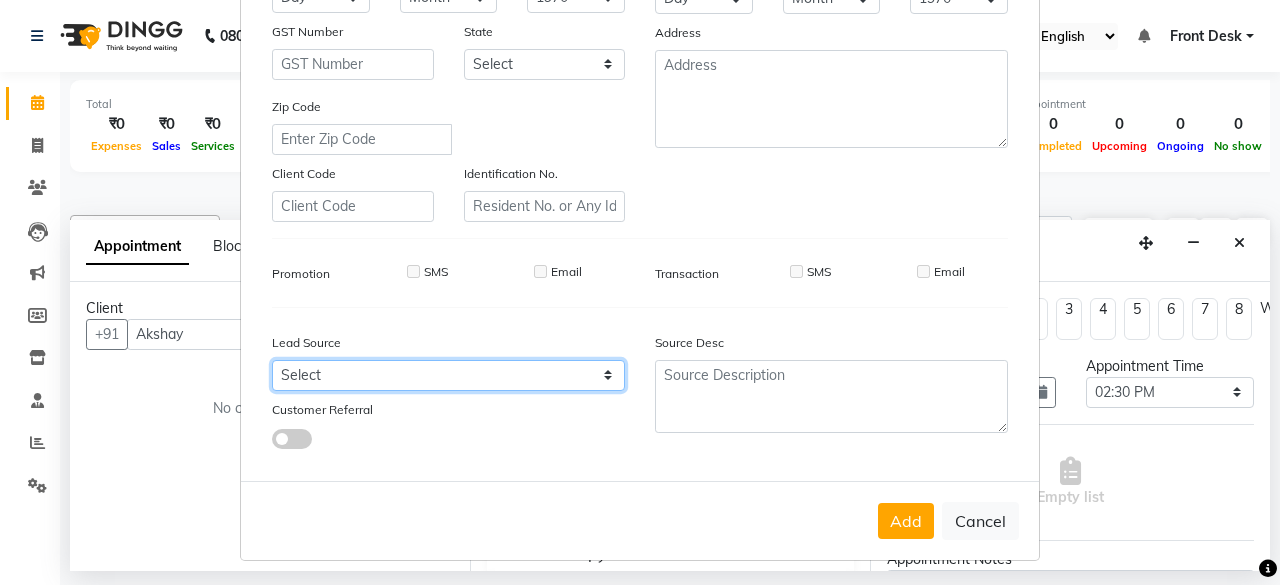 click on "Select Walk-in Referral Internet Friend Word of Mouth Advertisement Facebook JustDial Google Other" at bounding box center (448, 375) 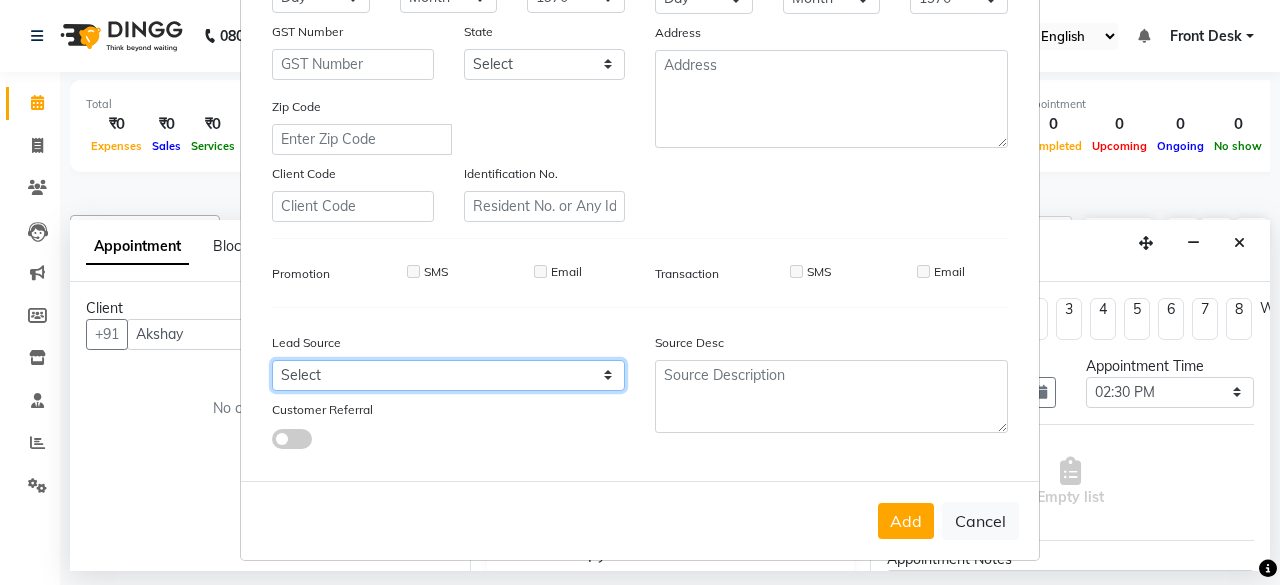 select on "55718" 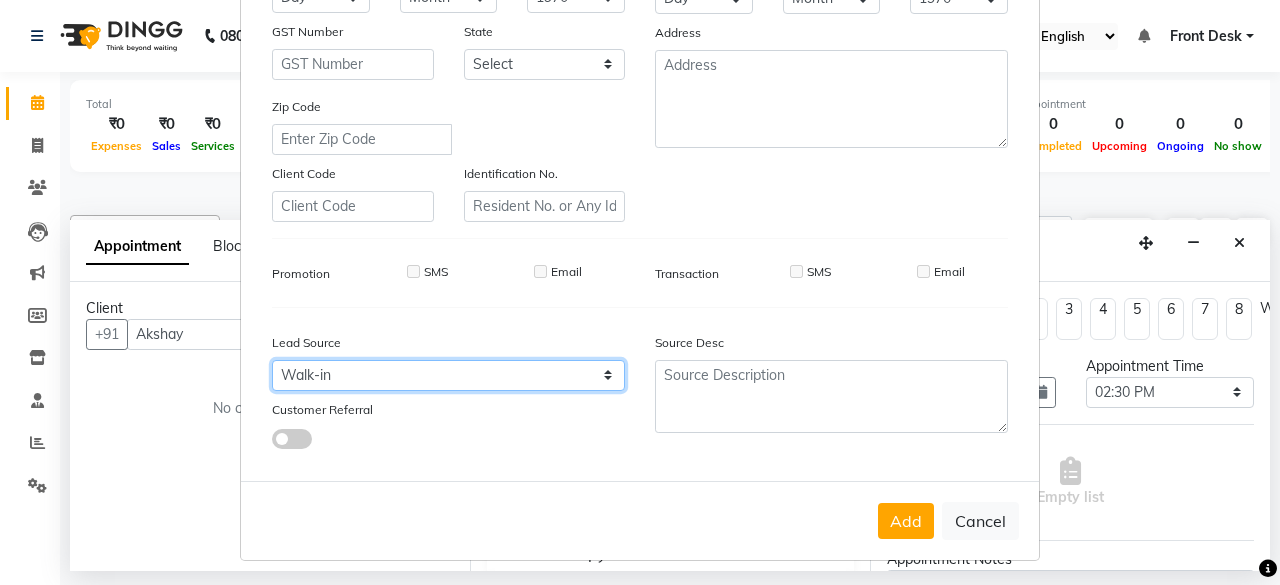 click on "Select Walk-in Referral Internet Friend Word of Mouth Advertisement Facebook JustDial Google Other" at bounding box center (448, 375) 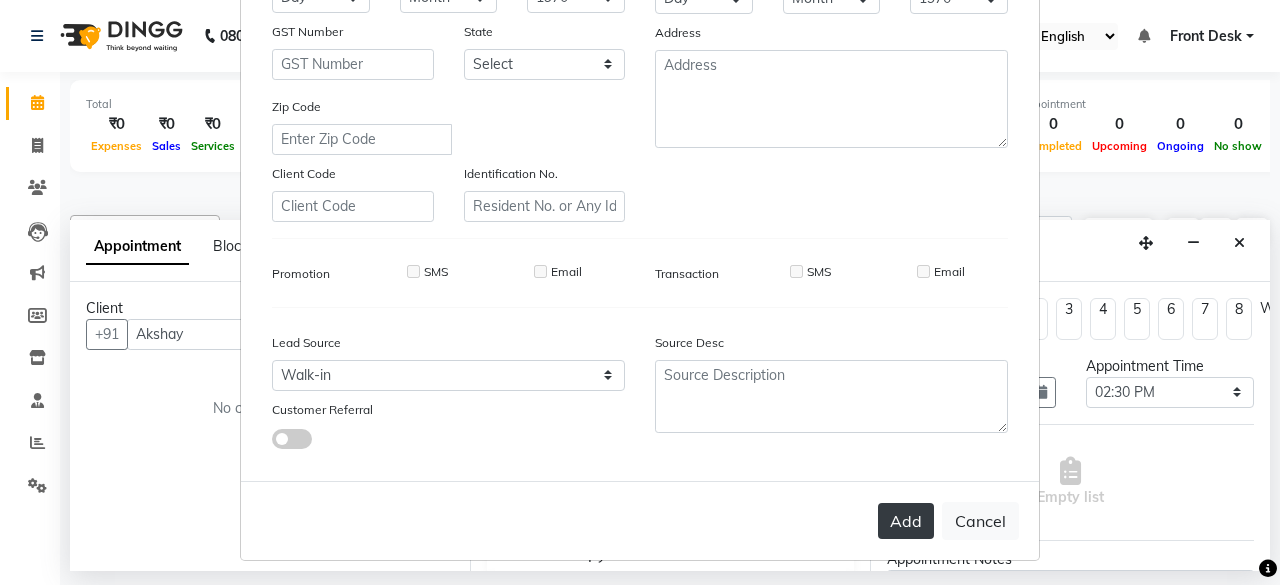 click on "Add" at bounding box center [906, 521] 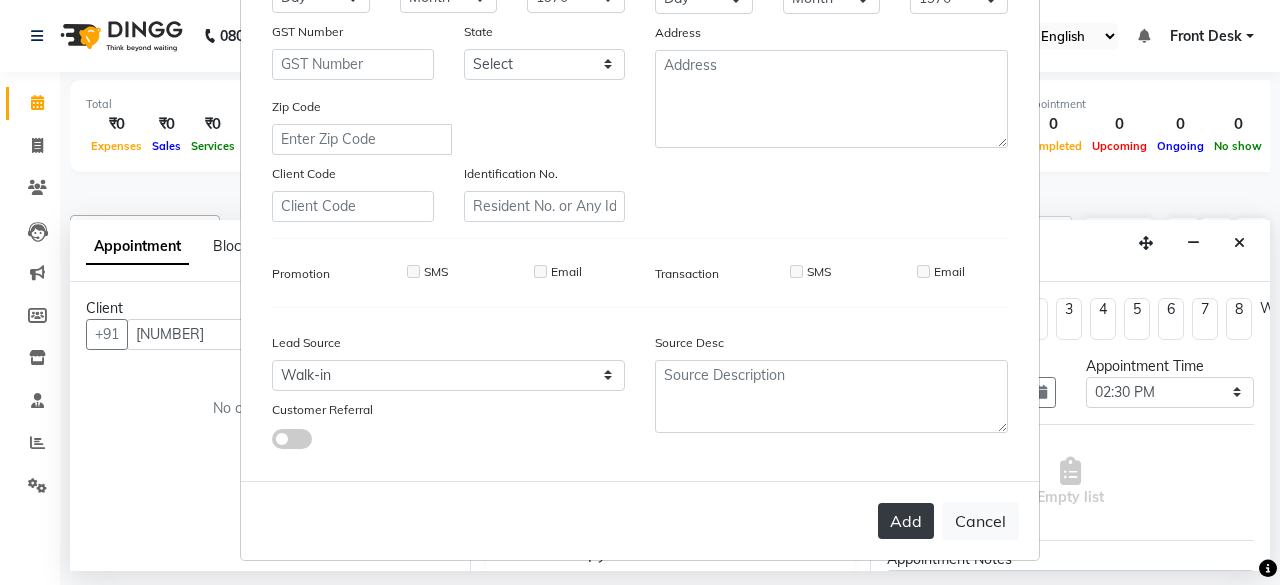 select 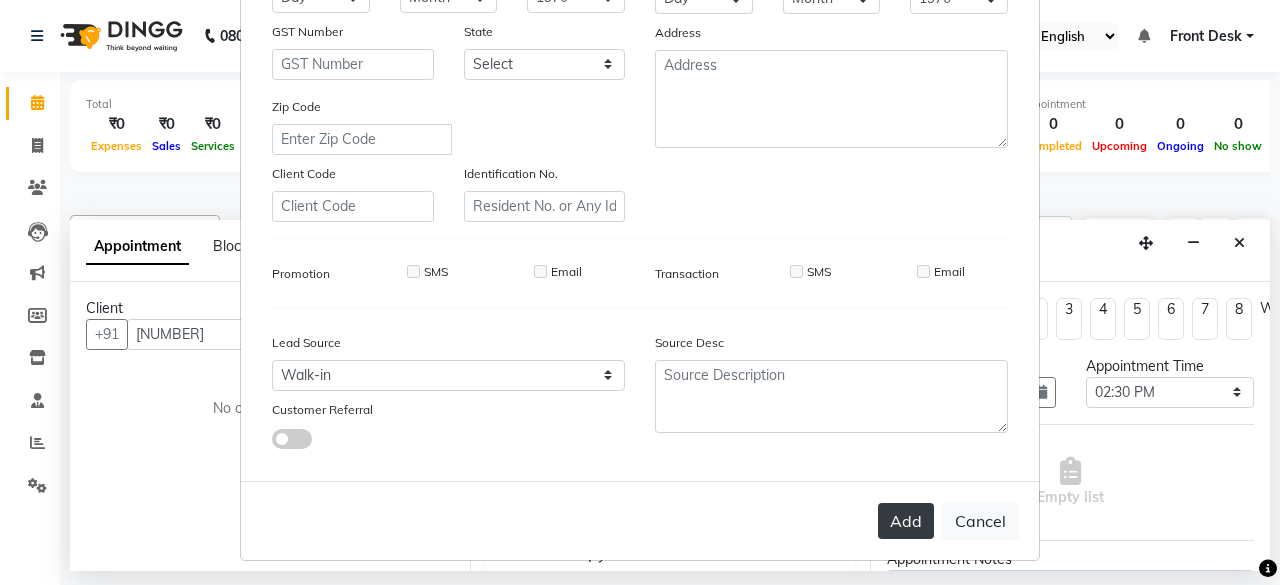 checkbox on "false" 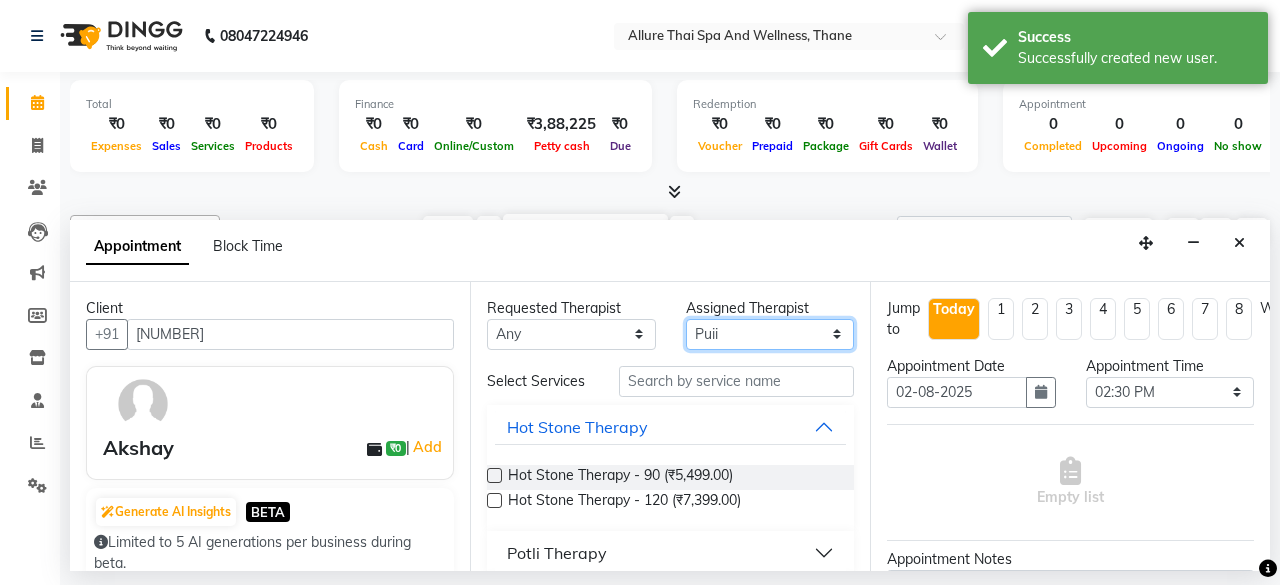 click on "Select Ako Omomi Puii Ressi Seim" at bounding box center [770, 334] 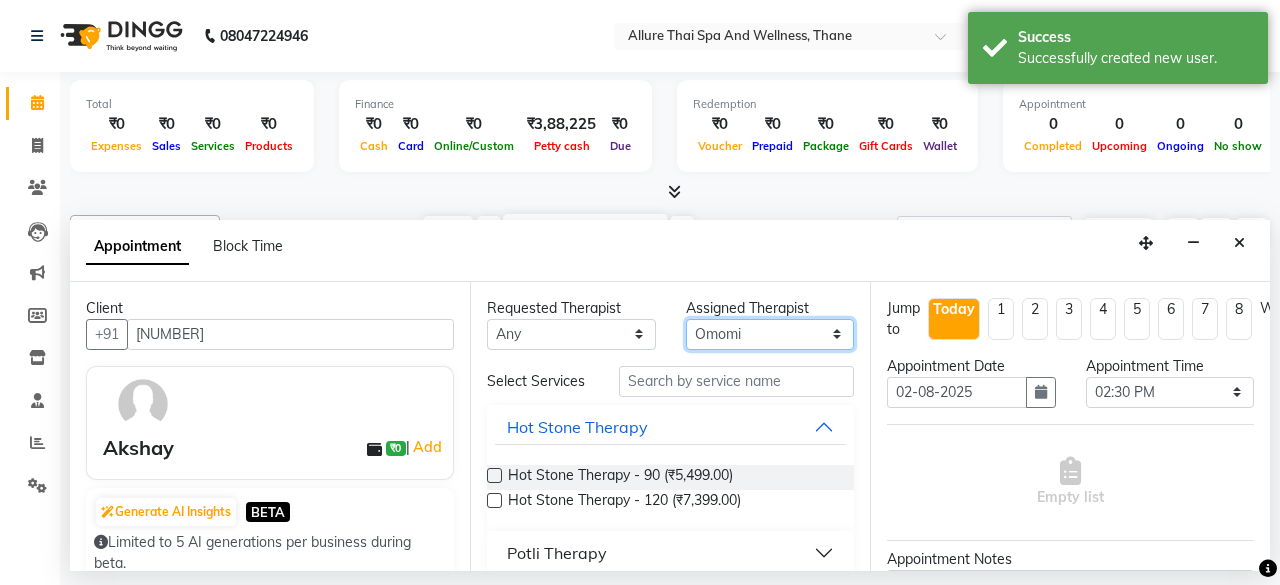 click on "Select Ako Omomi Puii Ressi Seim" at bounding box center (770, 334) 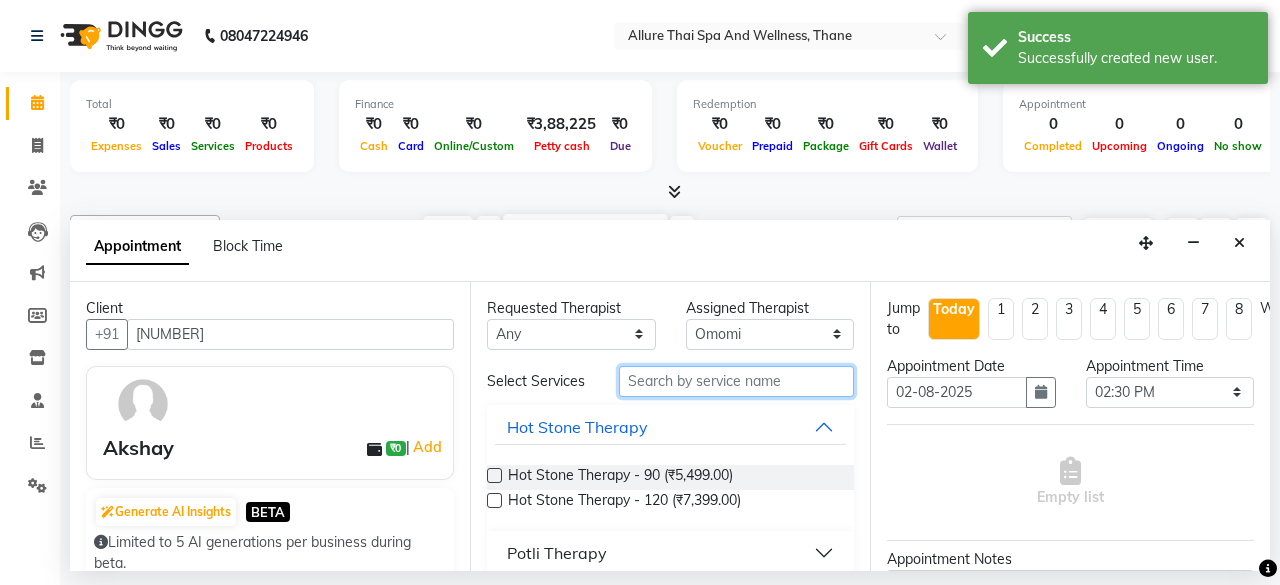 click at bounding box center [736, 381] 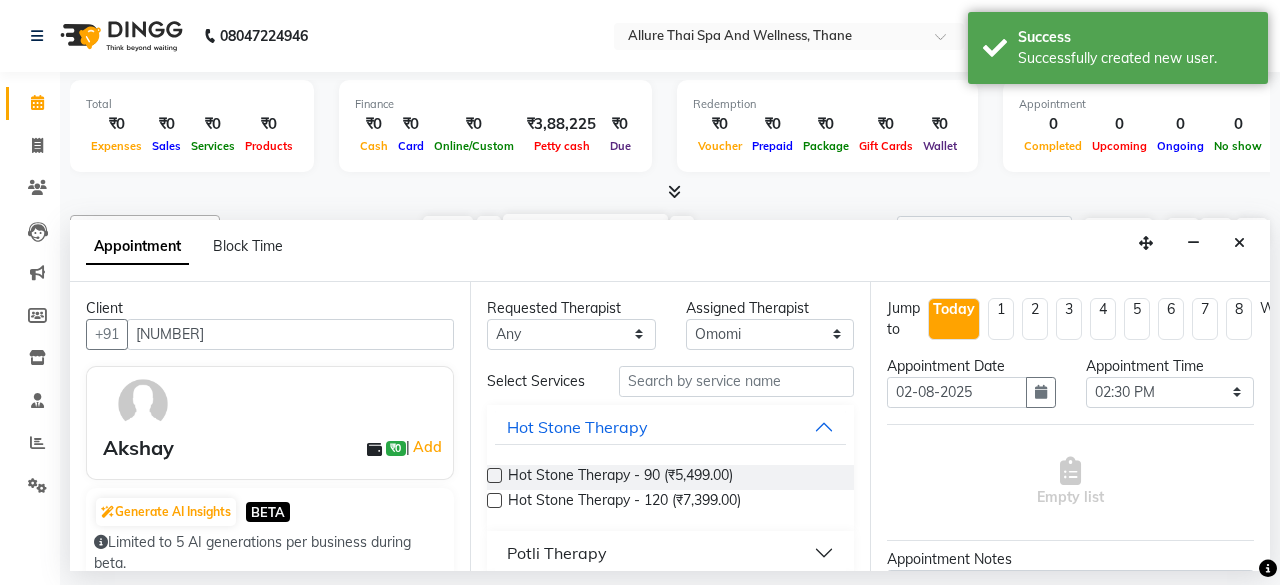 click on "Assigned Therapist" at bounding box center (770, 308) 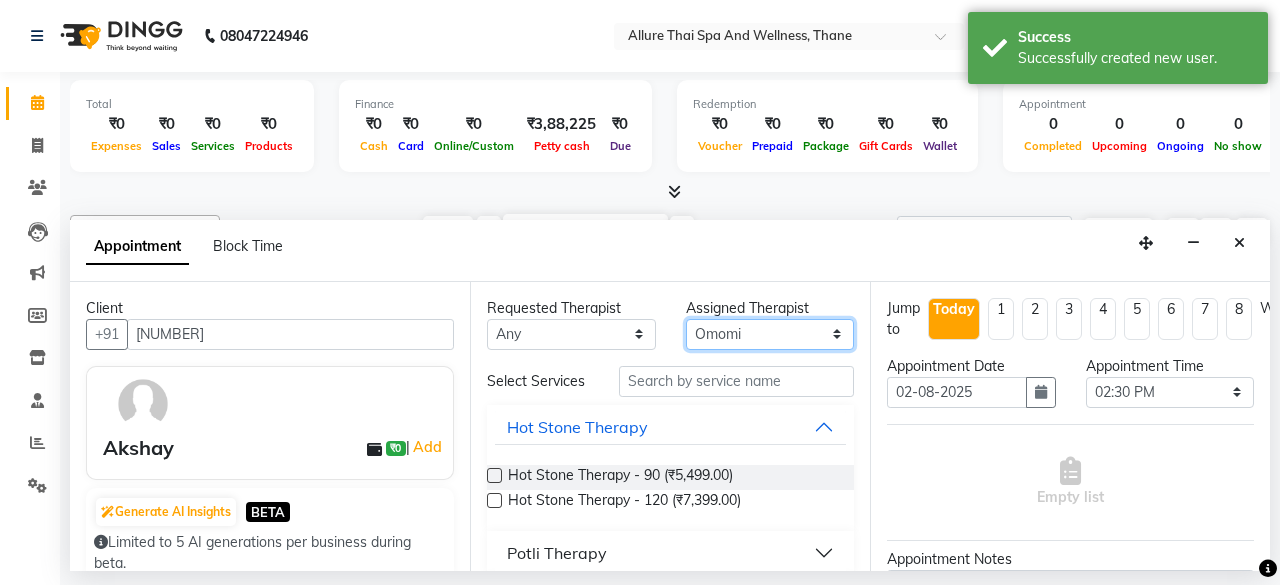 click on "Select Ako Omomi Puii Ressi Seim" at bounding box center [770, 334] 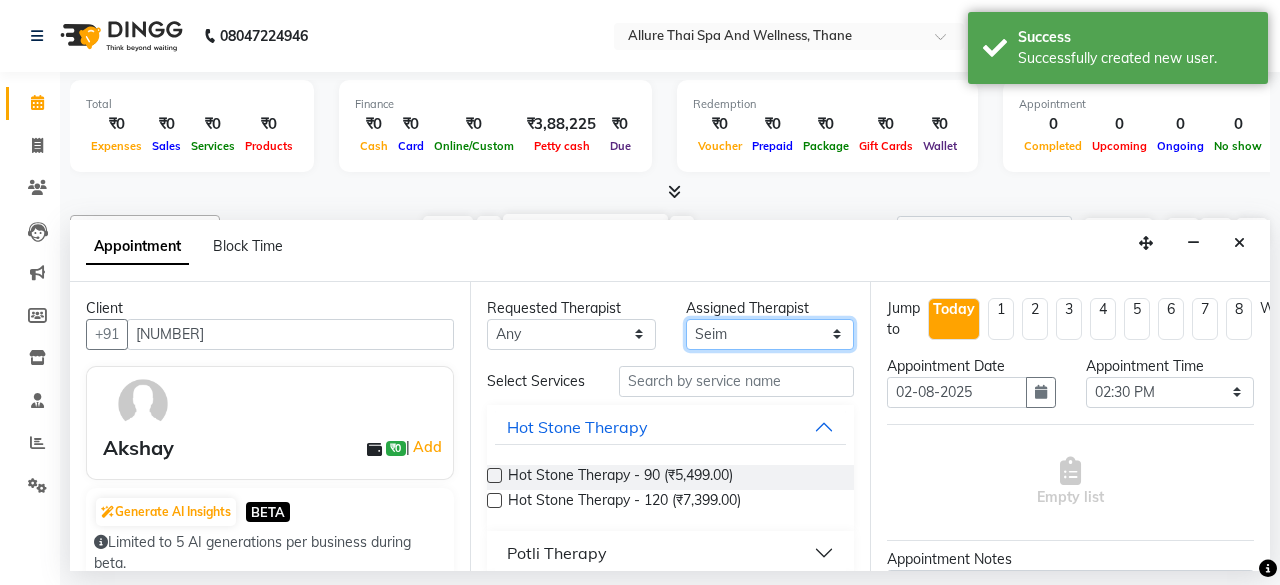 click on "Select Ako Omomi Puii Ressi Seim" at bounding box center [770, 334] 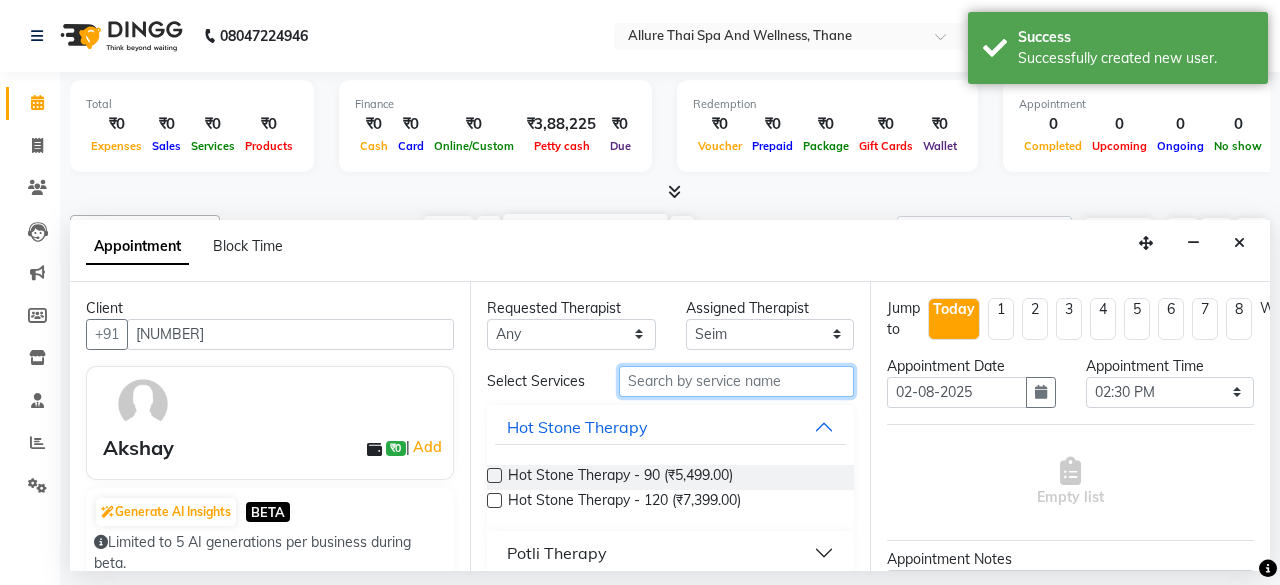 click at bounding box center (736, 381) 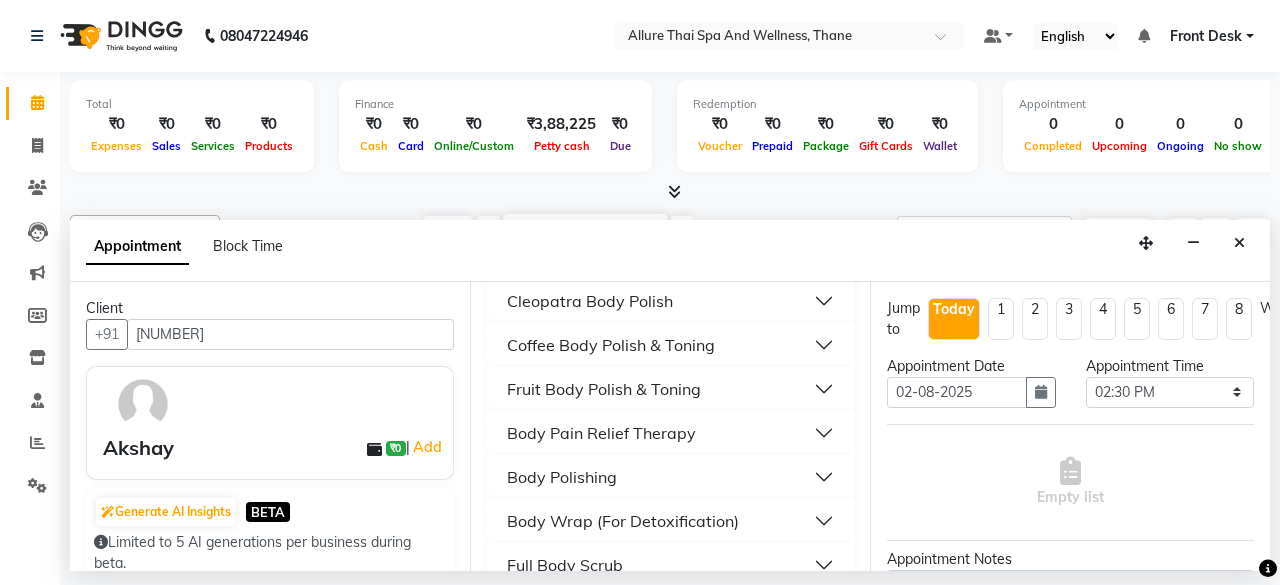 scroll, scrollTop: 237, scrollLeft: 0, axis: vertical 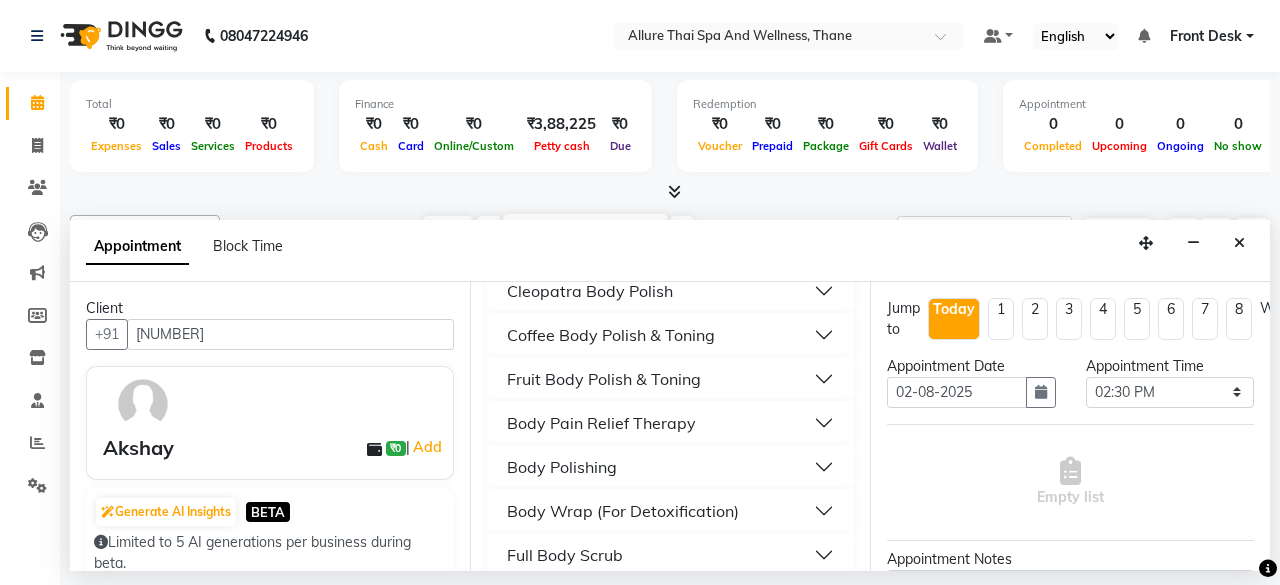 type on "body" 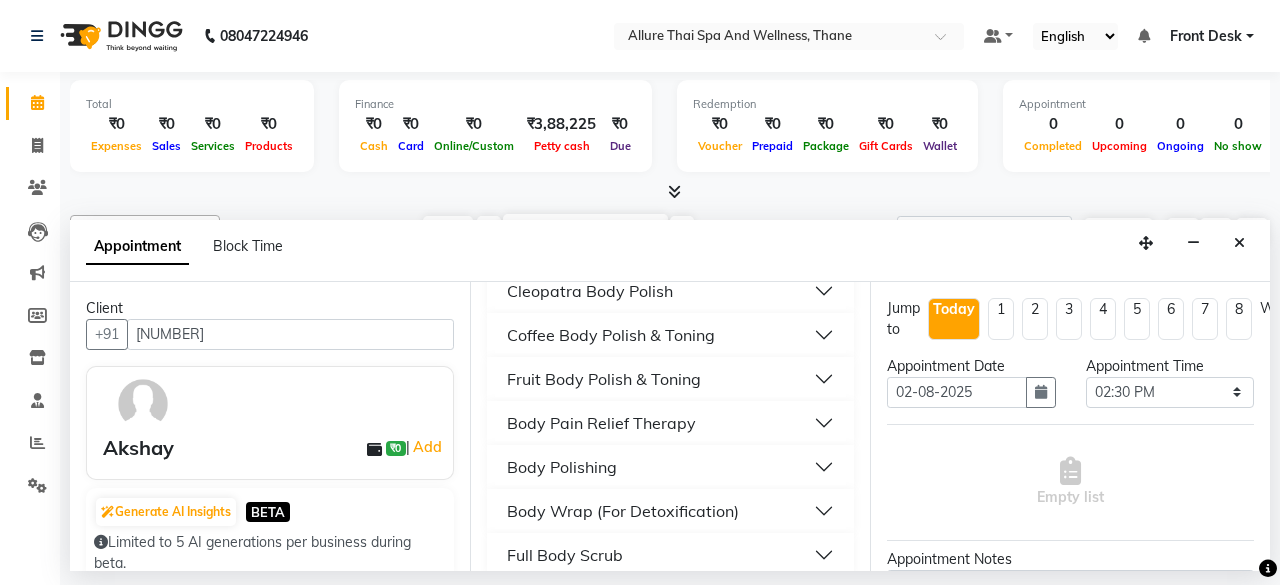 click on "Fruit Body Polish & Toning" at bounding box center (670, 379) 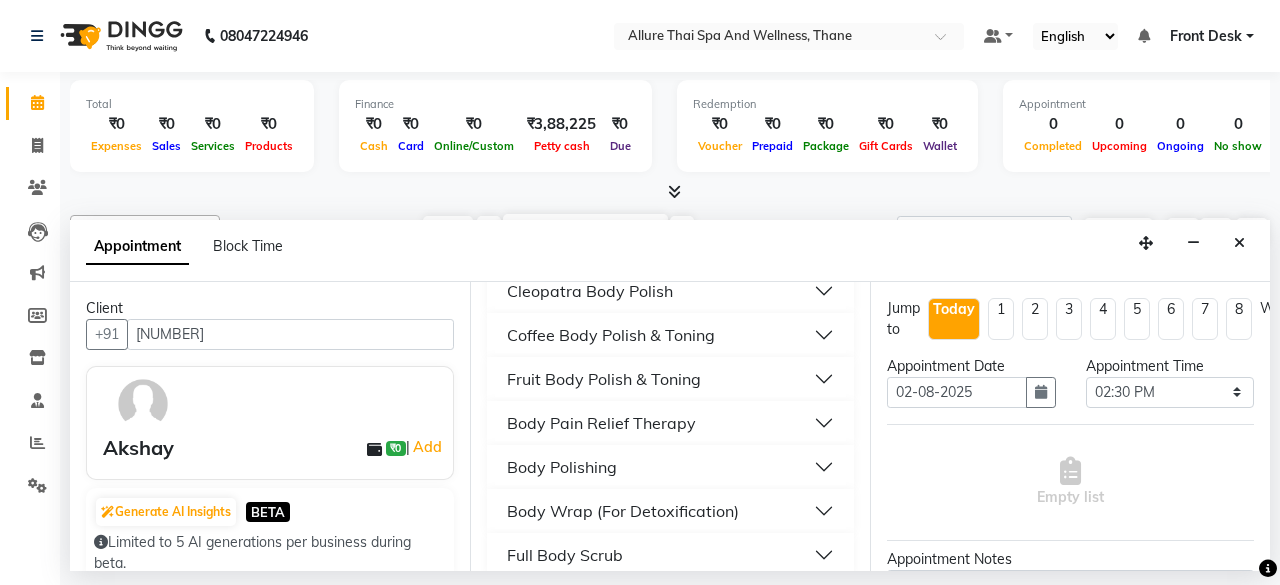 click on "Body Pain Relief Therapy" at bounding box center (670, 423) 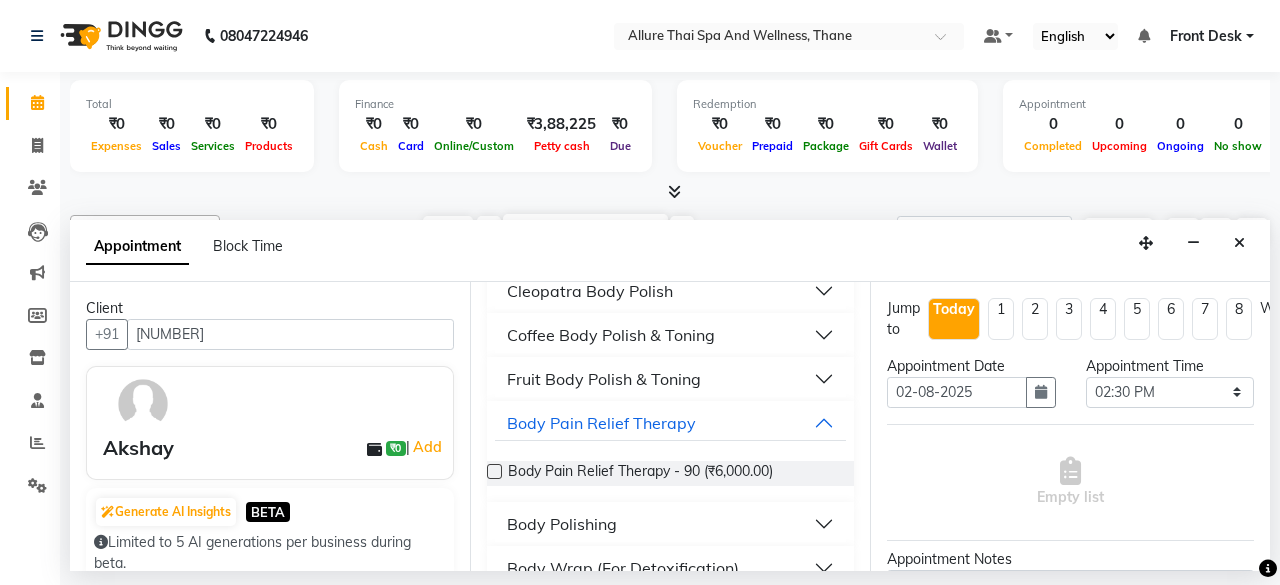 click at bounding box center [494, 471] 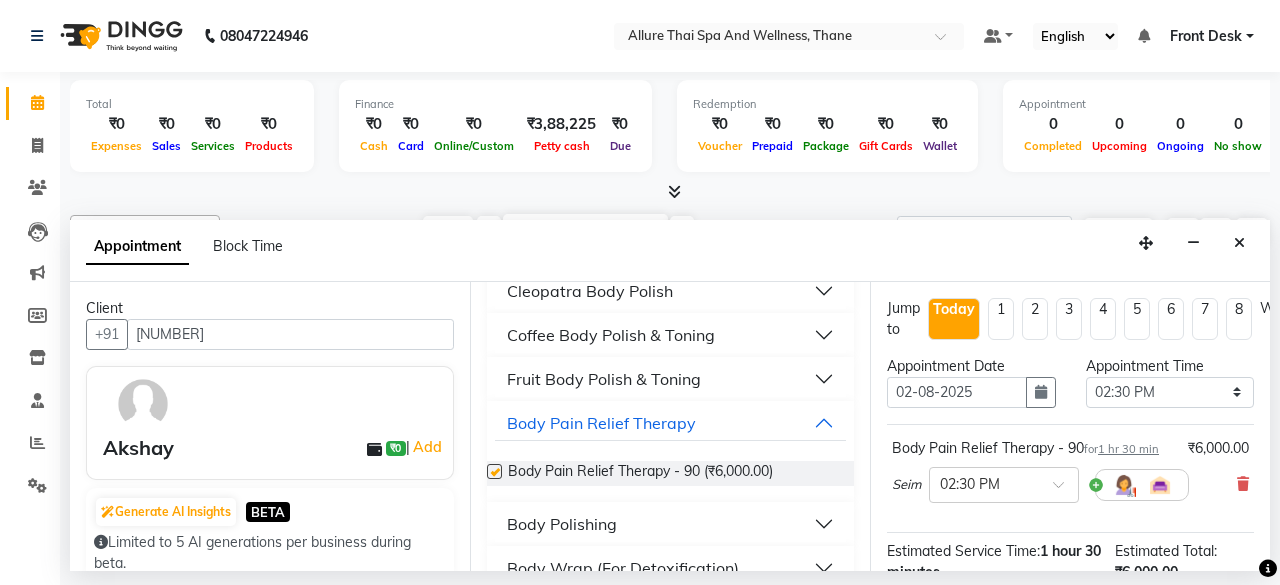 checkbox on "false" 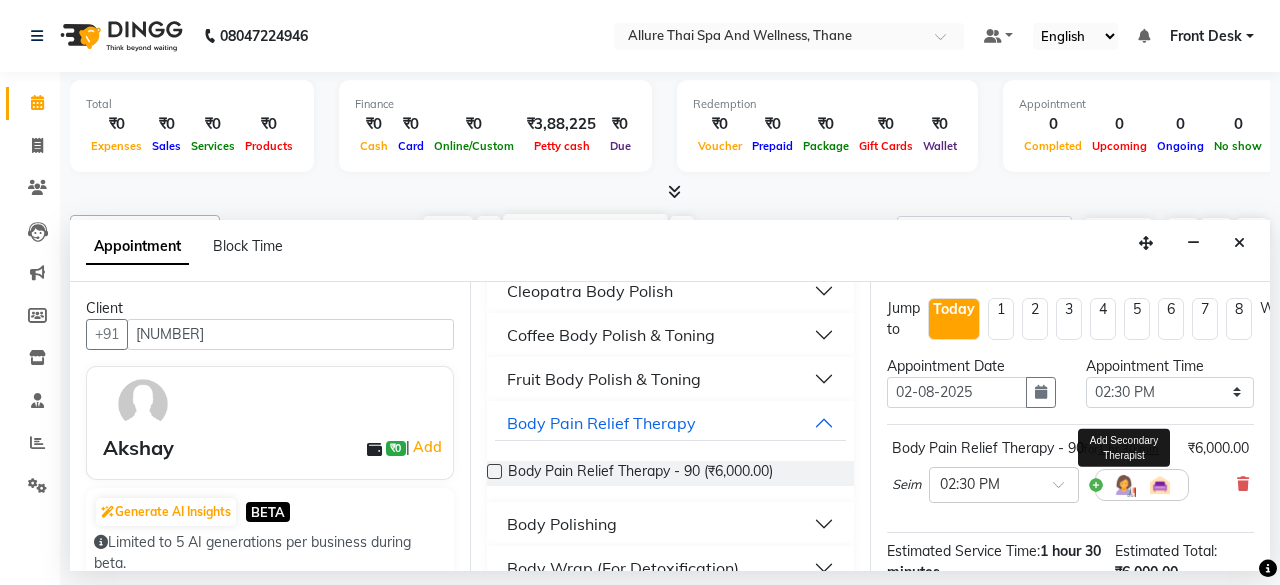 click at bounding box center (1124, 485) 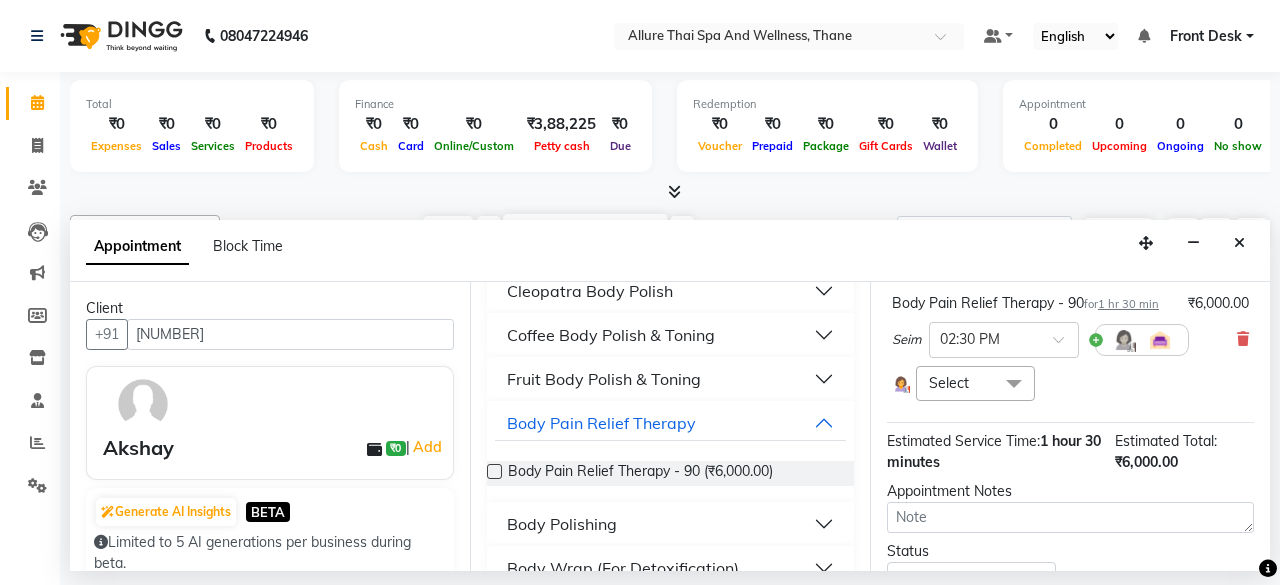 scroll, scrollTop: 146, scrollLeft: 0, axis: vertical 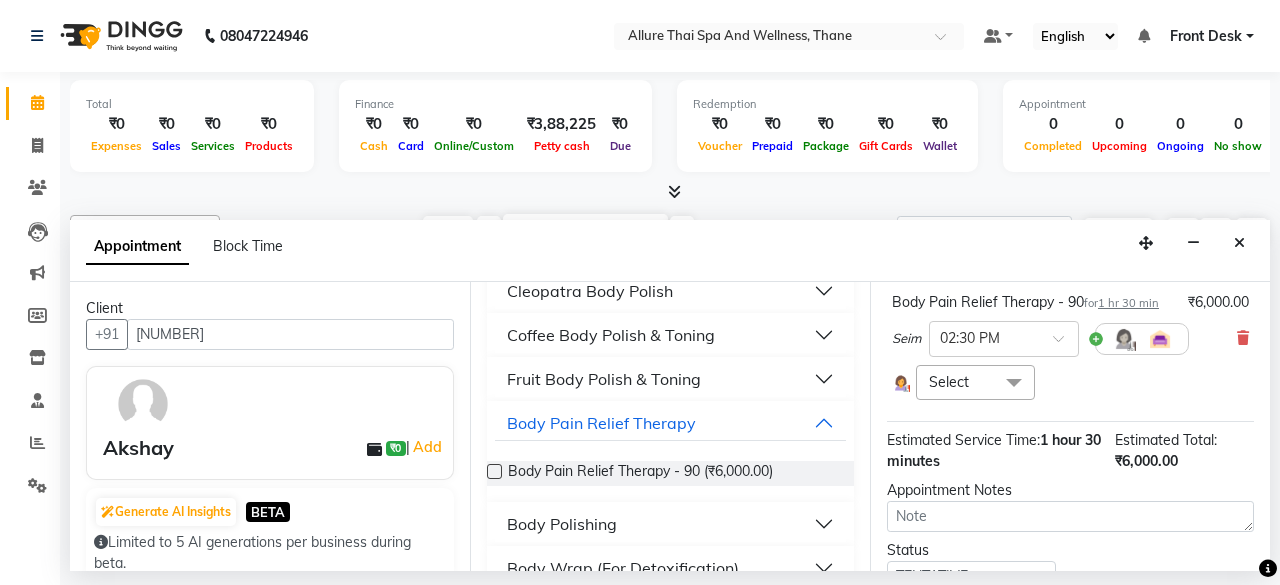 click on "Select" at bounding box center (975, 382) 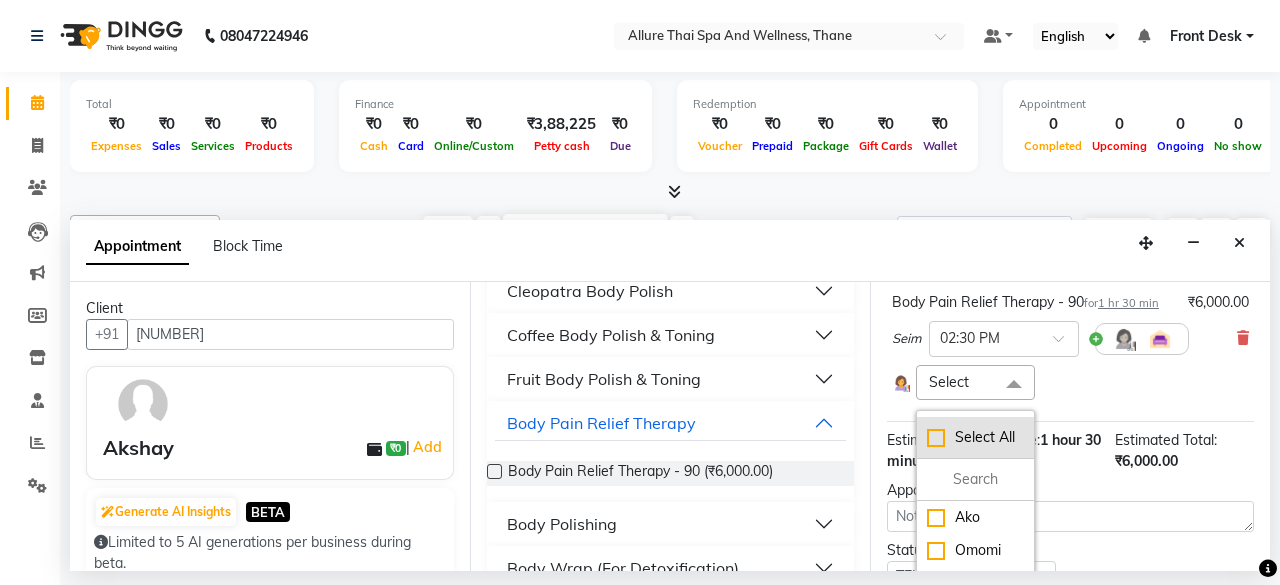scroll, scrollTop: 328, scrollLeft: 0, axis: vertical 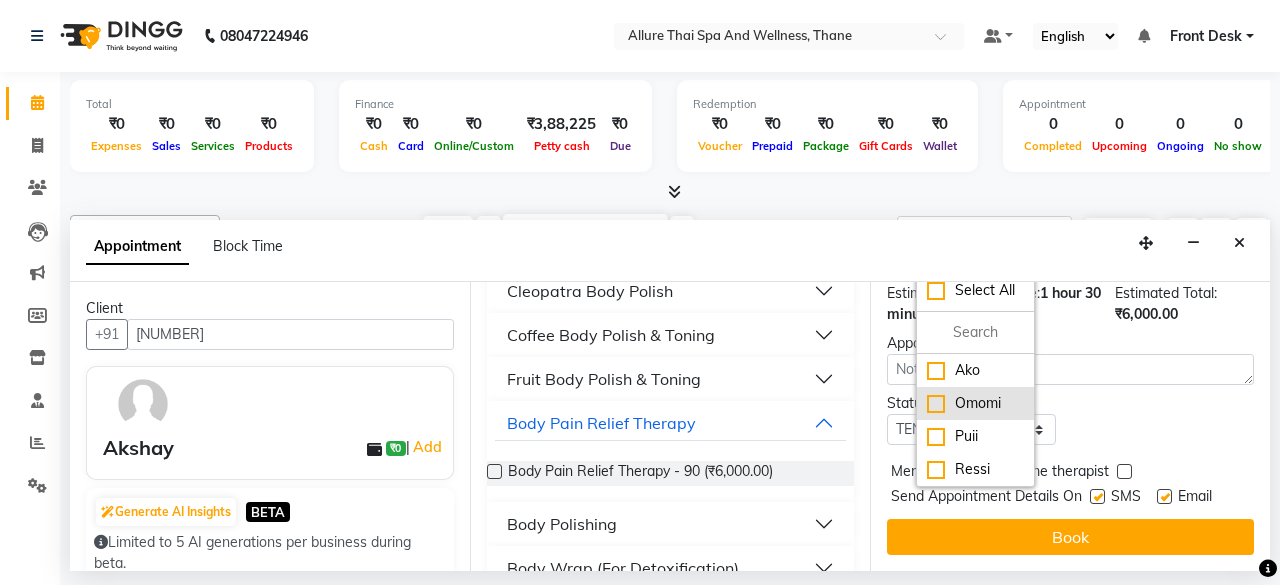click on "Omomi" at bounding box center [975, 403] 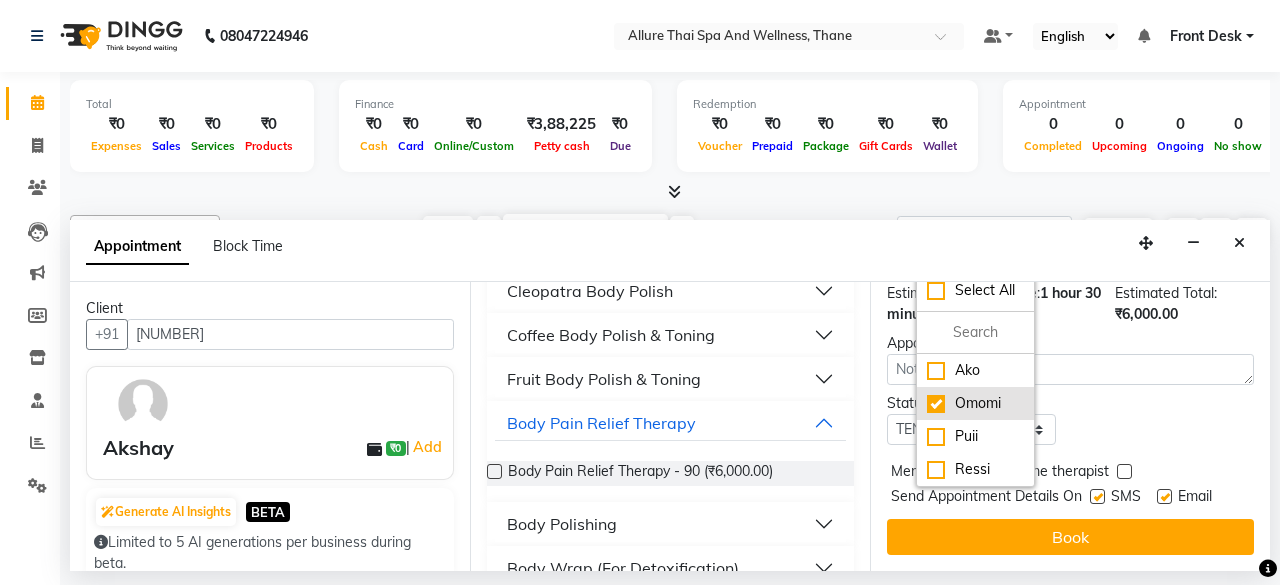 checkbox on "true" 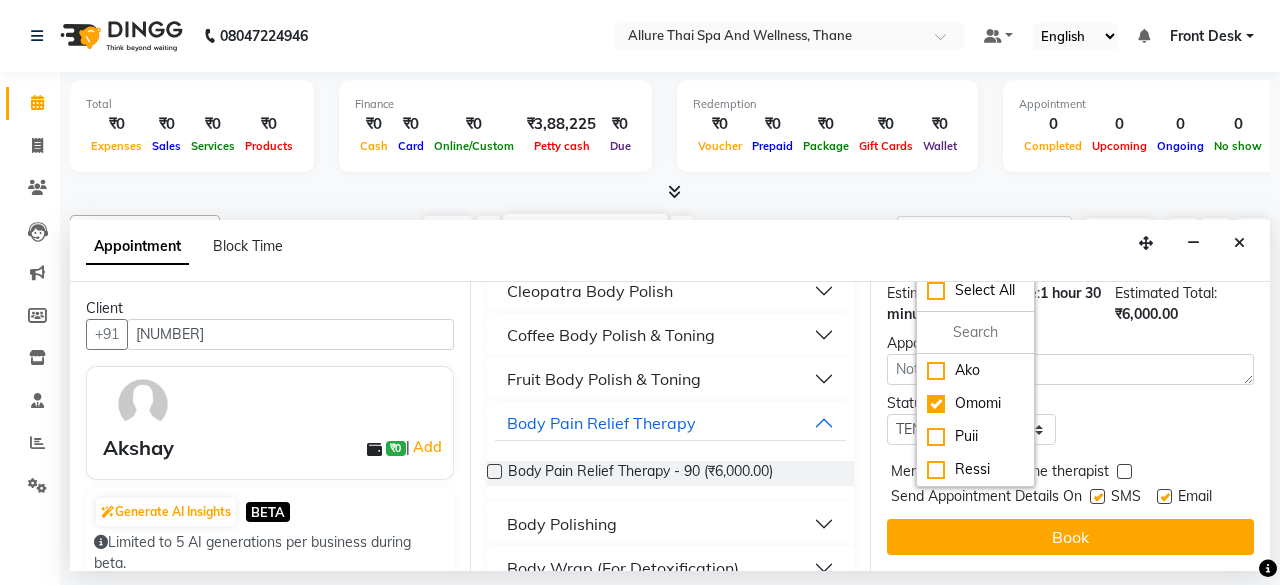 click on "Jump to Today 1 2 3 4 5 6 7 8 Weeks Appointment Date 02-08-2025 Appointment Time Select 10:00 AM 10:15 AM 10:30 AM 10:45 AM 11:00 AM 11:15 AM 11:30 AM 11:45 AM 12:00 PM 12:15 PM 12:30 PM 12:45 PM 01:00 PM 01:15 PM 01:30 PM 01:45 PM 02:00 PM 02:15 PM 02:30 PM 02:45 PM 03:00 PM 03:15 PM 03:30 PM 03:45 PM 04:00 PM 04:15 PM 04:30 PM 04:45 PM 05:00 PM 05:15 PM 05:30 PM 05:45 PM 06:00 PM 06:15 PM 06:30 PM 06:45 PM 07:00 PM 07:15 PM 07:30 PM 07:45 PM 08:00 PM 08:15 PM 08:30 PM 08:45 PM 09:00 PM 09:15 PM 09:30 PM 09:45 PM 10:00 PM 10:15 PM 10:30 PM 10:45 PM 11:00 PM Body Pain Relief Therapy - 90   for  1 hr 30 min ₹6,000.00 Seim × 02:30 PM Omomi  x Select All Ako Omomi Puii Ressi Estimated Service Time:  1 hour 30 minutes Estimated Total:  ₹6,000.00 Appointment Notes Status Select TENTATIVE CONFIRM CHECK-IN UPCOMING Merge Services of Same therapist Send Appointment Details On SMS  Book" at bounding box center (1070, 426) 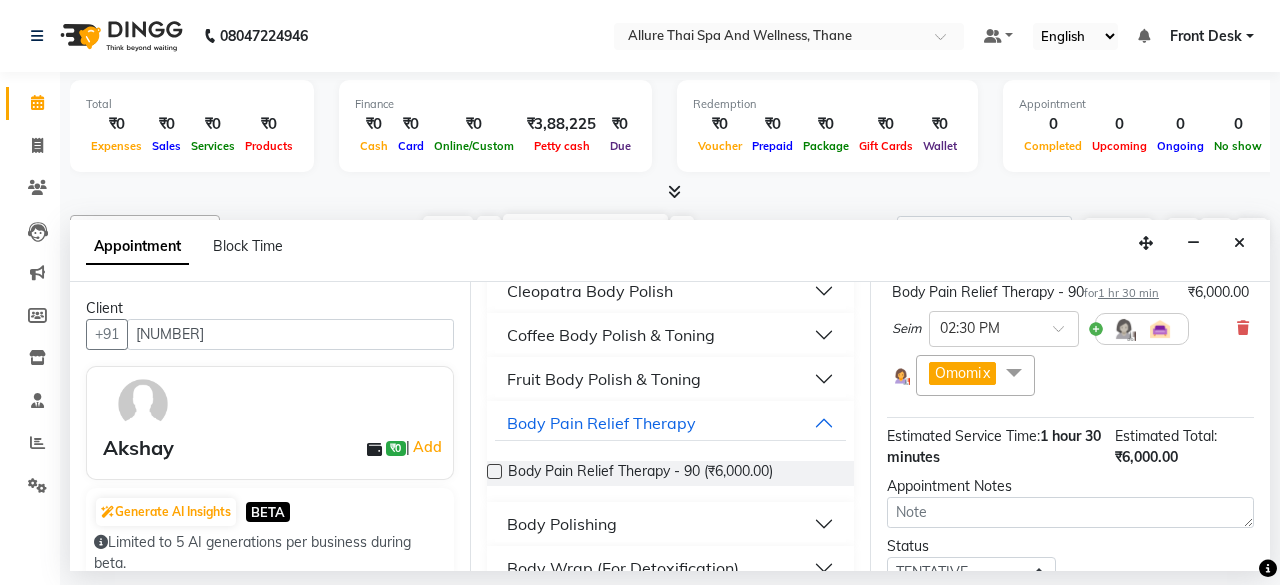 scroll, scrollTop: 155, scrollLeft: 0, axis: vertical 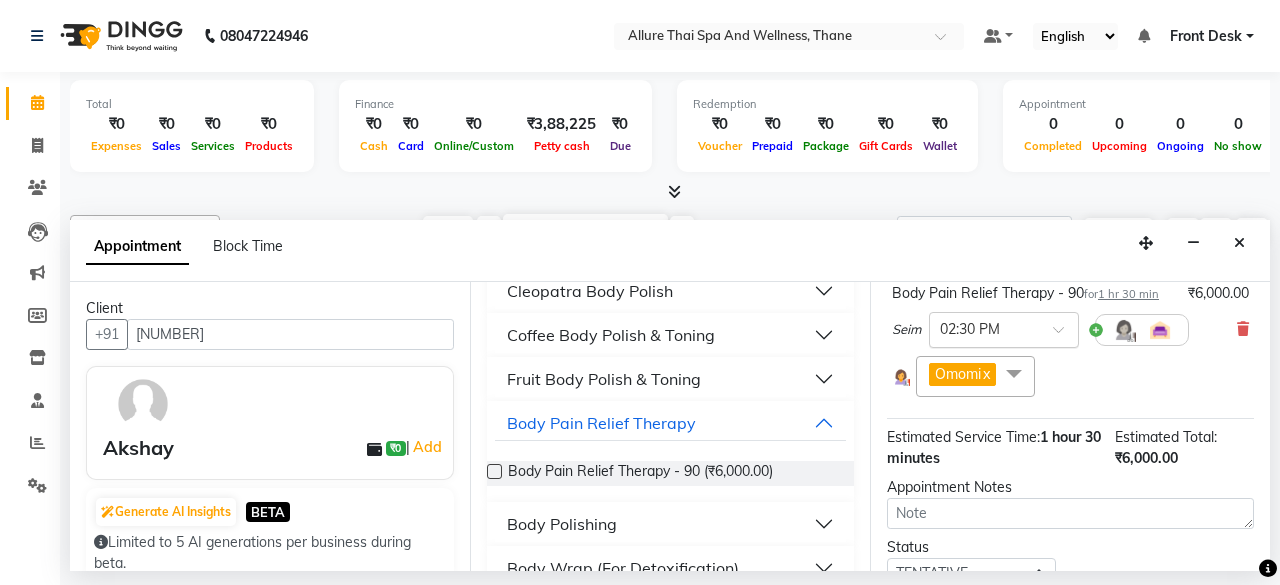 click at bounding box center (984, 328) 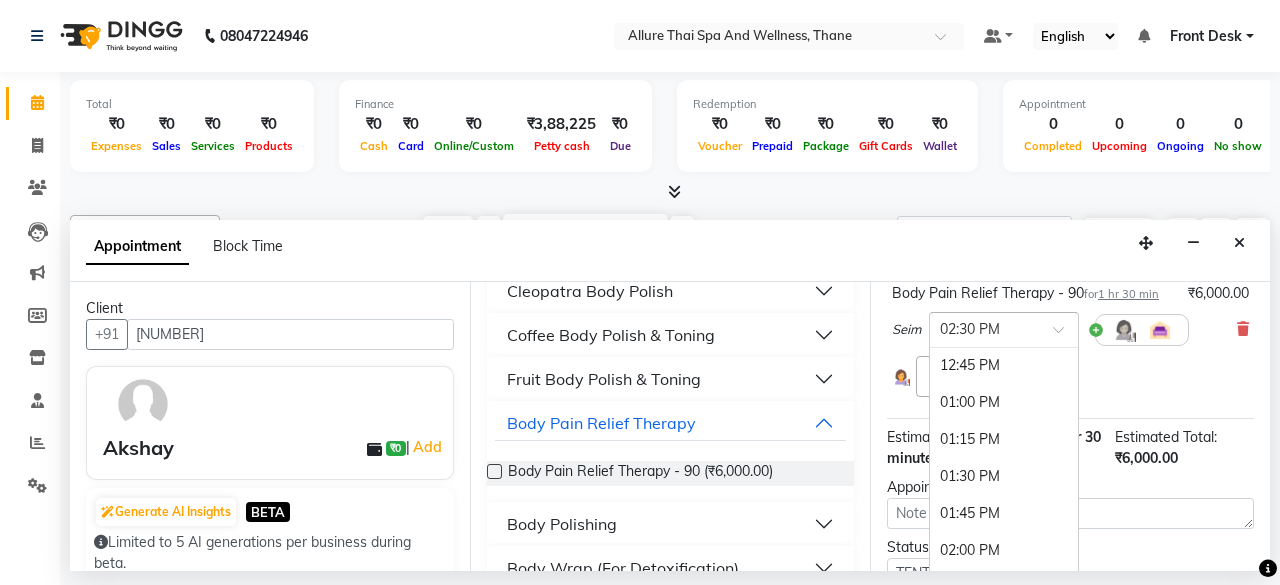 scroll, scrollTop: 402, scrollLeft: 0, axis: vertical 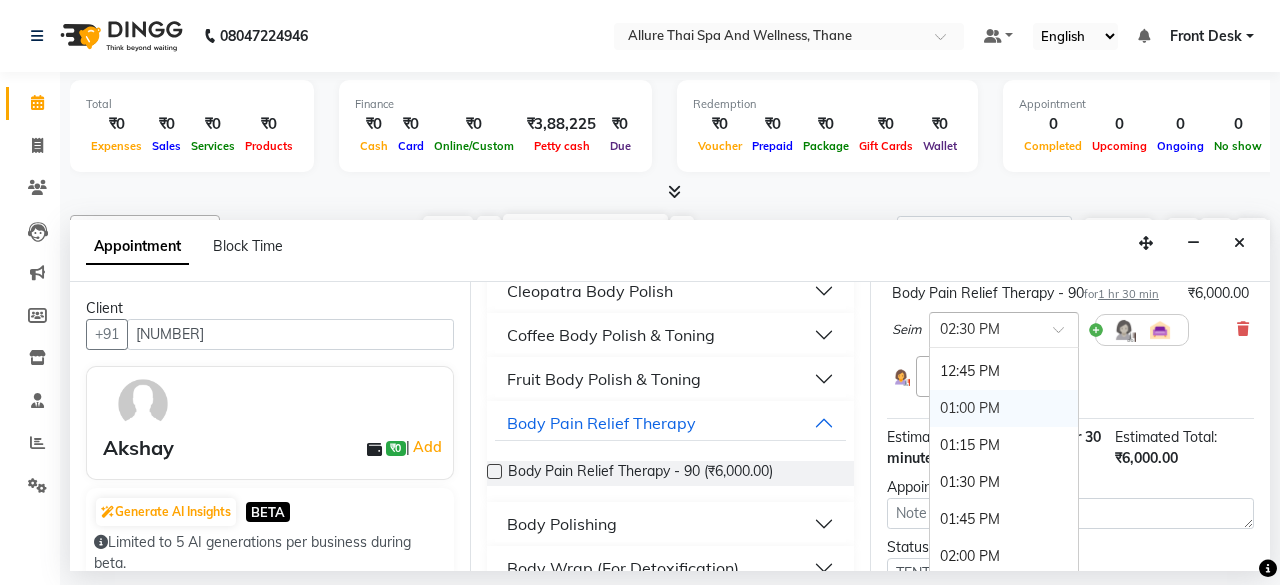 click on "01:00 PM" at bounding box center (1004, 408) 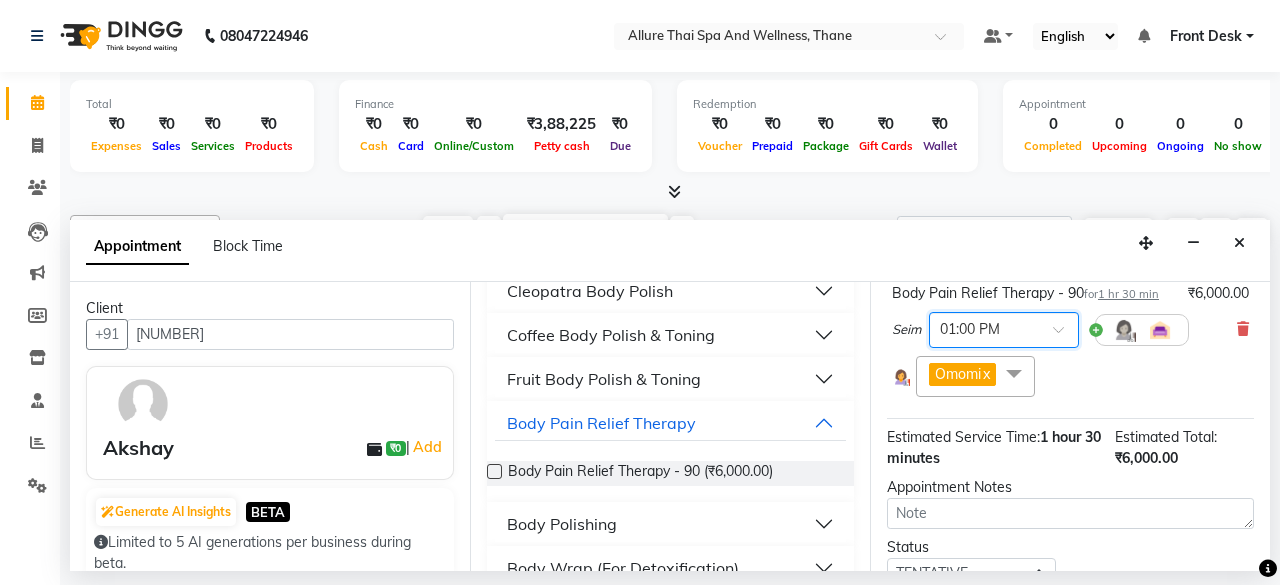 scroll, scrollTop: 310, scrollLeft: 0, axis: vertical 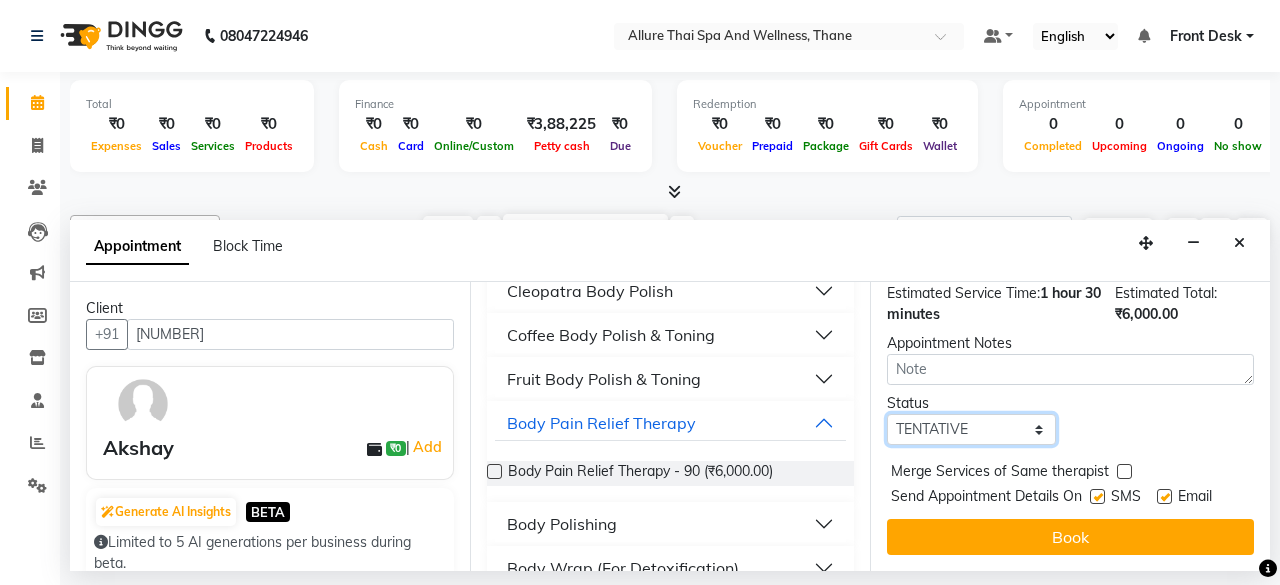 click on "Select TENTATIVE CONFIRM CHECK-IN UPCOMING" at bounding box center (971, 429) 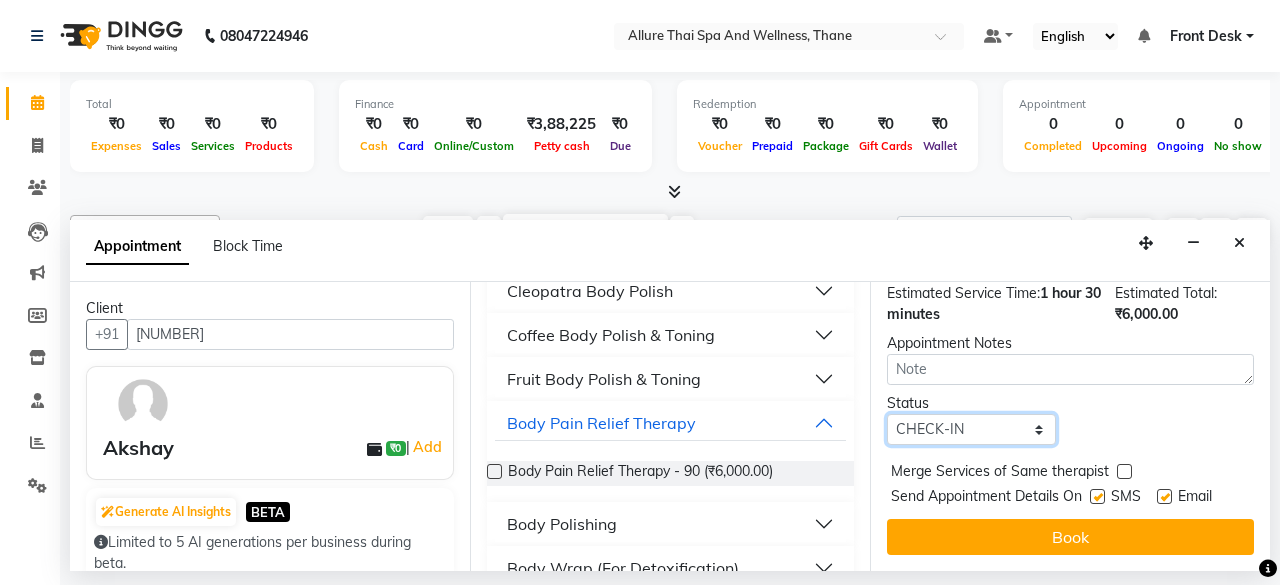 click on "Select TENTATIVE CONFIRM CHECK-IN UPCOMING" at bounding box center [971, 429] 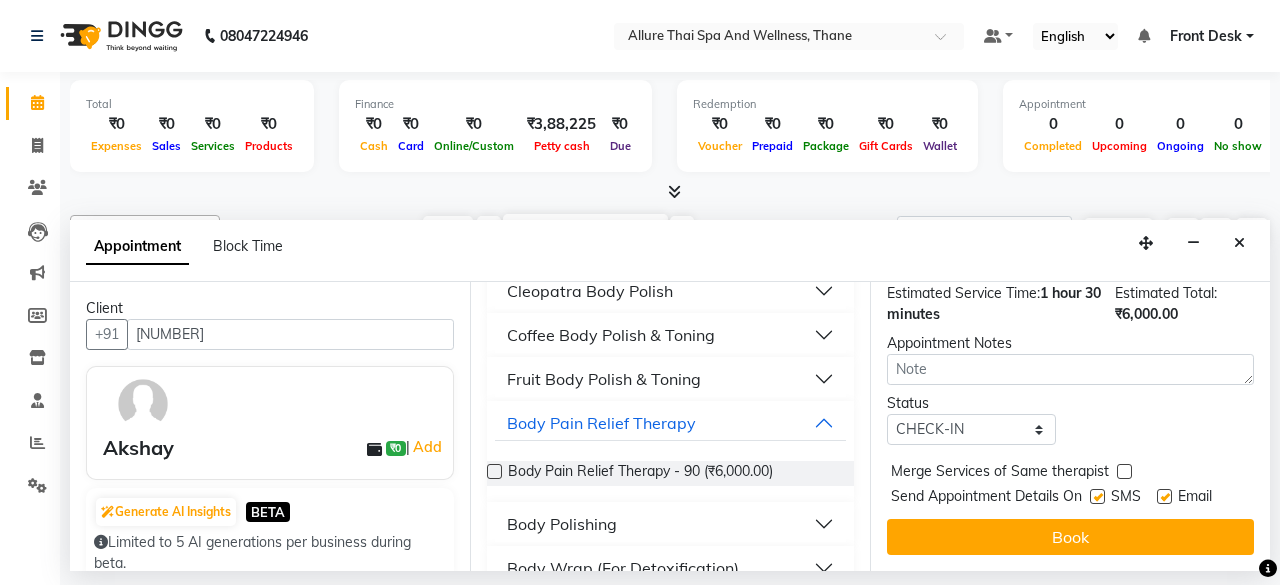 click at bounding box center [1097, 496] 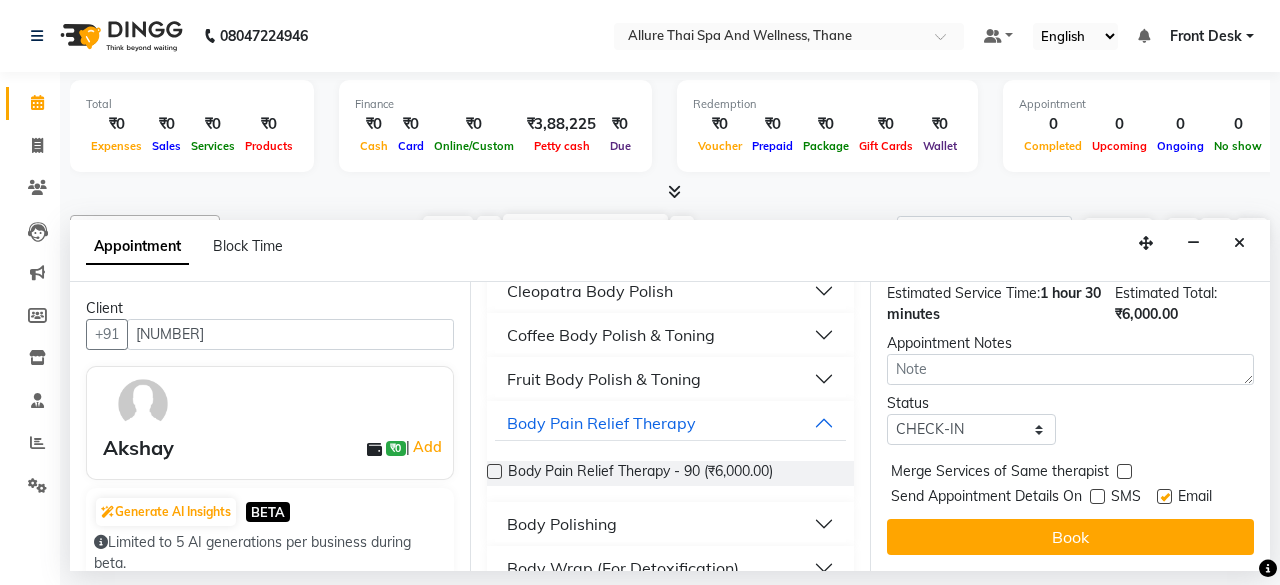 click at bounding box center (1164, 496) 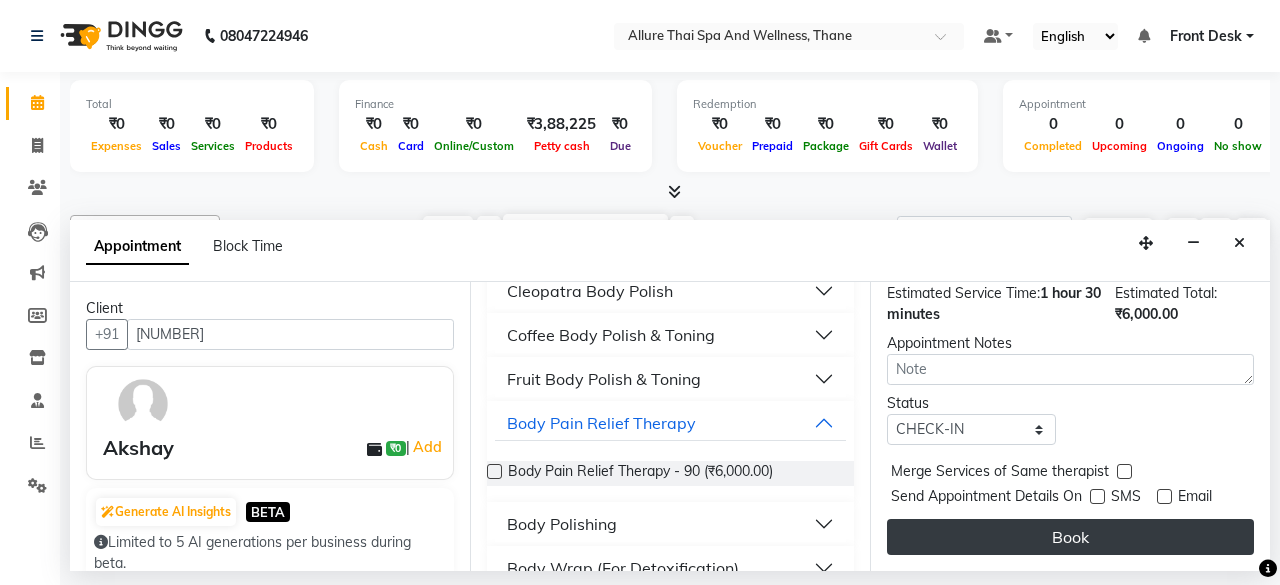 click on "Book" at bounding box center (1070, 537) 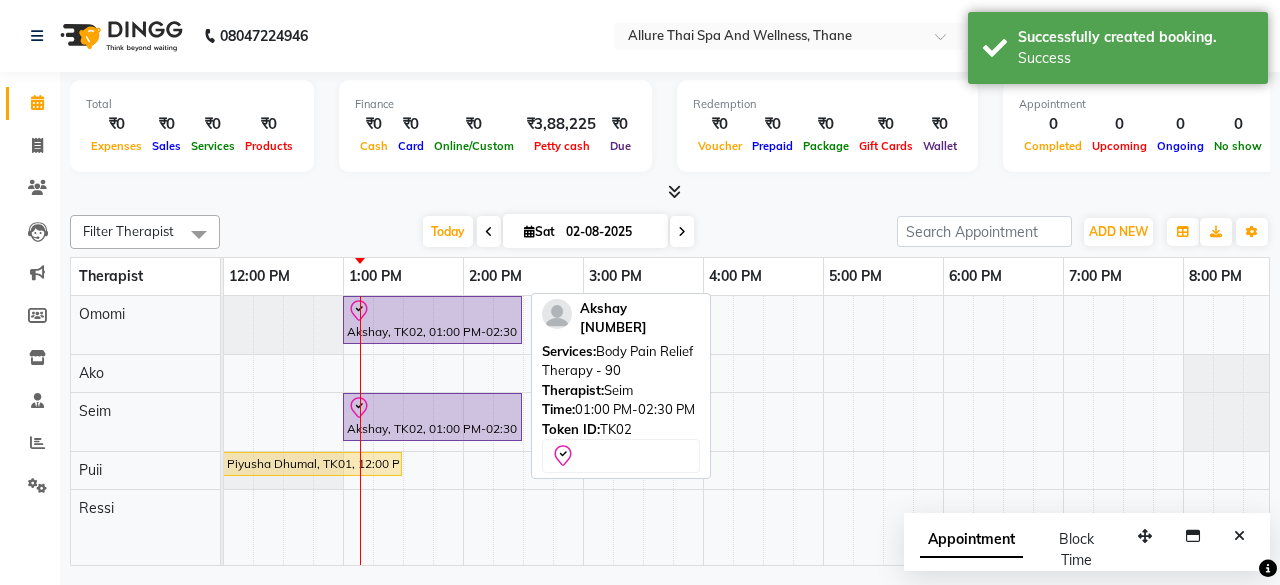 click at bounding box center (432, 408) 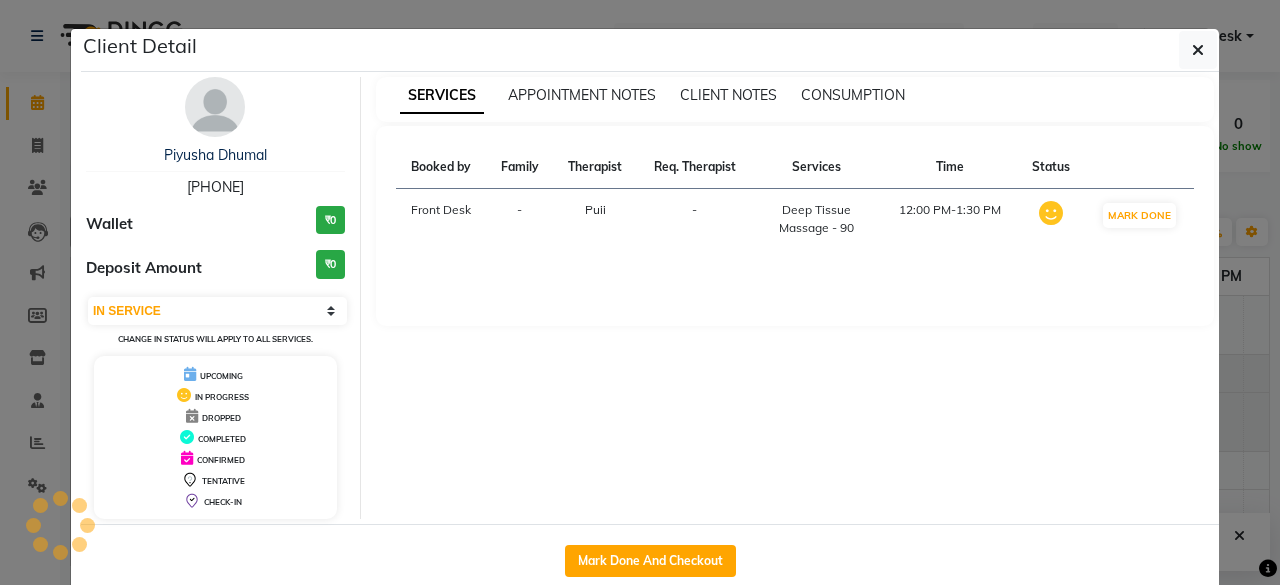click on "SERVICES APPOINTMENT NOTES CLIENT NOTES CONSUMPTION Booked by Family Therapist Req. Therapist Services Time Status  Front Desk   - Puii -  Deep Tissue Massage - 90   12:00 PM-1:30 PM   MARK DONE" at bounding box center (795, 298) 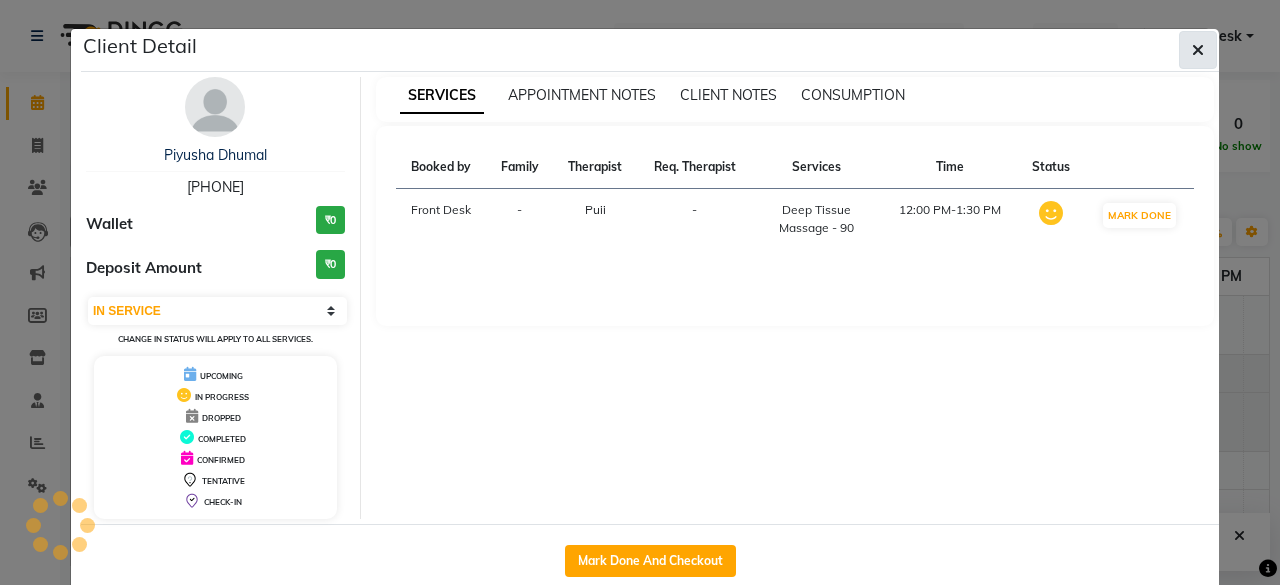 select on "8" 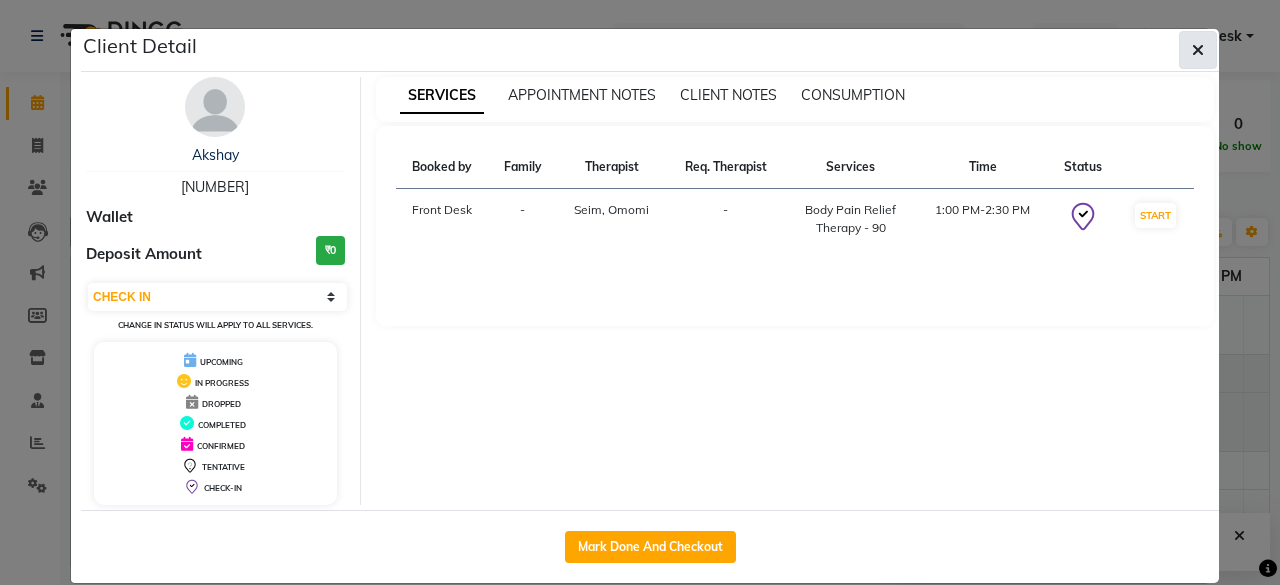 click 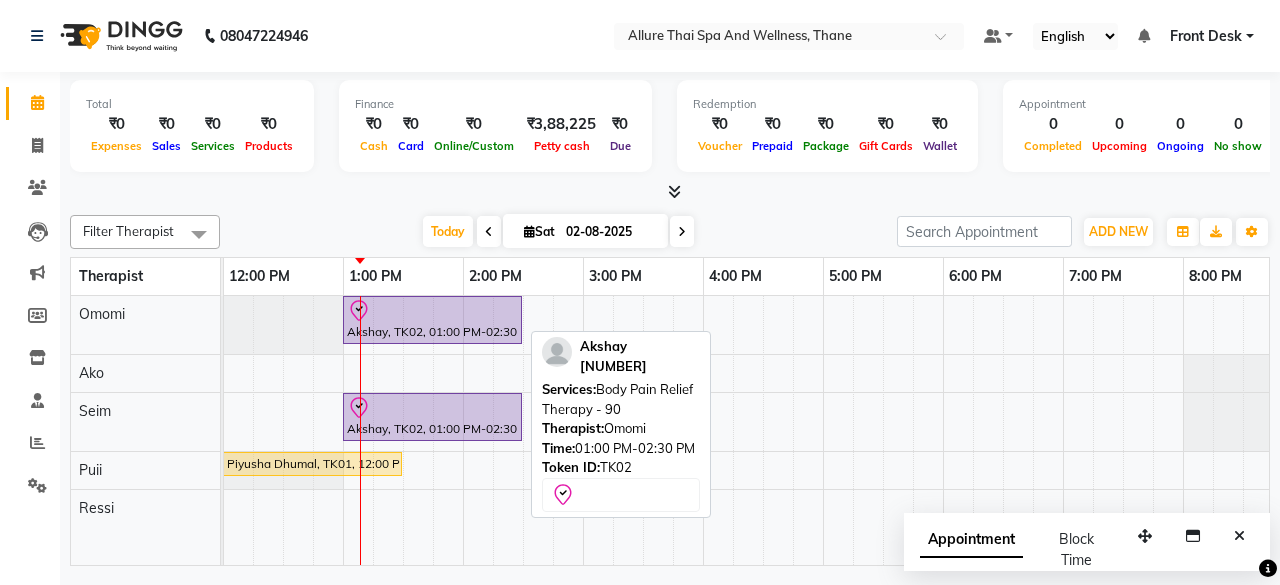 click on "Akshay, TK02, 01:00 PM-02:30 PM, Body Pain Relief Therapy - 90" at bounding box center (432, 320) 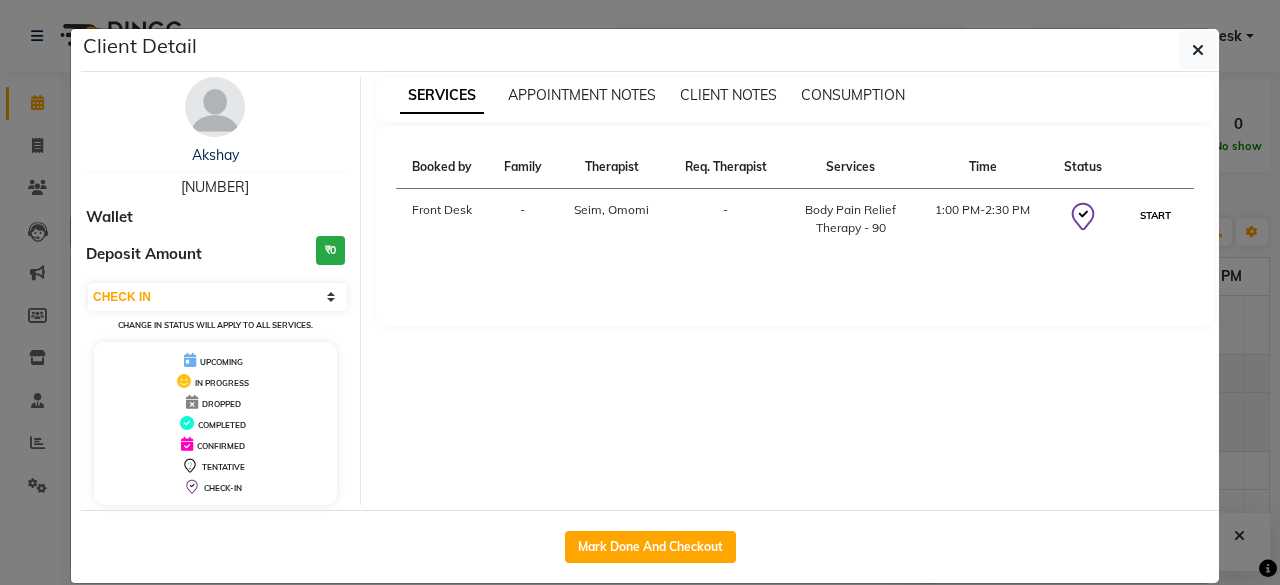 click on "START" at bounding box center (1155, 215) 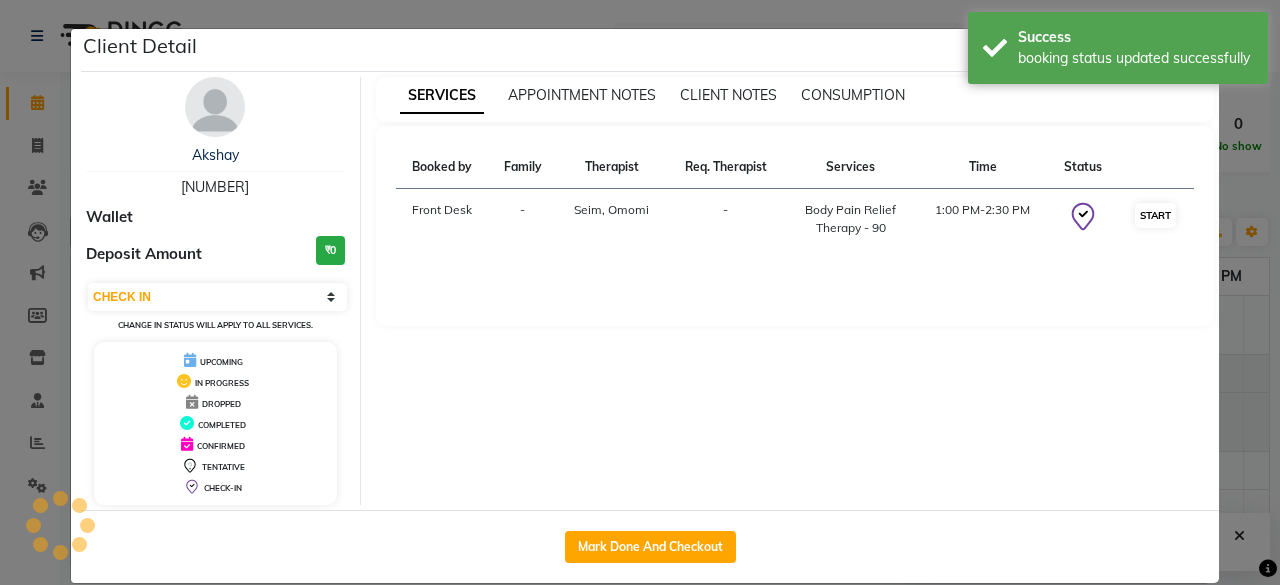 select on "1" 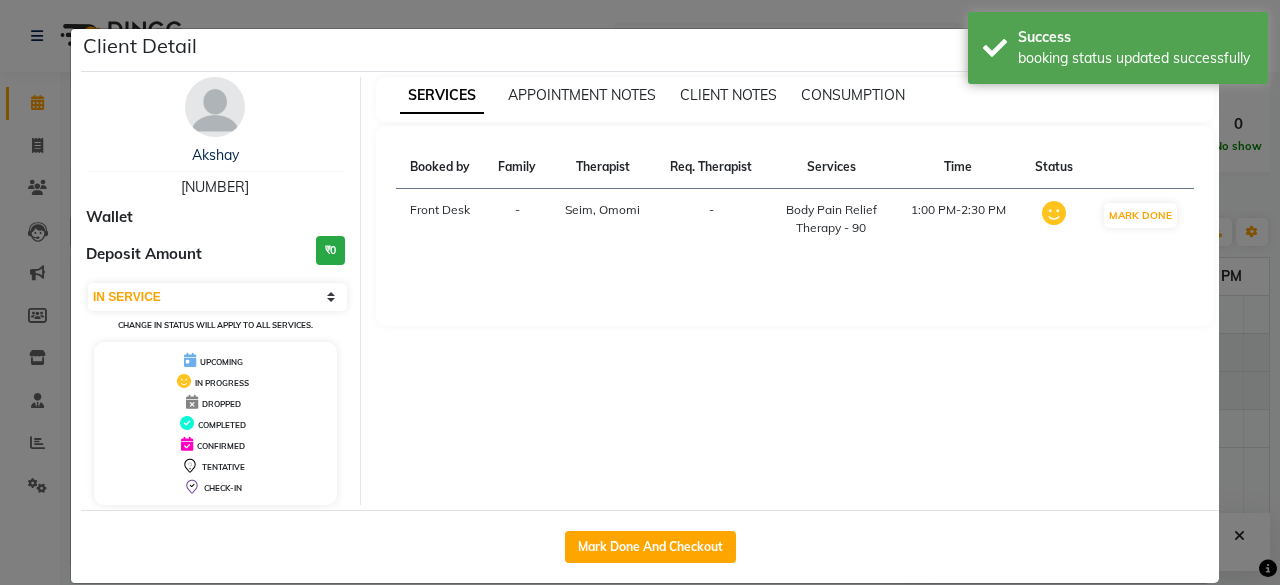 click on "Client Detail  Akshay    [PHONE] Wallet Deposit Amount  ₹0  Select IN SERVICE CONFIRMED TENTATIVE CHECK IN MARK DONE DROPPED UPCOMING Change in status will apply to all services. UPCOMING IN PROGRESS DROPPED COMPLETED CONFIRMED TENTATIVE CHECK-IN SERVICES APPOINTMENT NOTES CLIENT NOTES CONSUMPTION Booked by Family Therapist Req. Therapist Services Time Status  Front Desk   - Seim , Omomi -  Body Pain Relief Therapy - 90   1:00 PM-2:30 PM   MARK DONE   Mark Done And Checkout" 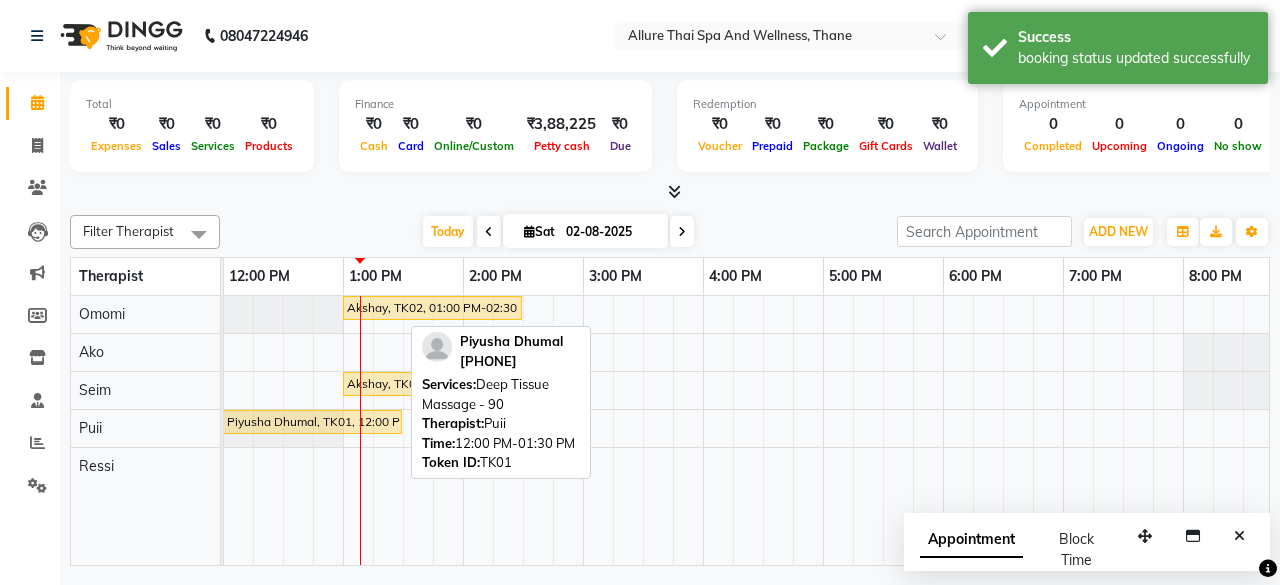 click on "Piyusha Dhumal, TK01, 12:00 PM-01:30 PM, Deep Tissue Massage - 90" at bounding box center [312, 422] 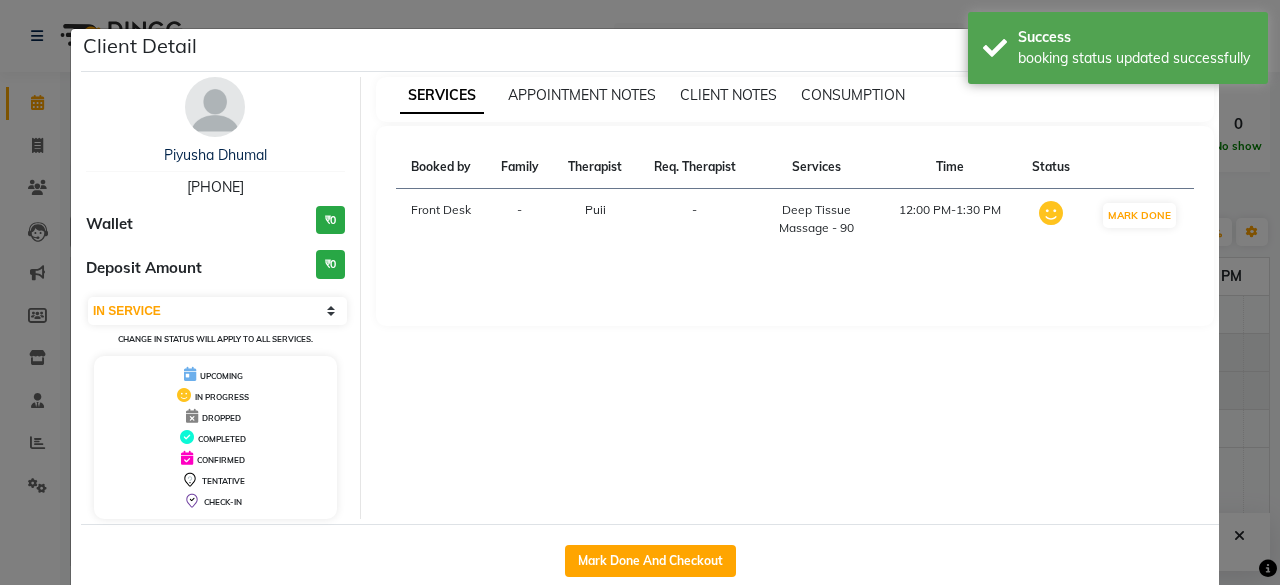 click on "Client Detail  Piyusha Dhumal   [PHONE] Wallet ₹0 Deposit Amount  ₹0  Select IN SERVICE CONFIRMED TENTATIVE CHECK IN MARK DONE DROPPED UPCOMING Change in status will apply to all services. UPCOMING IN PROGRESS DROPPED COMPLETED CONFIRMED TENTATIVE CHECK-IN SERVICES APPOINTMENT NOTES CLIENT NOTES CONSUMPTION Booked by Family Therapist Req. Therapist Services Time Status  Front Desk   - Puii -  Deep Tissue Massage - 90   12:00 PM-1:30 PM   MARK DONE   Mark Done And Checkout" 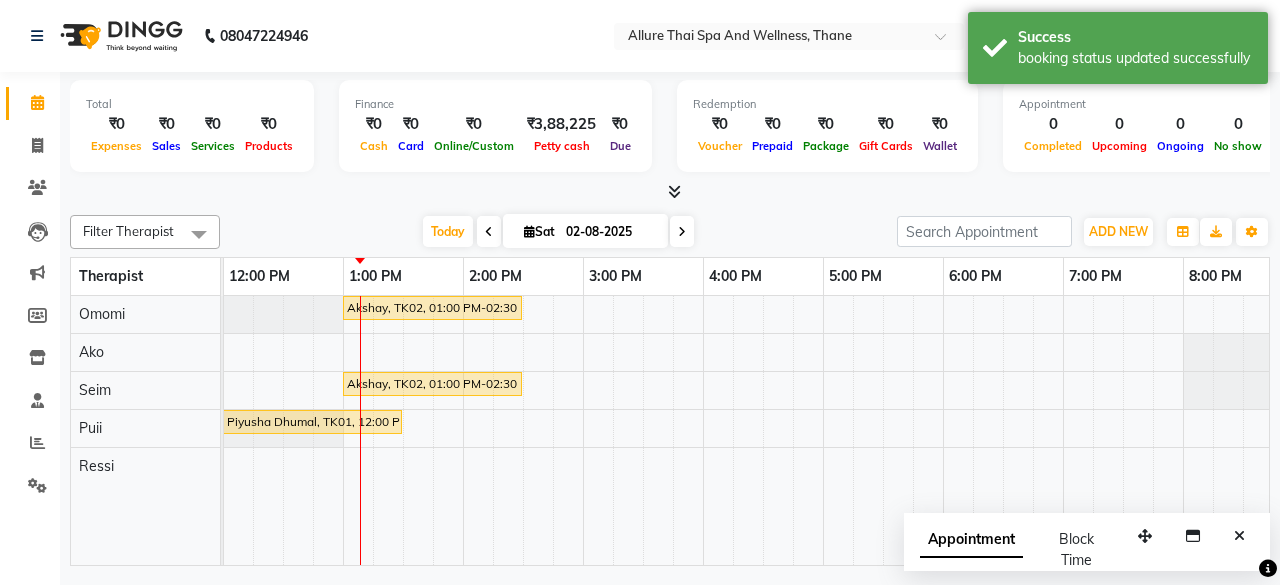 scroll, scrollTop: 0, scrollLeft: 0, axis: both 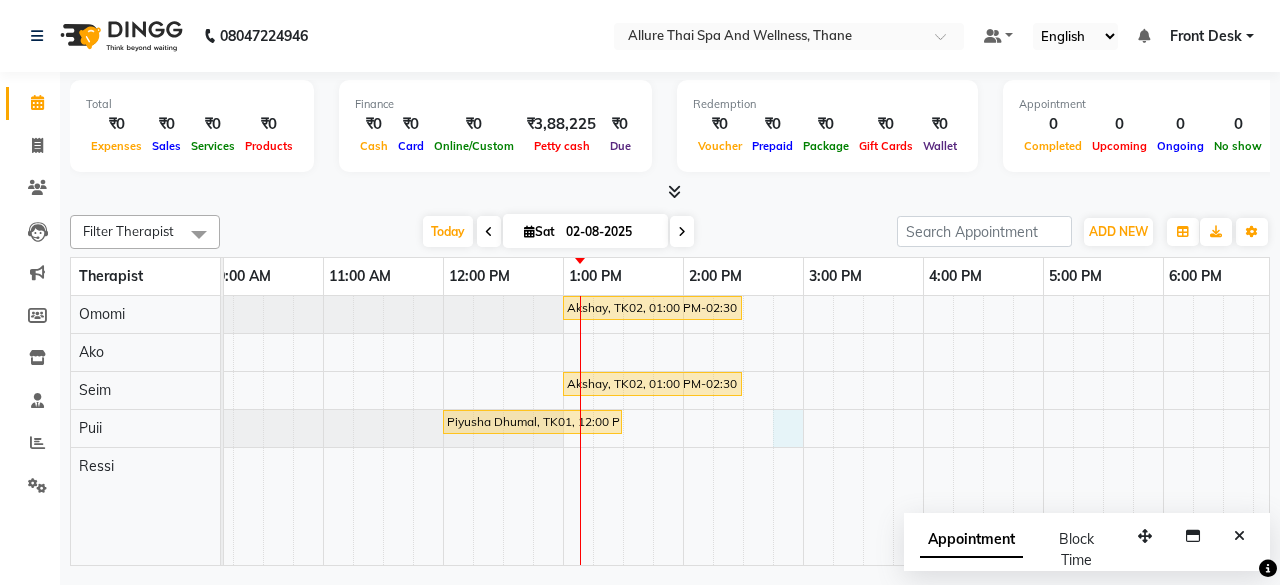 click on "Akshay, TK02, 01:00 PM-02:30 PM, Body Pain Relief Therapy - 90    Akshay, TK02, 01:00 PM-02:30 PM, Body Pain Relief Therapy - 90    Piyusha Dhumal, TK01, 12:00 PM-01:30 PM, Deep Tissue Massage - 90" at bounding box center (983, 430) 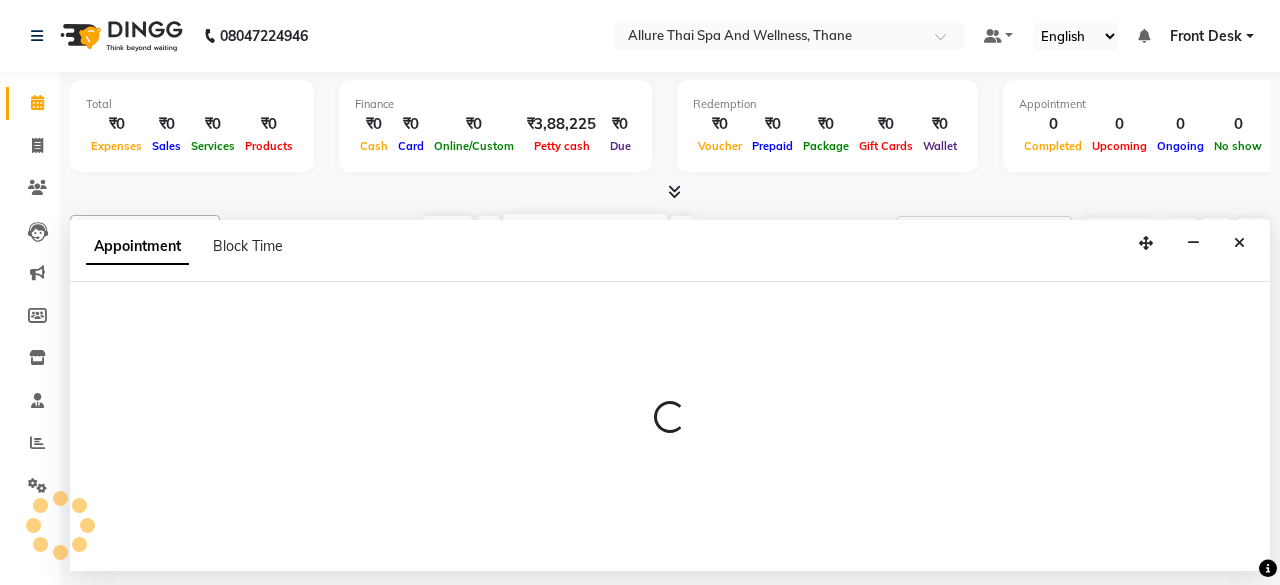 select on "85559" 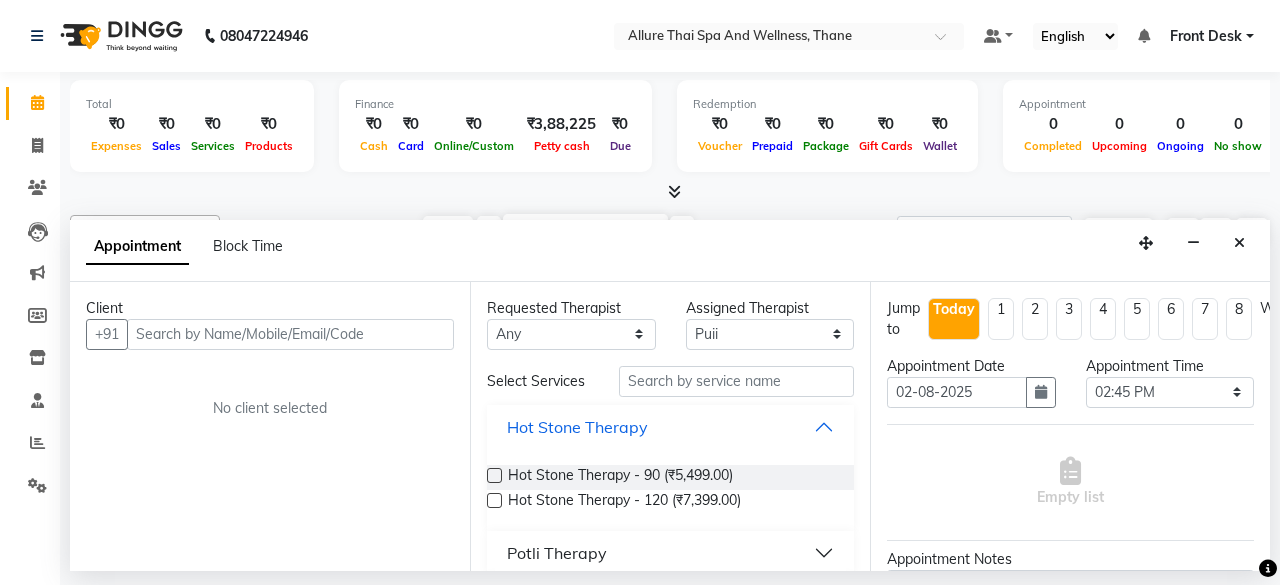 click on "Hot Stone Therapy" at bounding box center (670, 427) 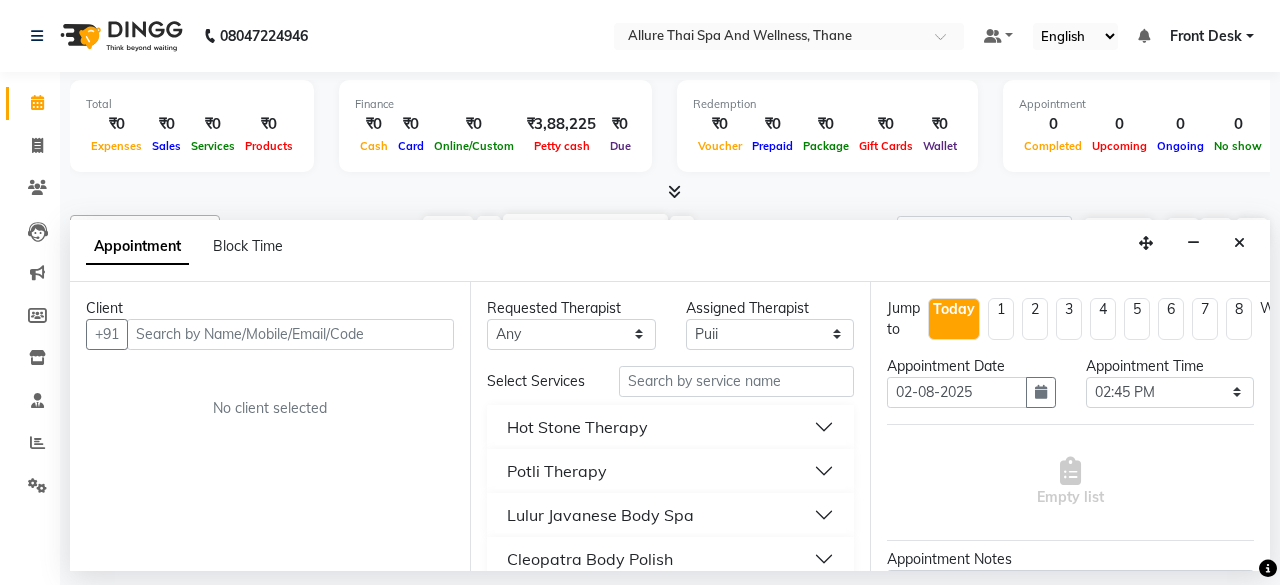 click on "Appointment Block Time" at bounding box center (670, 251) 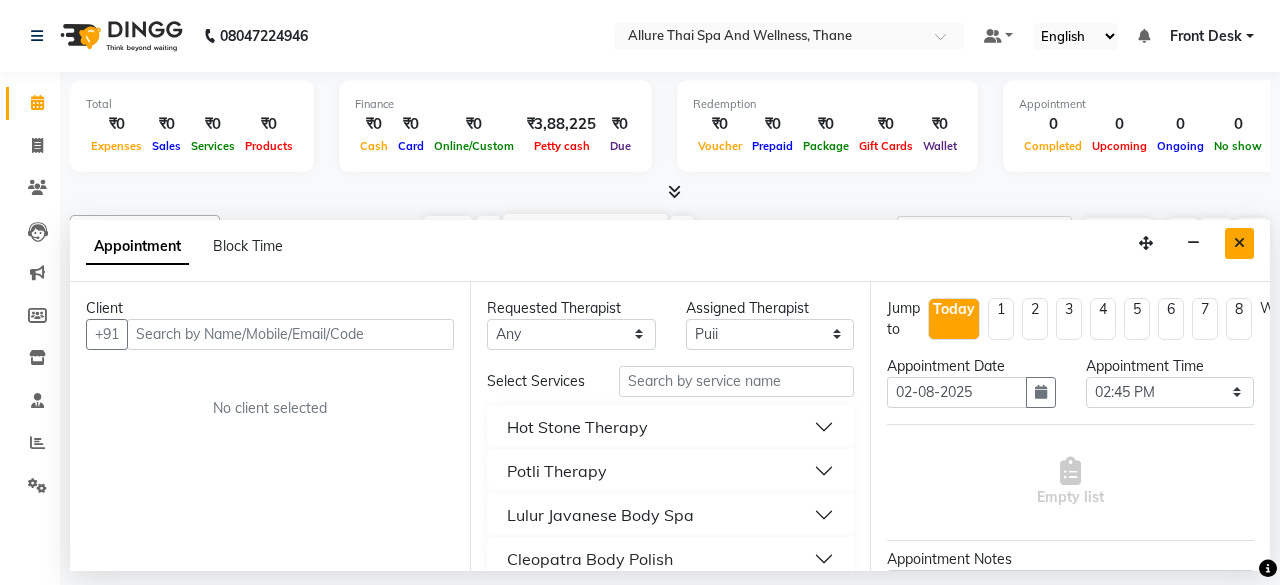 click at bounding box center [1239, 243] 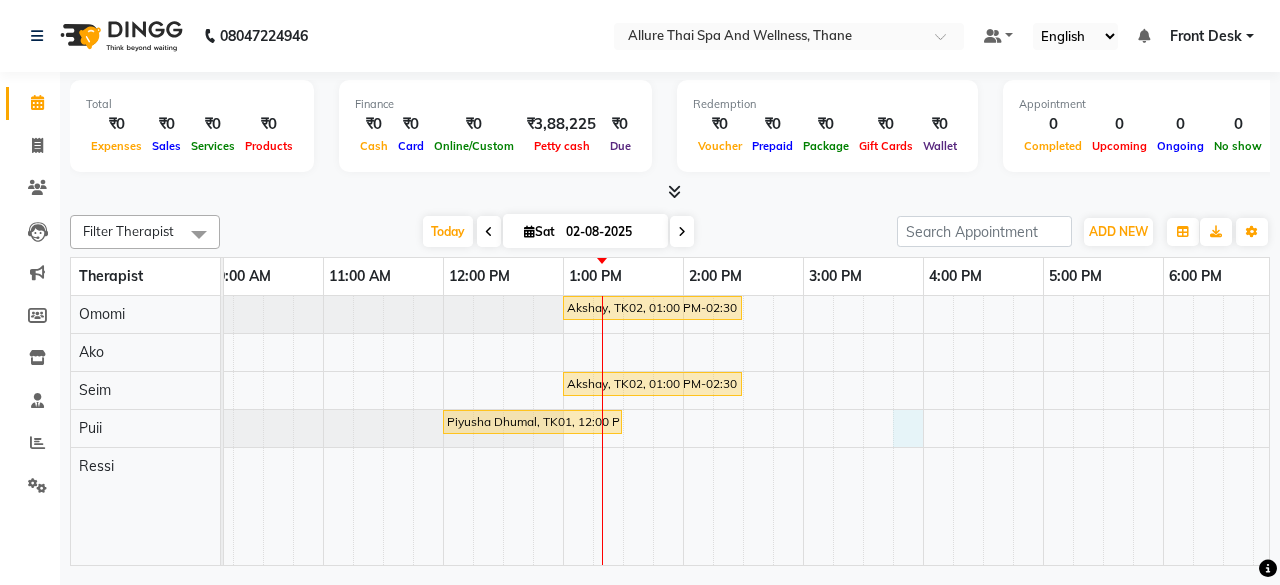 click on "Akshay, TK02, 01:00 PM-02:30 PM, Body Pain Relief Therapy - 90    Akshay, TK02, 01:00 PM-02:30 PM, Body Pain Relief Therapy - 90    Piyusha Dhumal, TK01, 12:00 PM-01:30 PM, Deep Tissue Massage - 90" at bounding box center (983, 430) 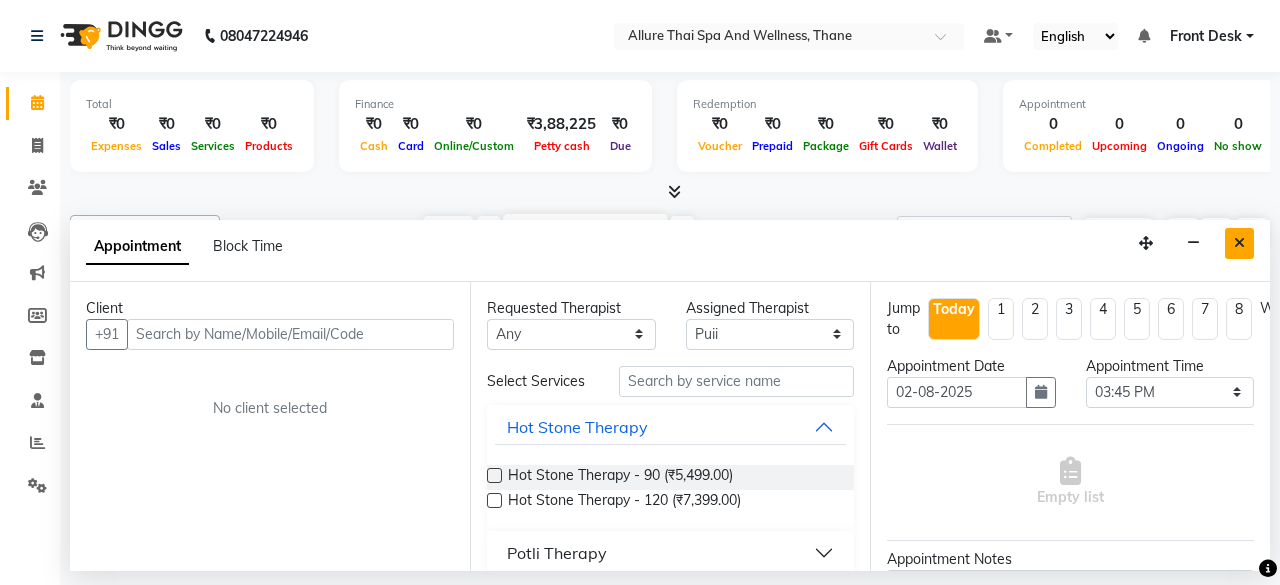 click at bounding box center [1239, 243] 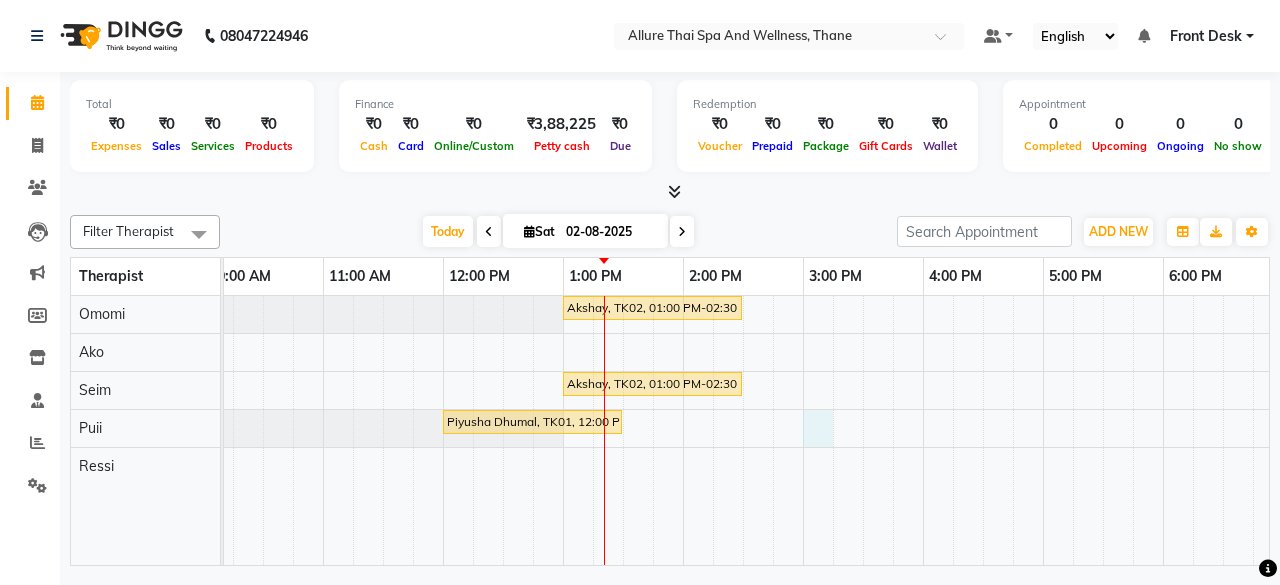 click on "Akshay, TK02, 01:00 PM-02:30 PM, Body Pain Relief Therapy - 90    Akshay, TK02, 01:00 PM-02:30 PM, Body Pain Relief Therapy - 90    Piyusha Dhumal, TK01, 12:00 PM-01:30 PM, Deep Tissue Massage - 90" at bounding box center (983, 430) 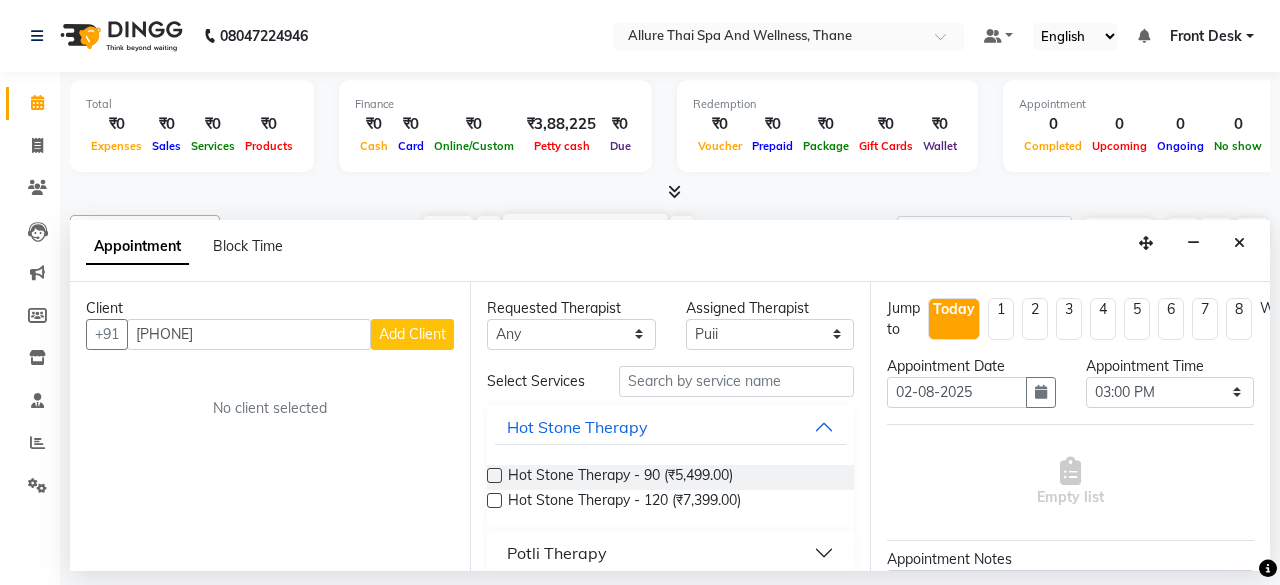type on "[PHONE]" 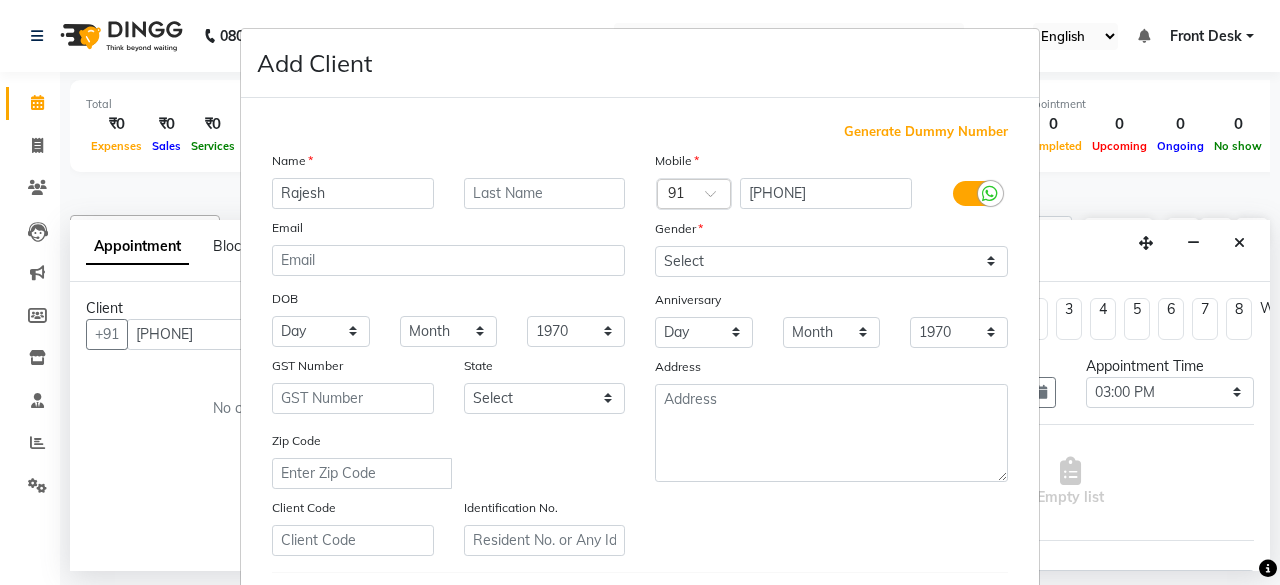 type on "Rajesh" 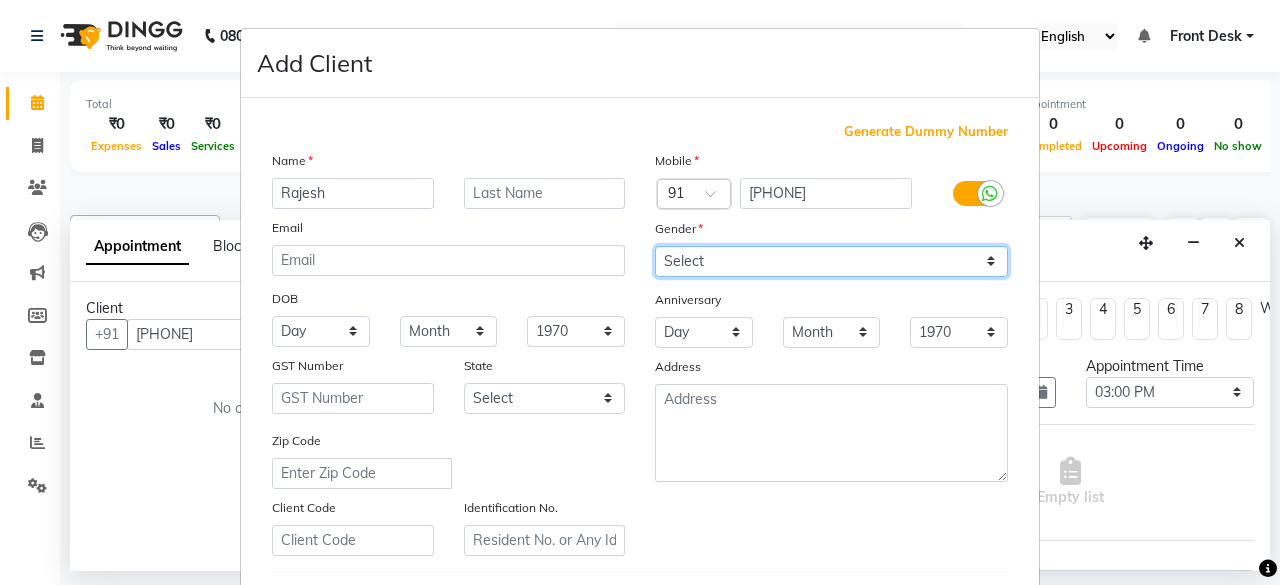 click on "Select Male Female Other Prefer Not To Say" at bounding box center (831, 261) 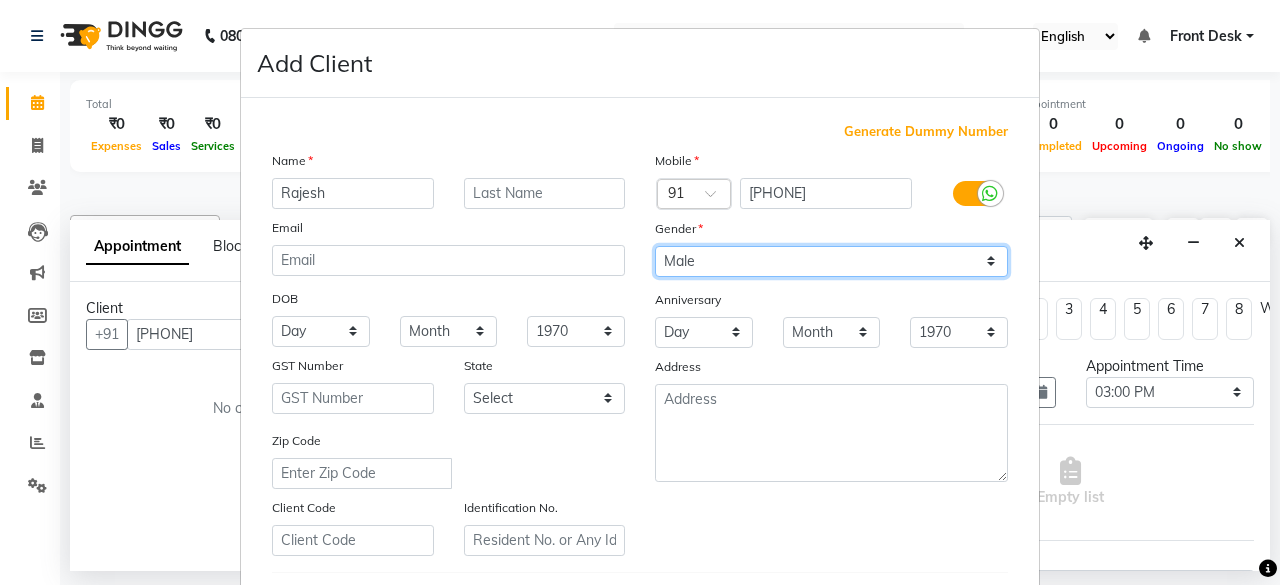 click on "Select Male Female Other Prefer Not To Say" at bounding box center [831, 261] 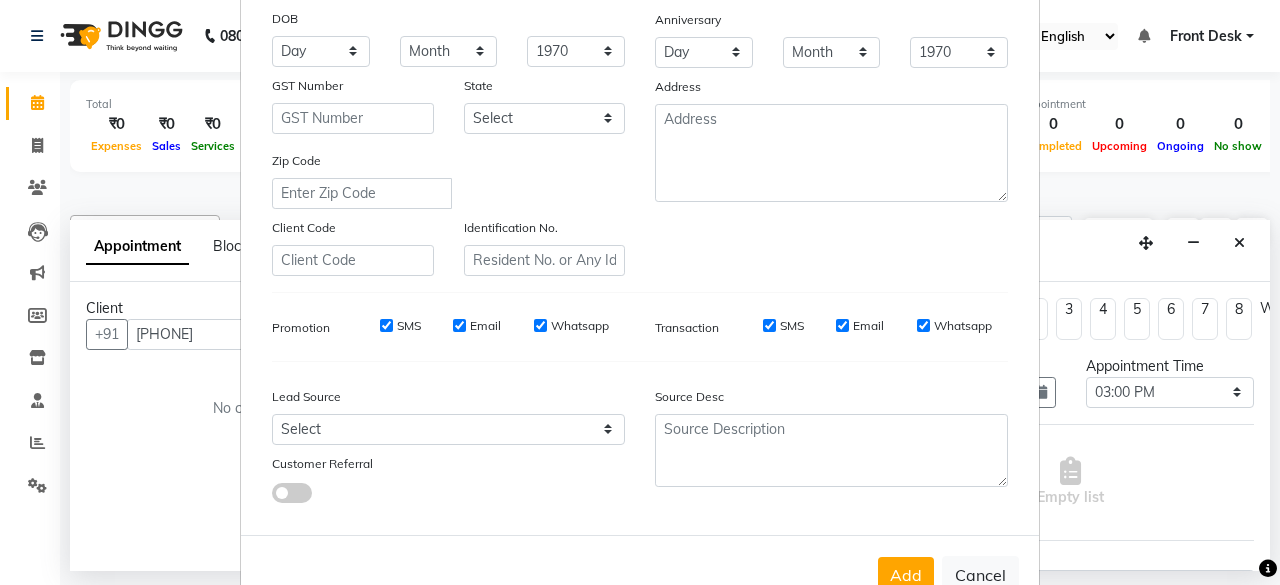 scroll, scrollTop: 282, scrollLeft: 0, axis: vertical 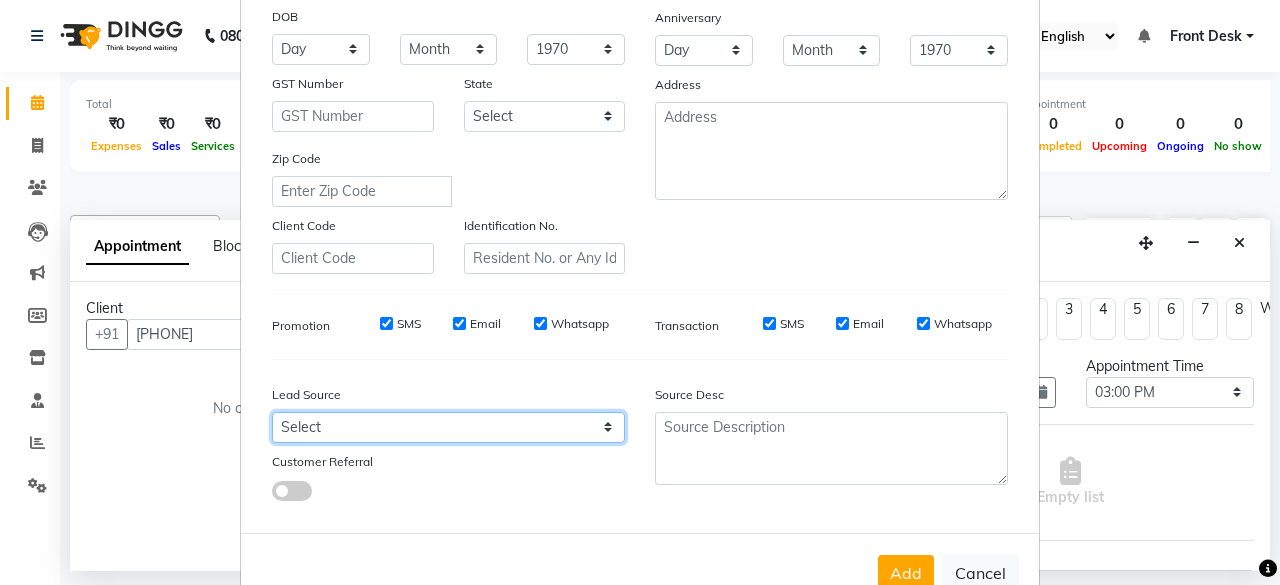 click on "Select Walk-in Referral Internet Friend Word of Mouth Advertisement Facebook JustDial Google Other" at bounding box center (448, 427) 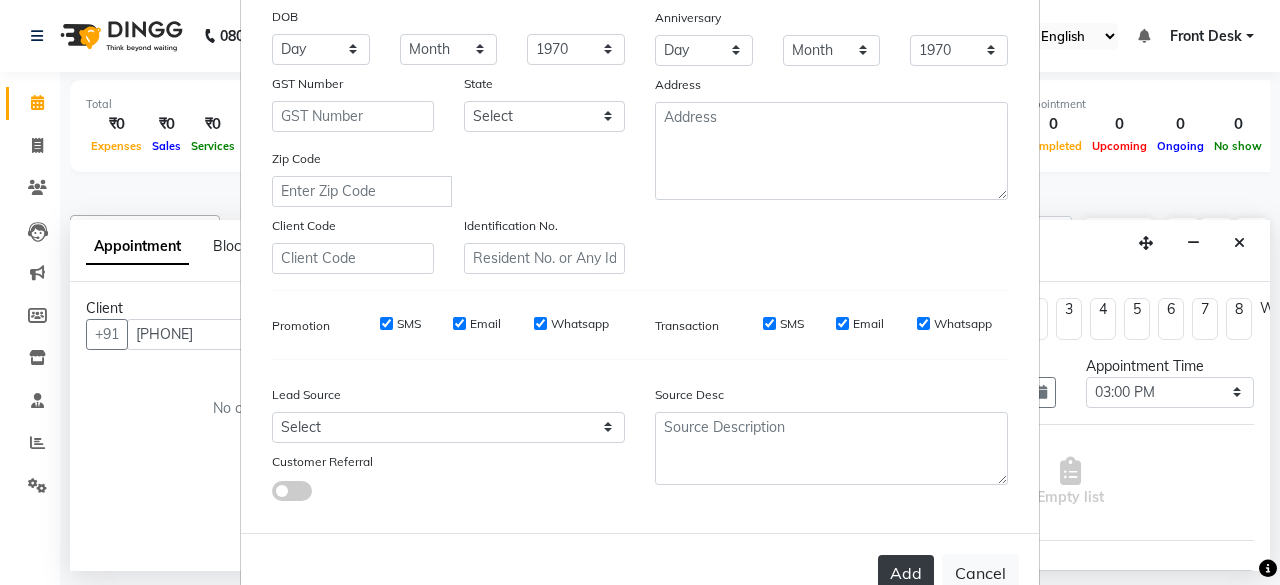 click on "Add" at bounding box center (906, 573) 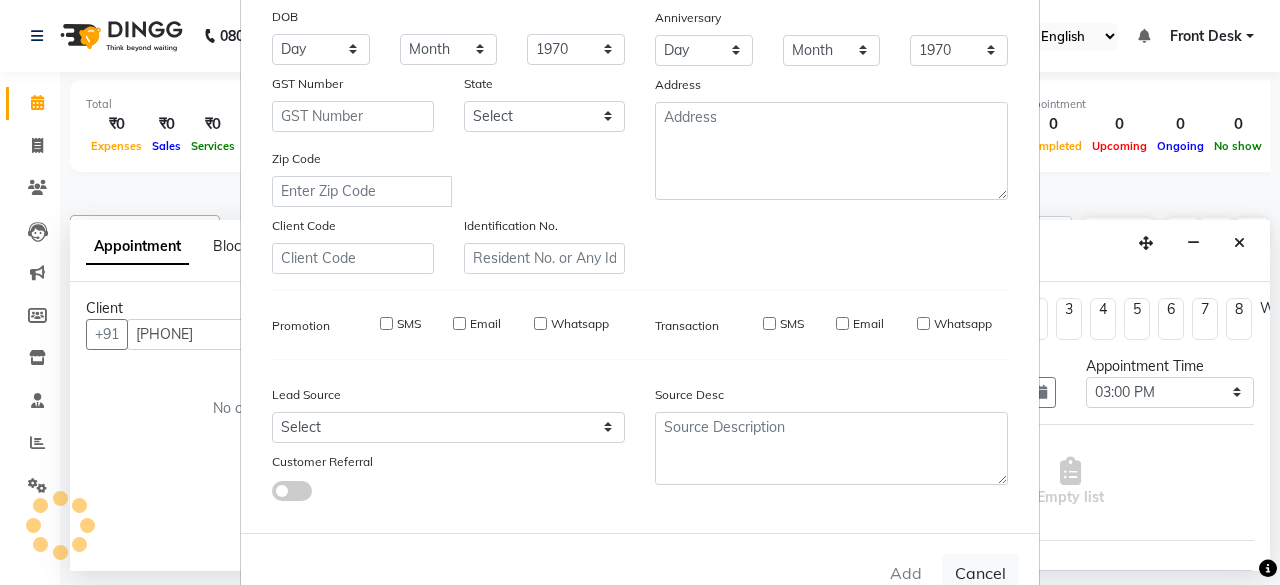 type 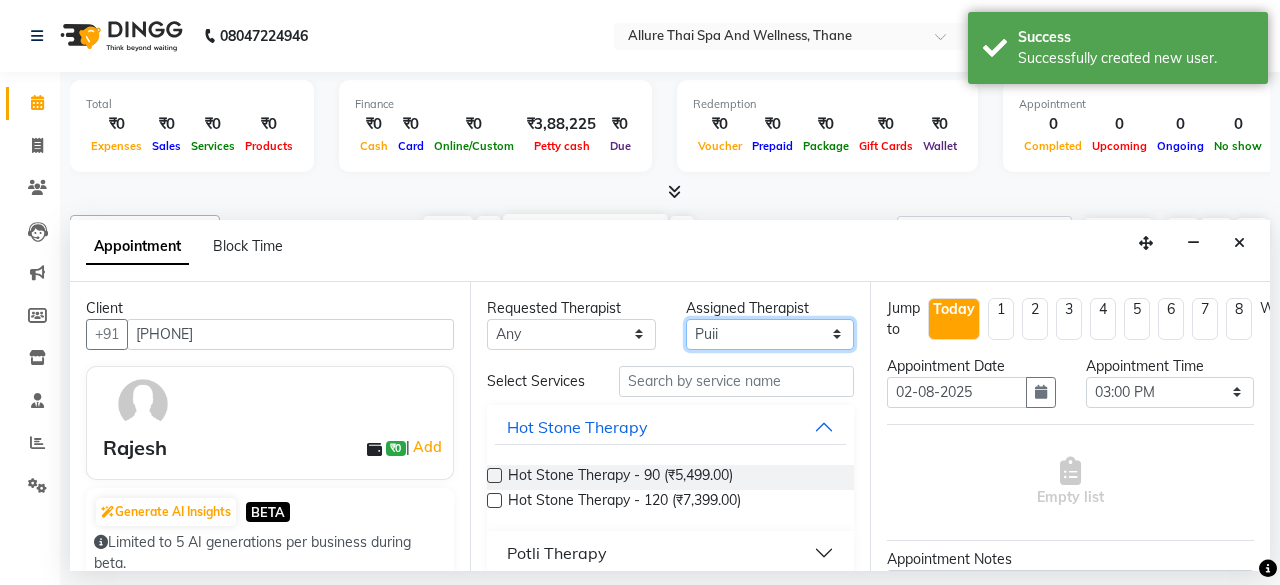 click on "Select Ako Omomi Puii Ressi Seim" at bounding box center (770, 334) 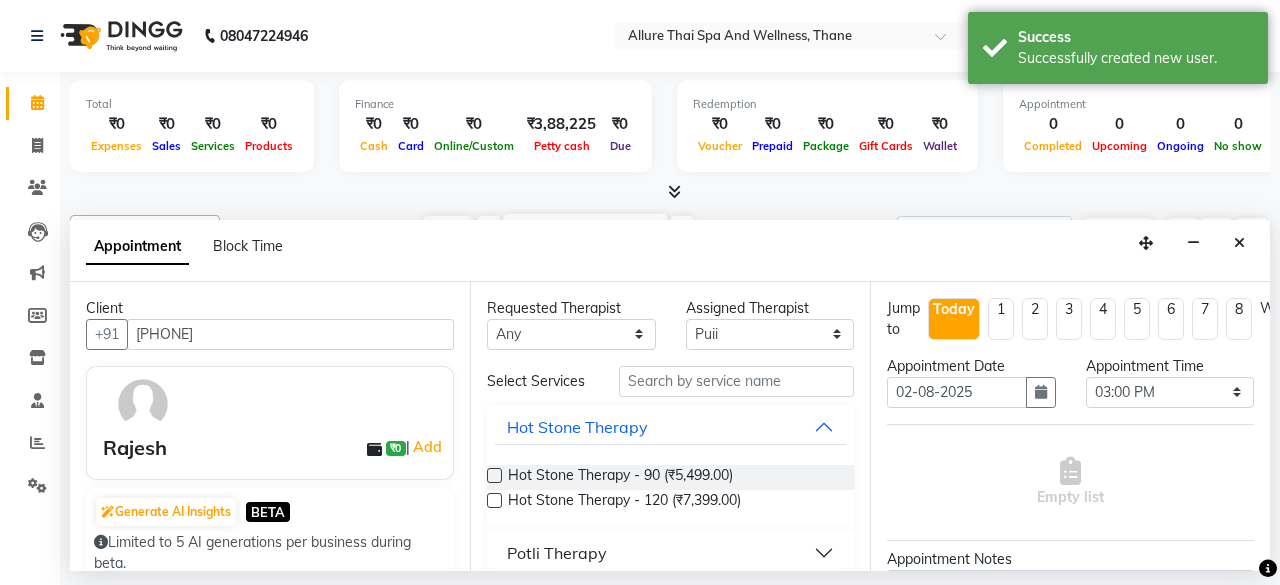 click on "Requested Therapist Any Ako Omomi Puii Ressi Seim Assigned Therapist Select Ako Omomi Puii Ressi Seim Select Services    Hot Stone Therapy Hot Stone Therapy - 90 (₹5,499.00) Hot Stone Therapy - 120 (₹7,399.00)    Potli Therapy    Lulur Javanese Body Spa    Cleopatra Body Polish    Abhyanga Therapy    Snehanam Therapy    Pizhichil    Coffee Body Polish & Toning    Fruit Body Polish & Toning    Candle Oil Massage    Allure Signature Massage    Tranquility Essential Oil Therapy    Oriental Botanical Therapy    Awake Energizing Therapy    Body Pain Relief Therapy    Allure's Signature Detox Therapy    Swedish Massage    Deep Tissue Massage    Balinese Massage    Aroma Therapy Massage    Thai Dry Massage    Rejuvenating Clean Up    Puravital Clean Up    Ivory Facial    Pigment Perfector    Matt Facial    Hydraboost Facial    Mango Mousse Facial    Power Glow Facial    Detox Rubber Face Mask    Whitening Rubber Face Mask    Dtan    Underarms Lightening    Full Back Polishing    Body Polishing" at bounding box center (670, 426) 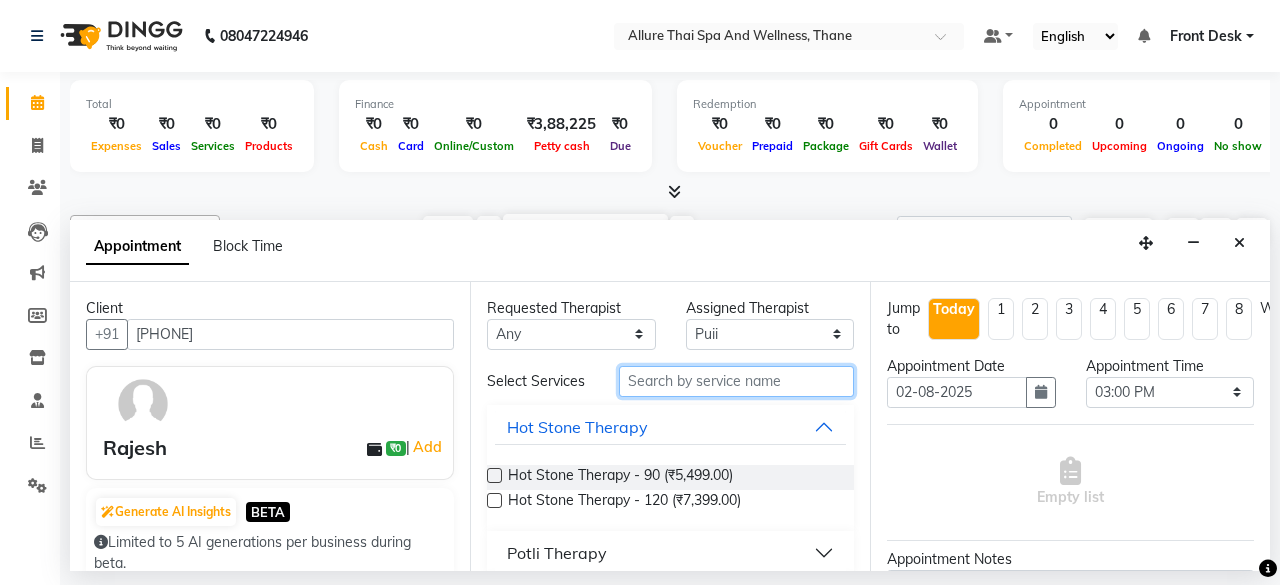 click at bounding box center [736, 381] 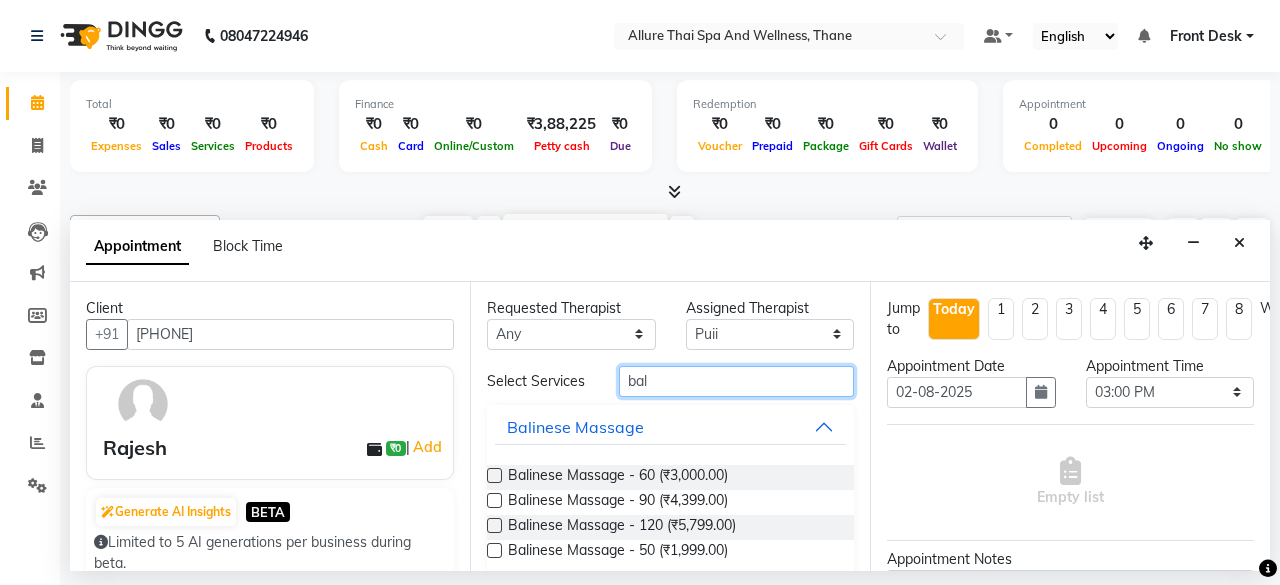 type on "bal" 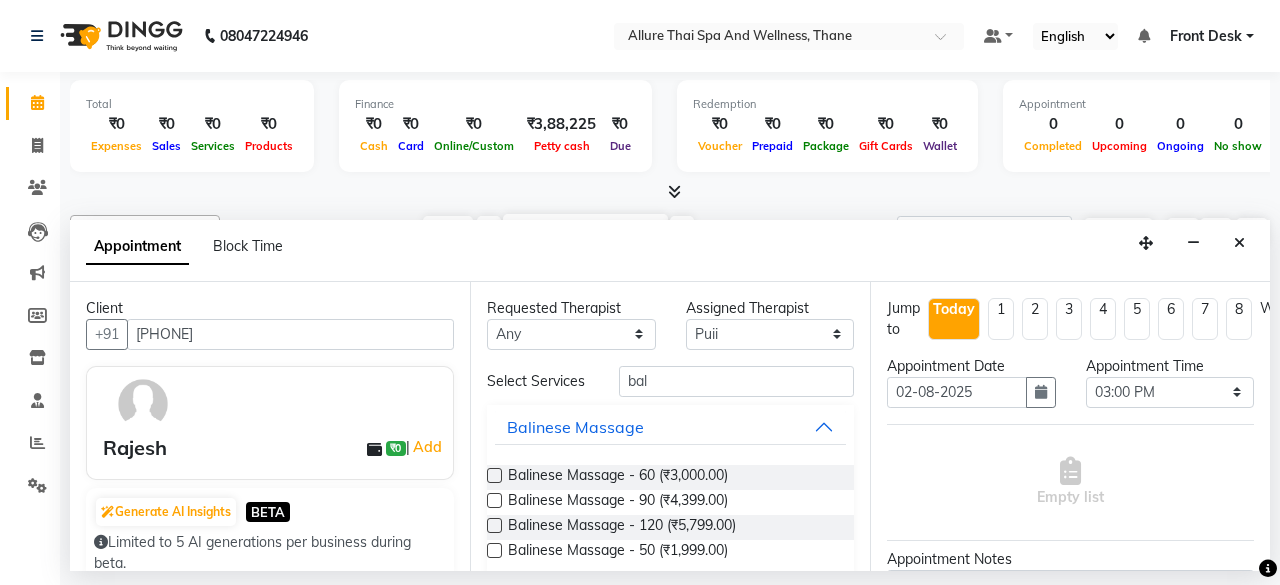 click at bounding box center [494, 475] 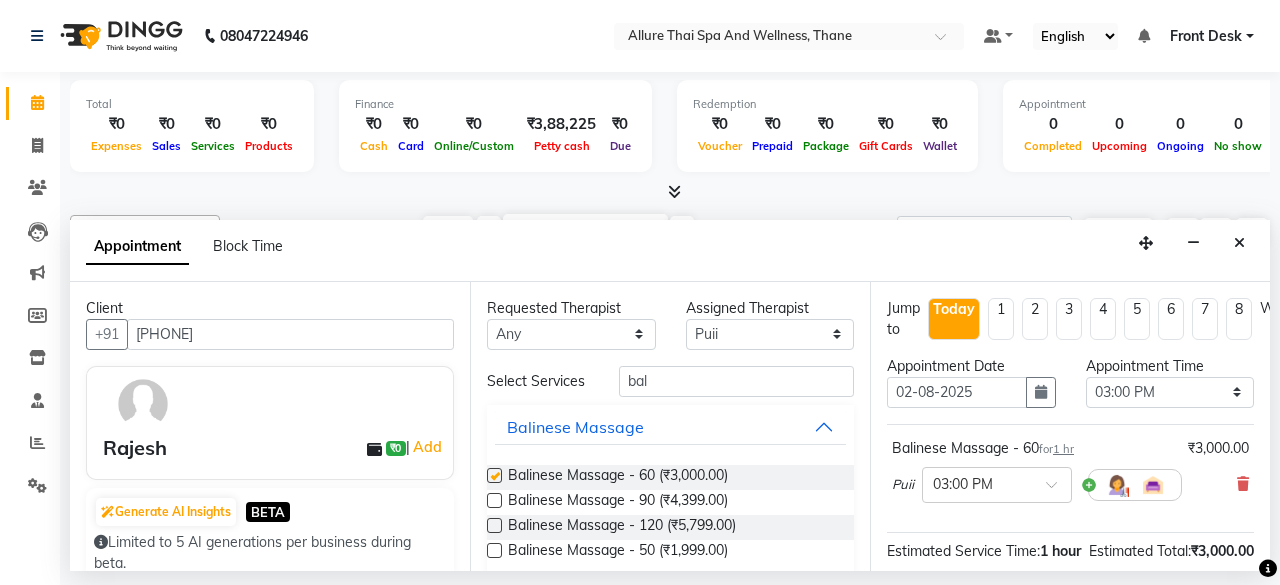 checkbox on "false" 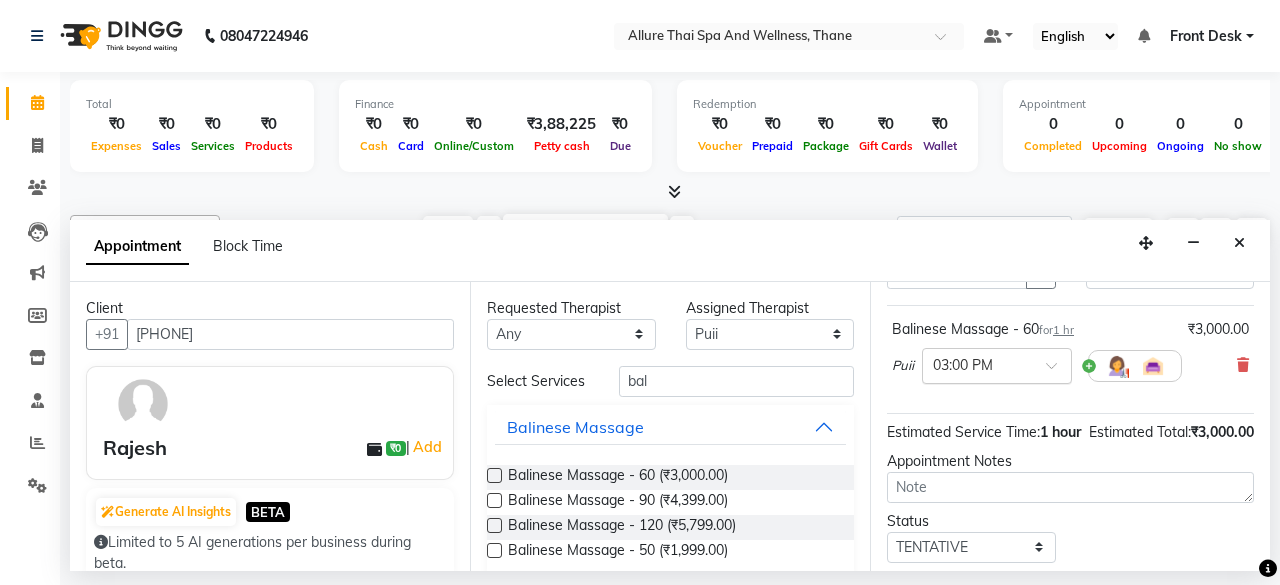 scroll, scrollTop: 120, scrollLeft: 0, axis: vertical 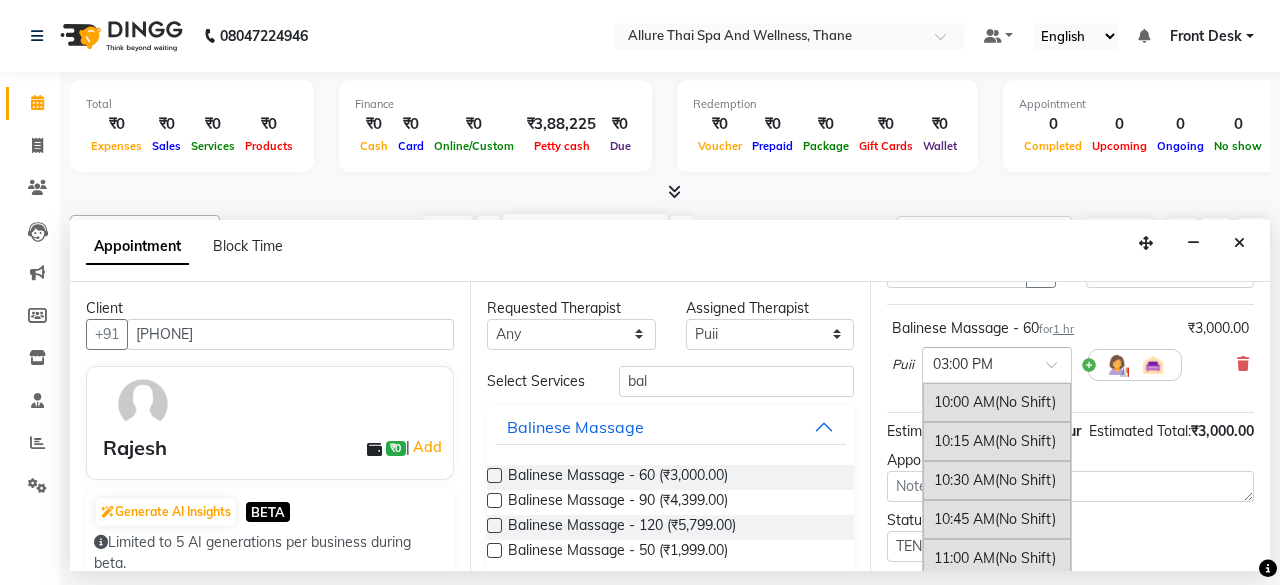 click at bounding box center (1058, 370) 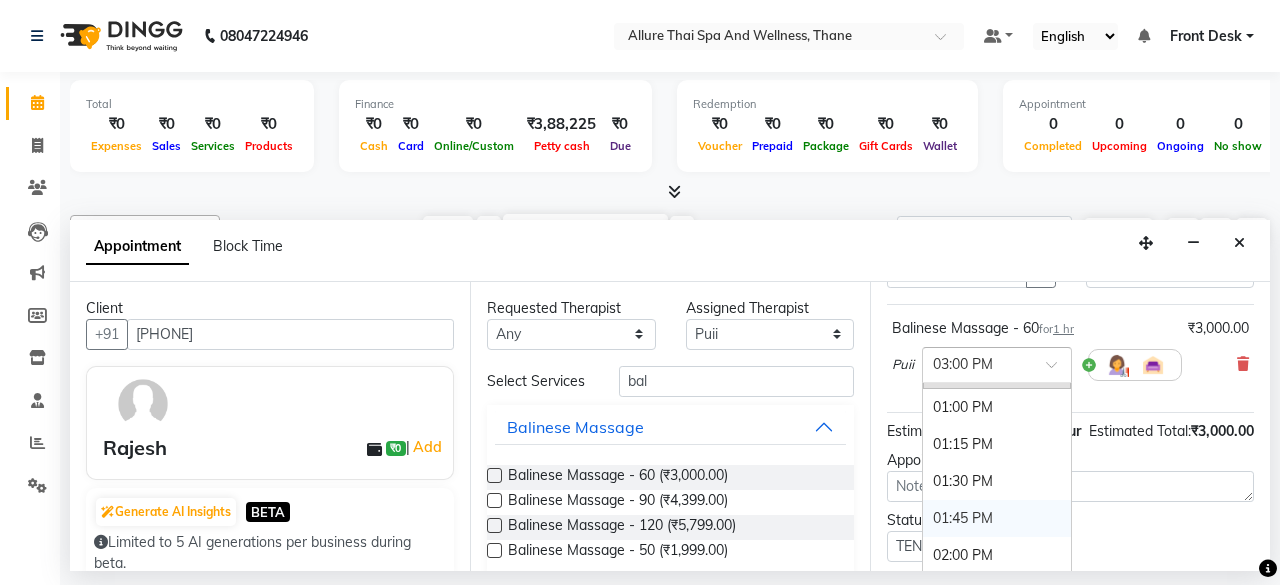 scroll, scrollTop: 460, scrollLeft: 0, axis: vertical 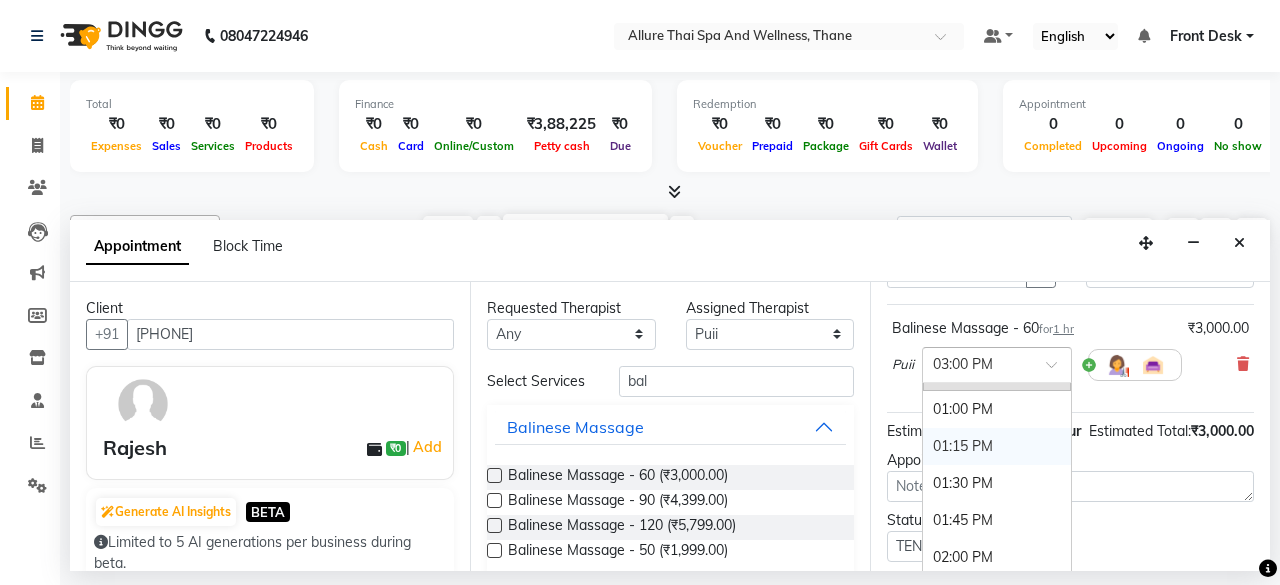 click on "01:15 PM" at bounding box center [997, 446] 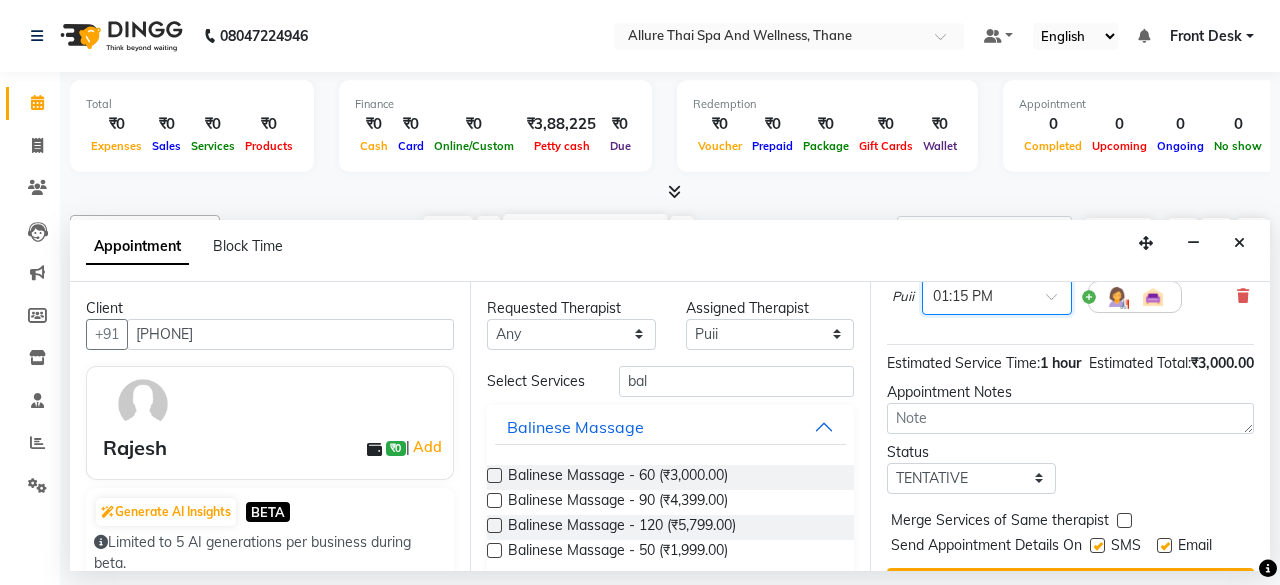 scroll, scrollTop: 189, scrollLeft: 0, axis: vertical 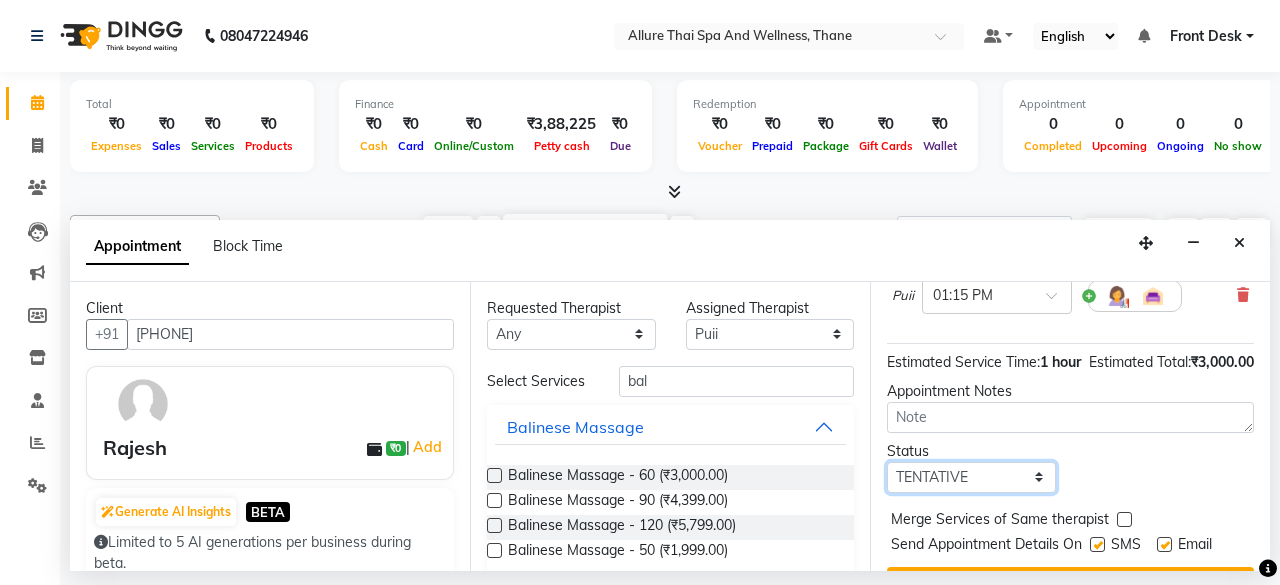 click on "Select TENTATIVE CONFIRM CHECK-IN UPCOMING" at bounding box center (971, 477) 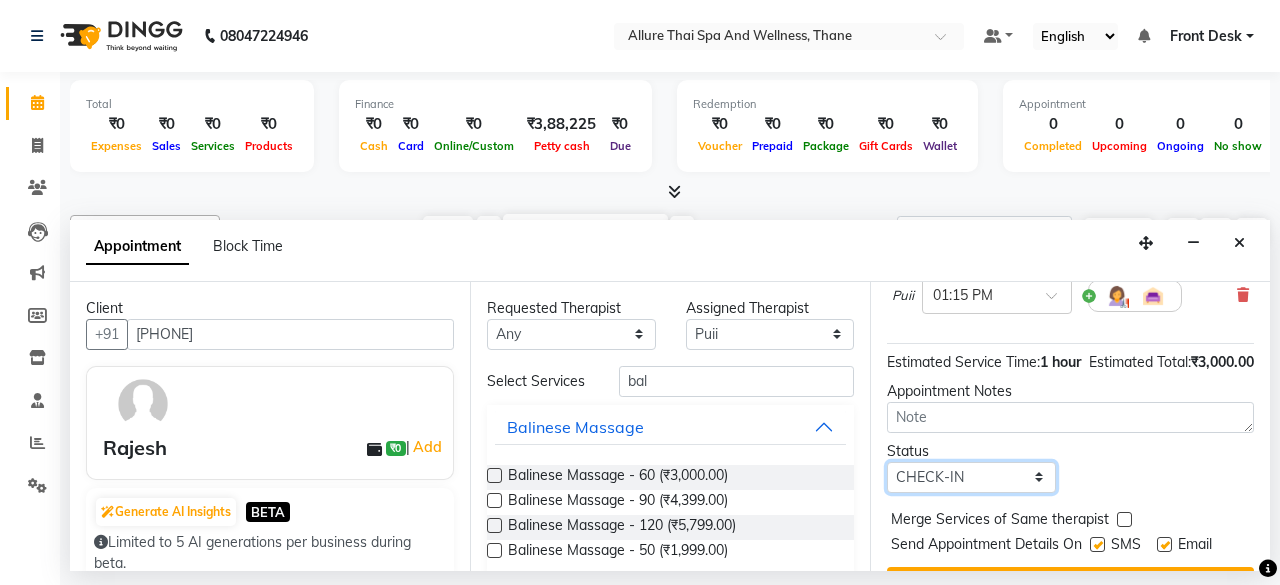 click on "Select TENTATIVE CONFIRM CHECK-IN UPCOMING" at bounding box center (971, 477) 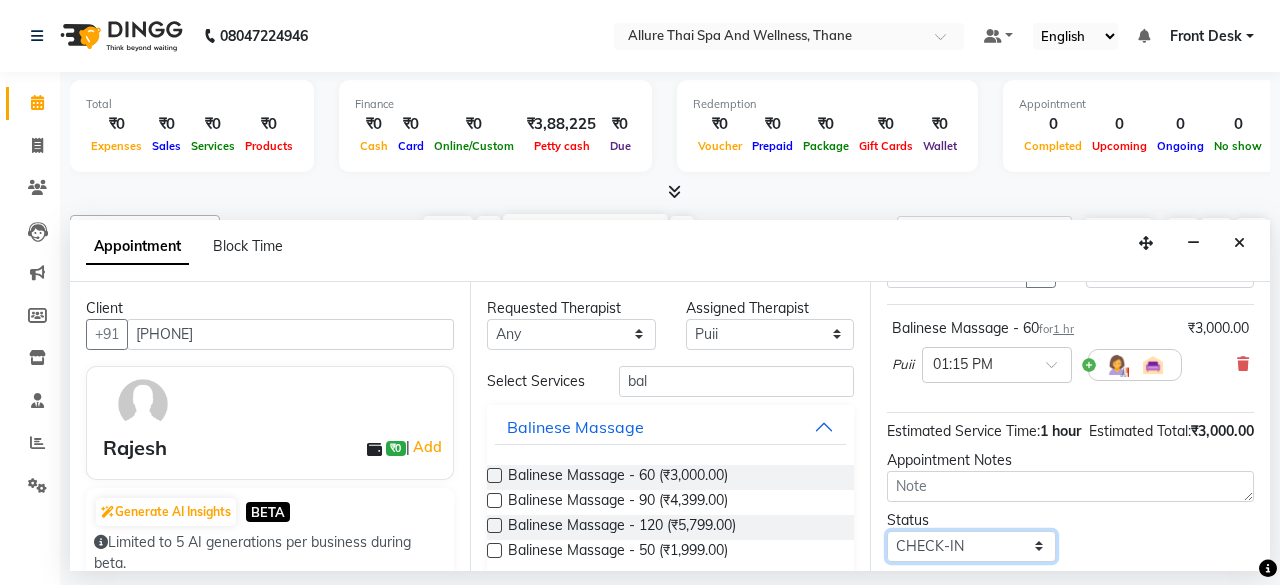 scroll, scrollTop: 111, scrollLeft: 0, axis: vertical 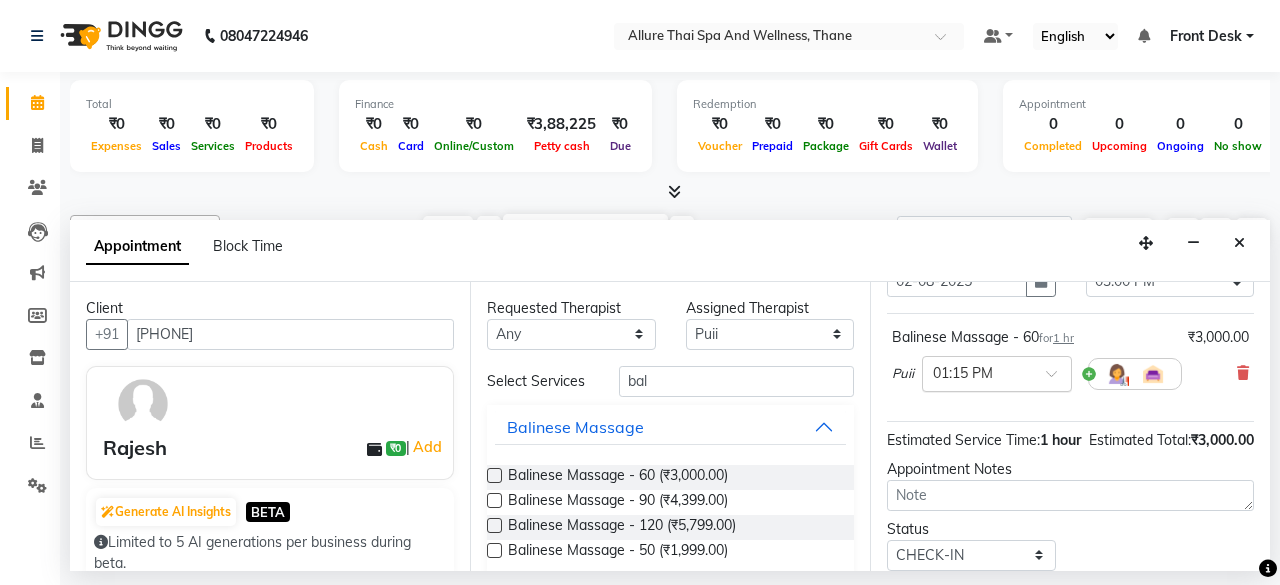 click at bounding box center [977, 372] 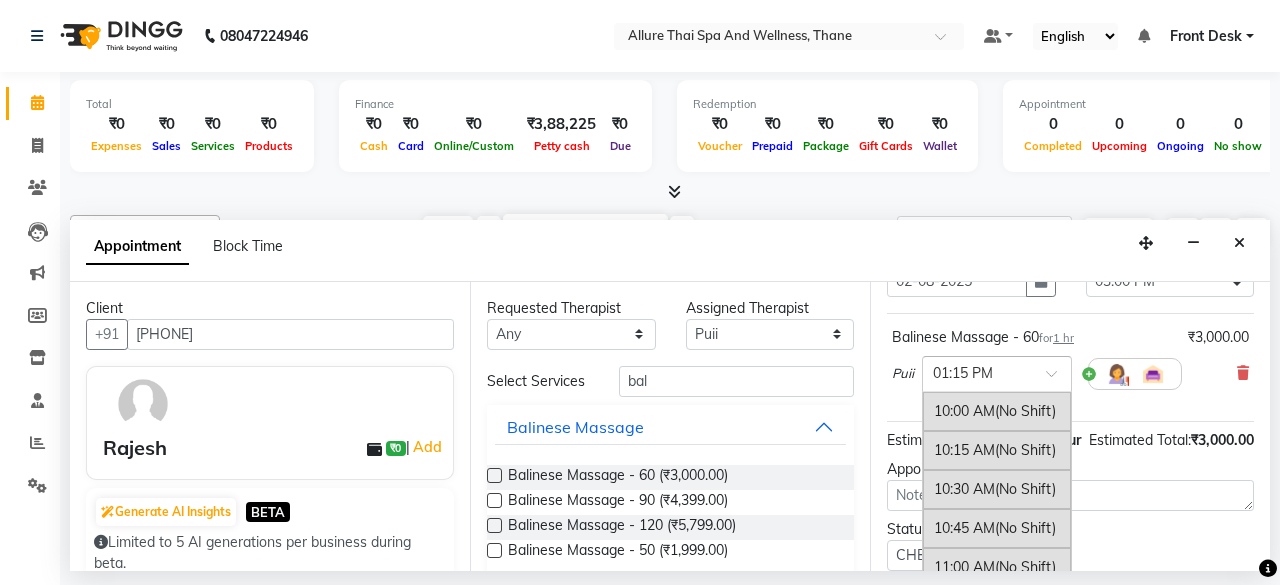 scroll, scrollTop: 497, scrollLeft: 0, axis: vertical 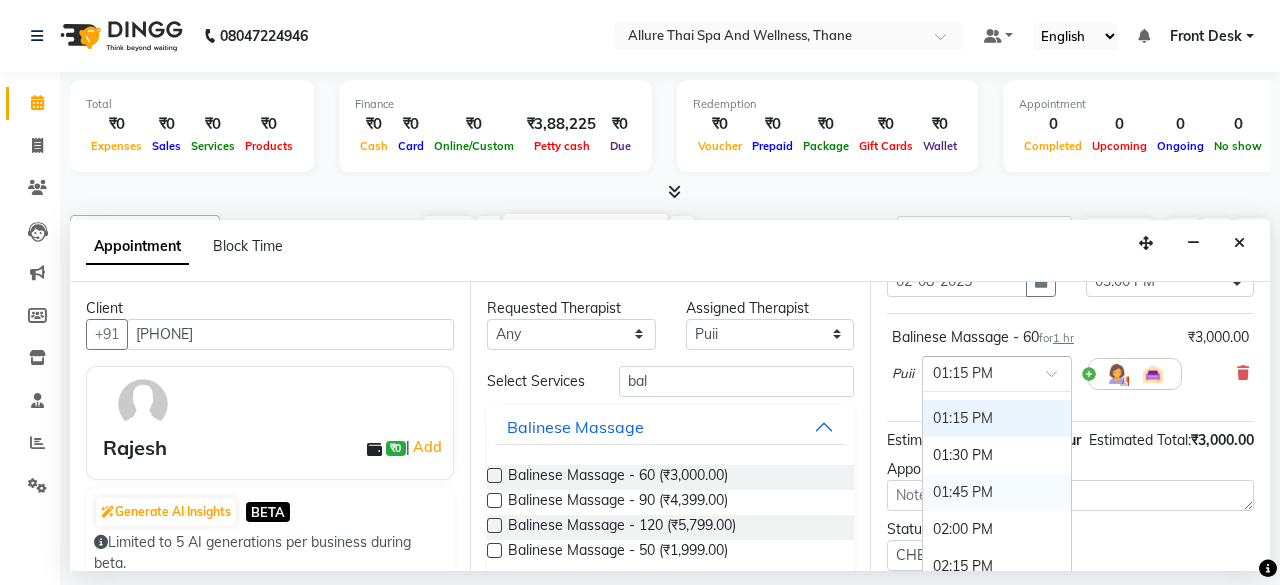 click on "01:45 PM" at bounding box center [997, 492] 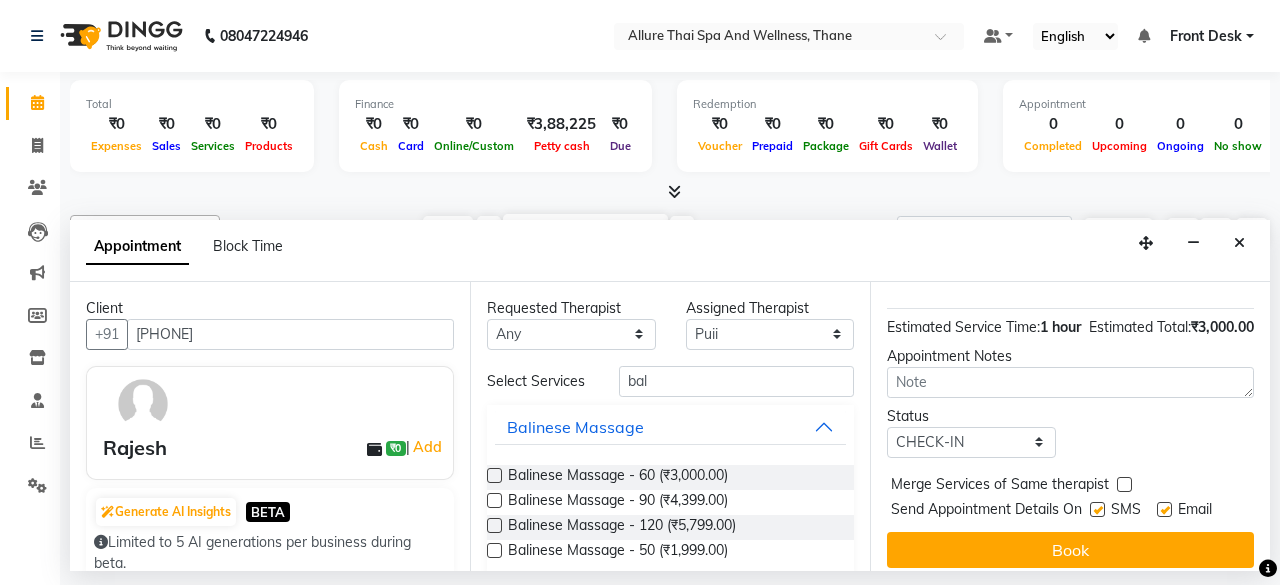 scroll, scrollTop: 126, scrollLeft: 0, axis: vertical 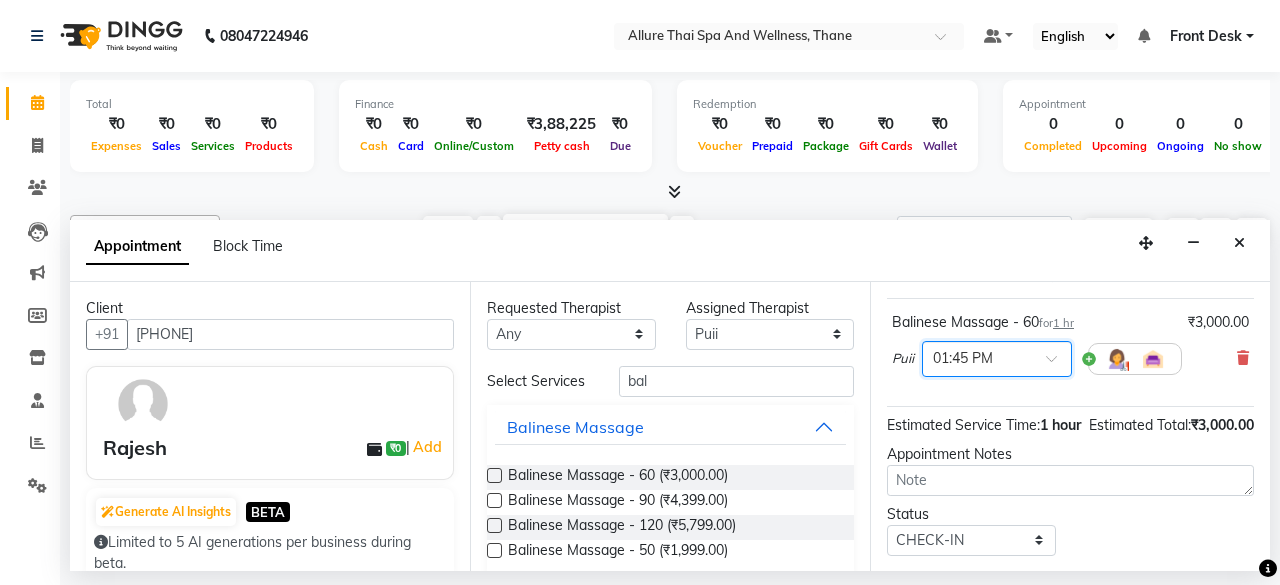 click on "Puii × 01:45 PM" at bounding box center [1037, 359] 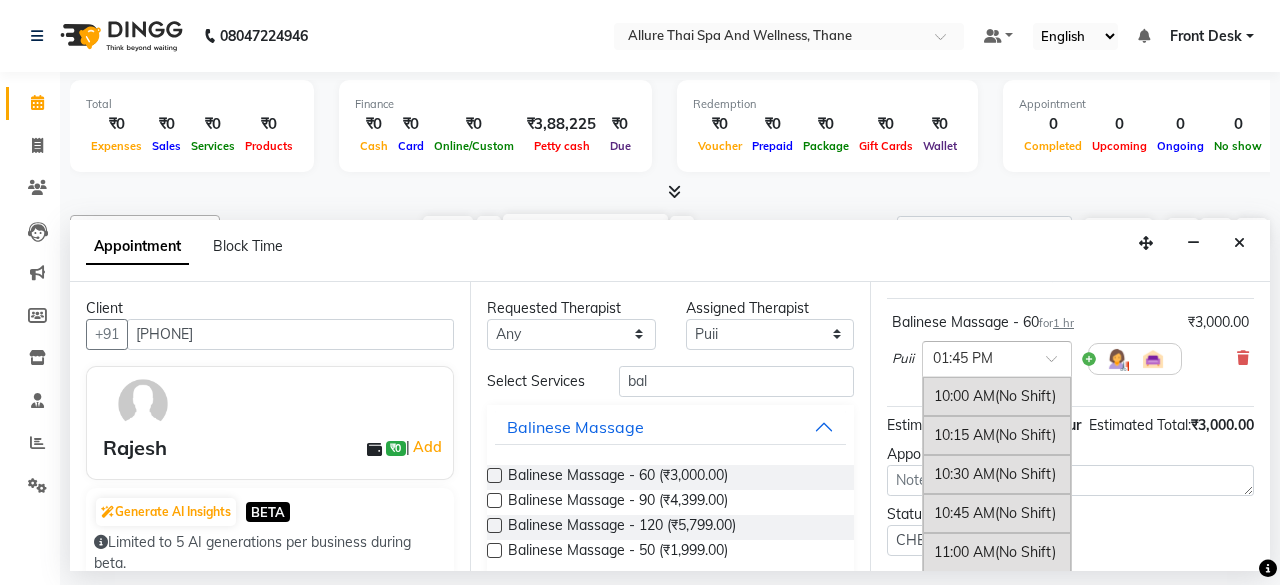 scroll, scrollTop: 571, scrollLeft: 0, axis: vertical 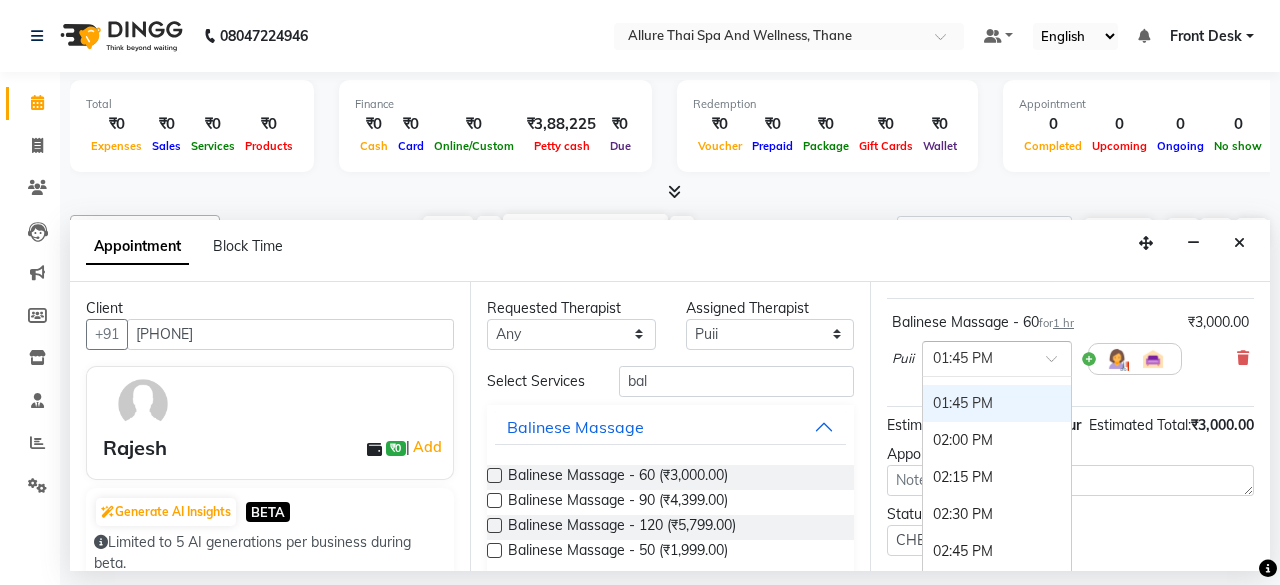 click on "× 01:45 PM" at bounding box center [997, 359] 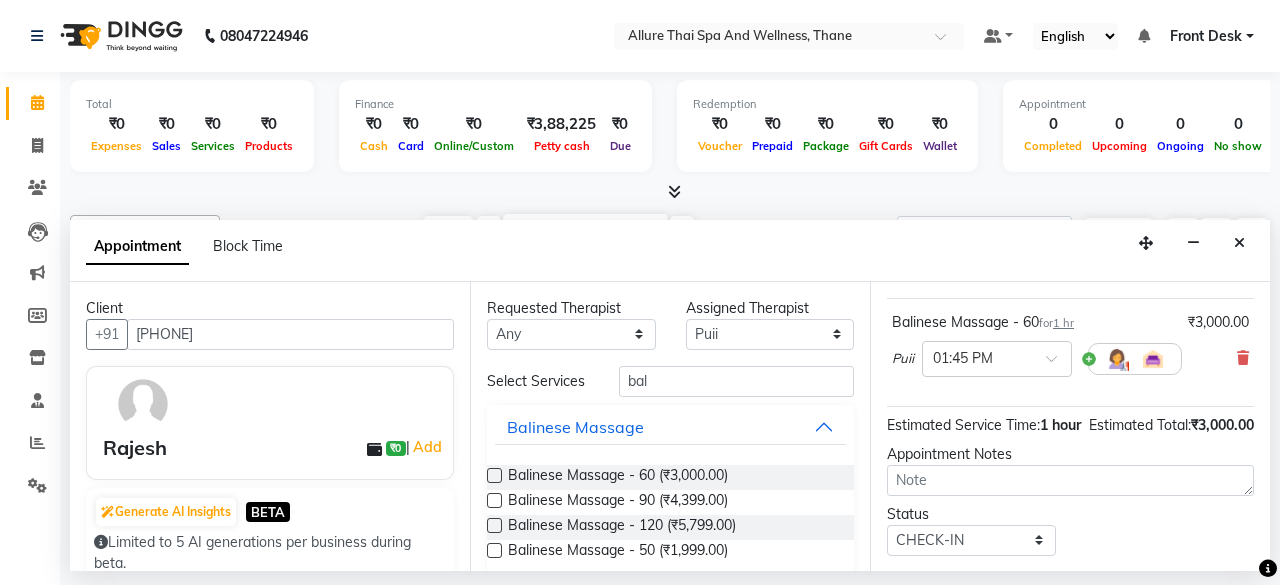 click on "Appointment Notes" at bounding box center (1070, 454) 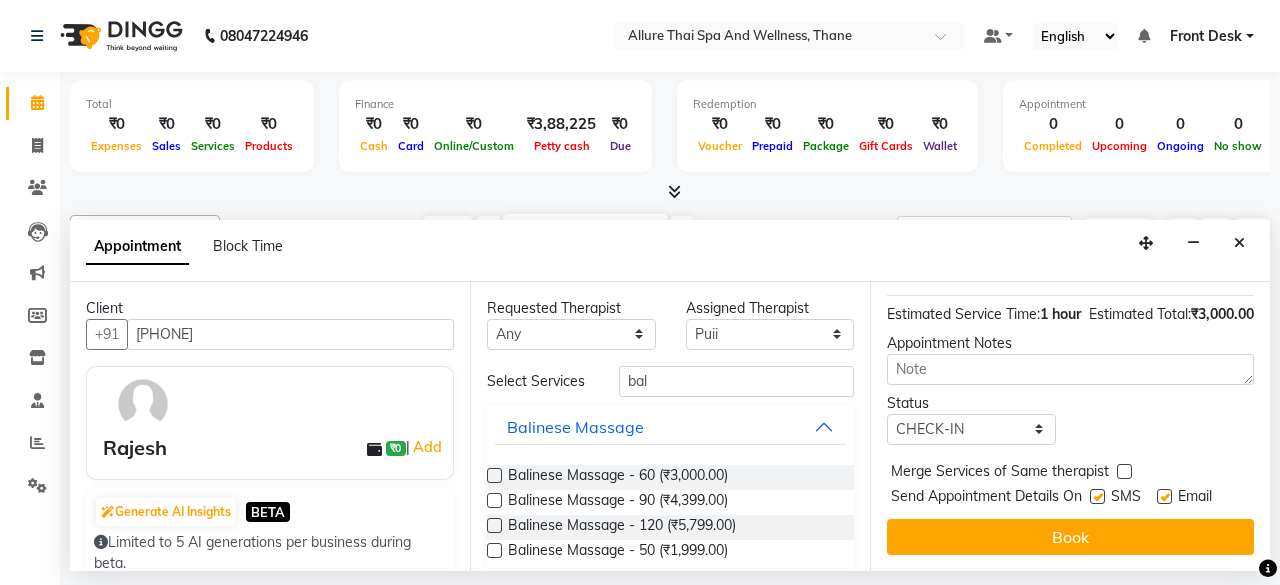 click at bounding box center [1097, 496] 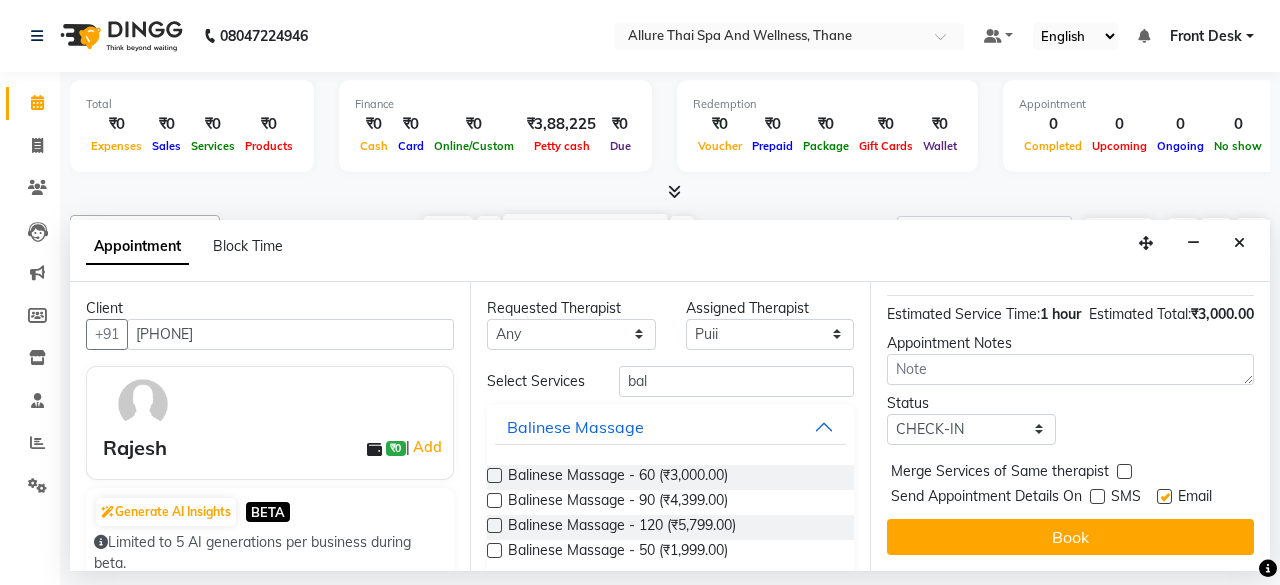 click at bounding box center (1164, 496) 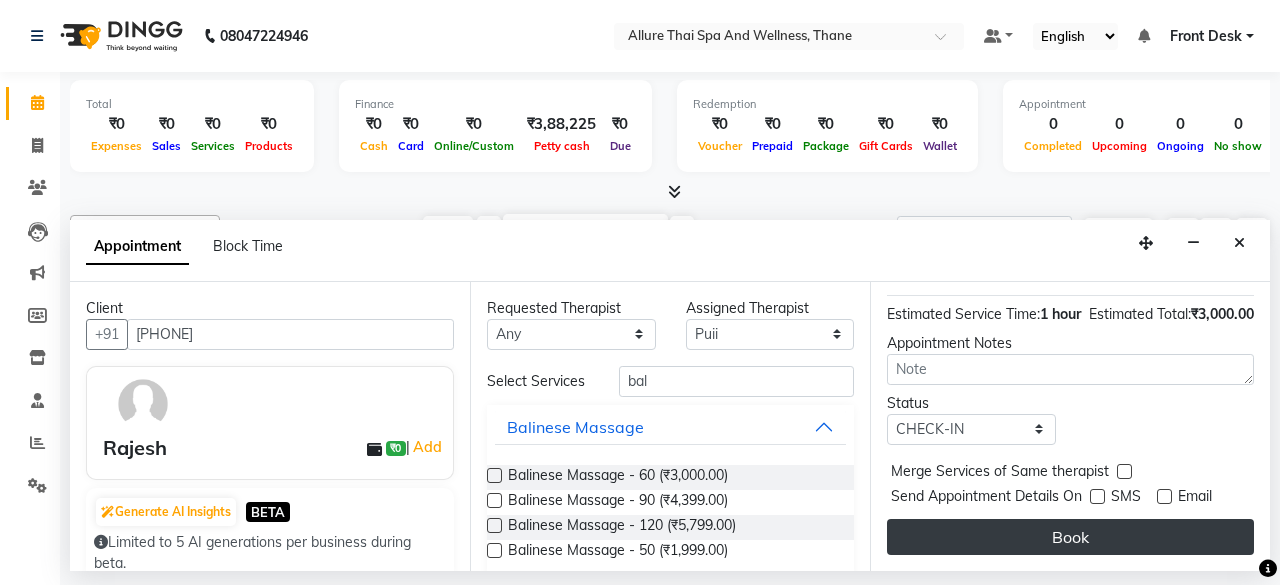 click on "Book" at bounding box center (1070, 537) 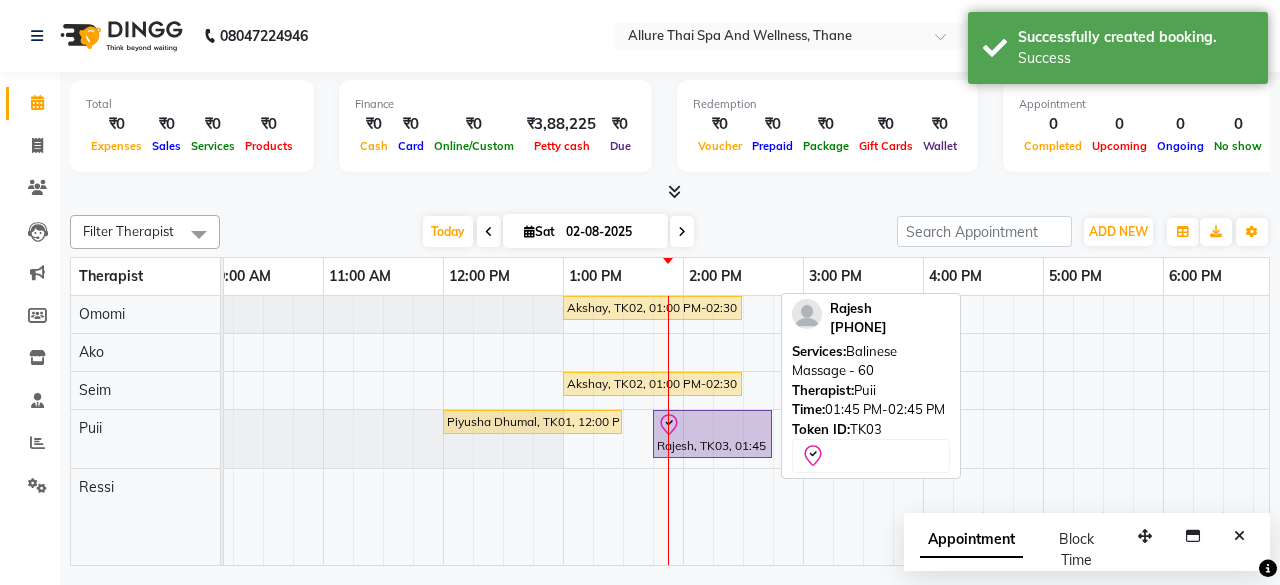 click 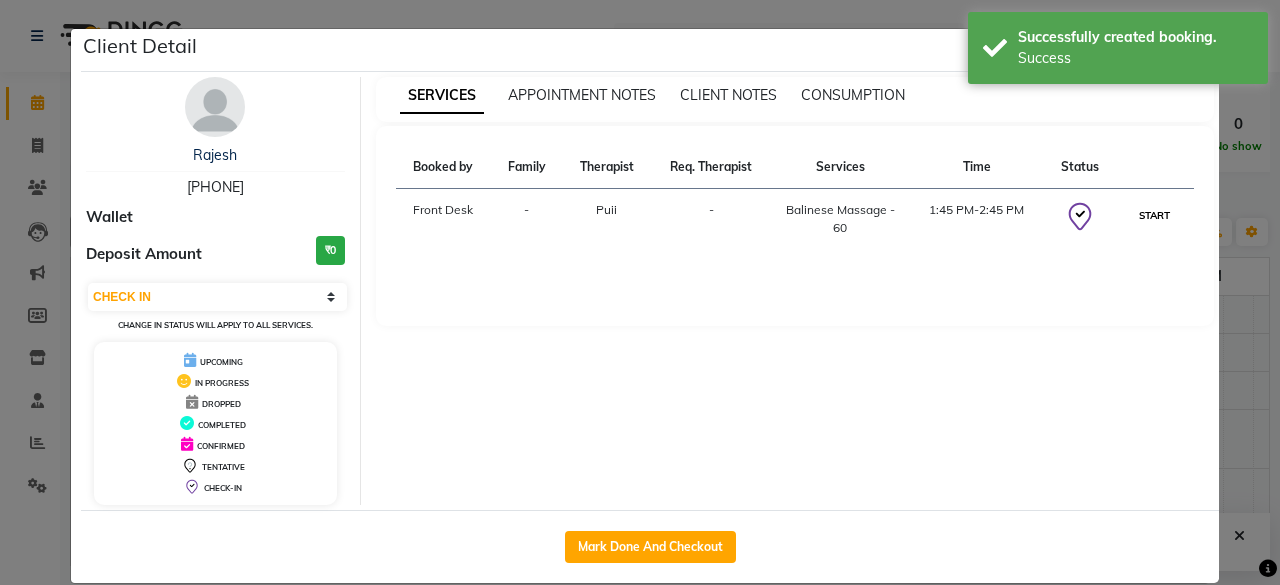 click on "START" at bounding box center [1154, 215] 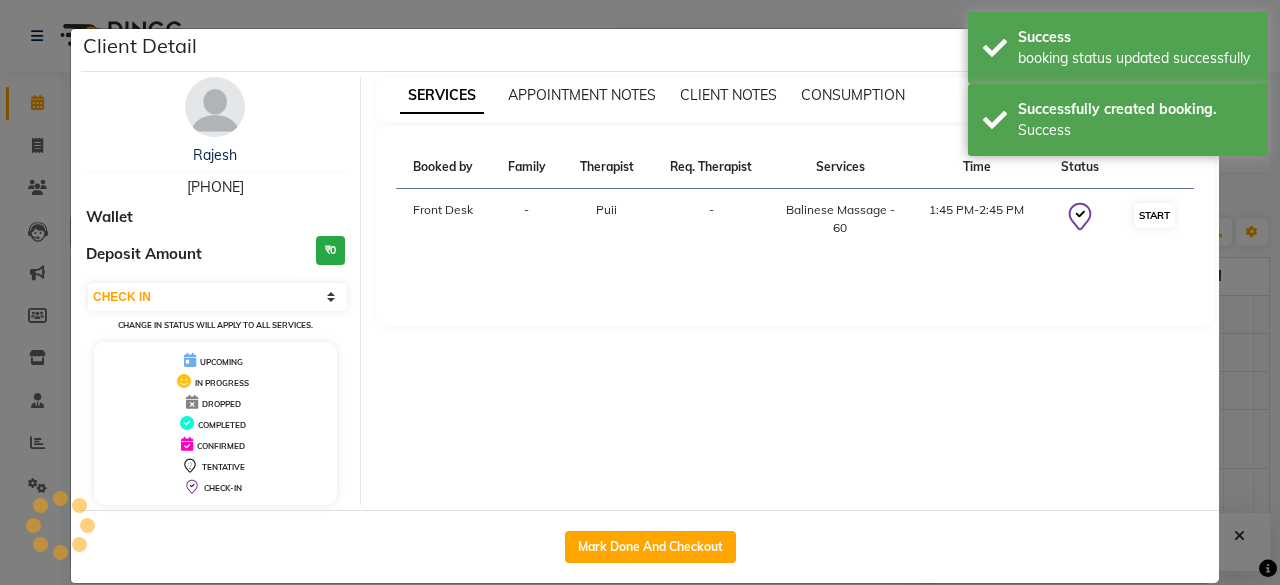 select on "1" 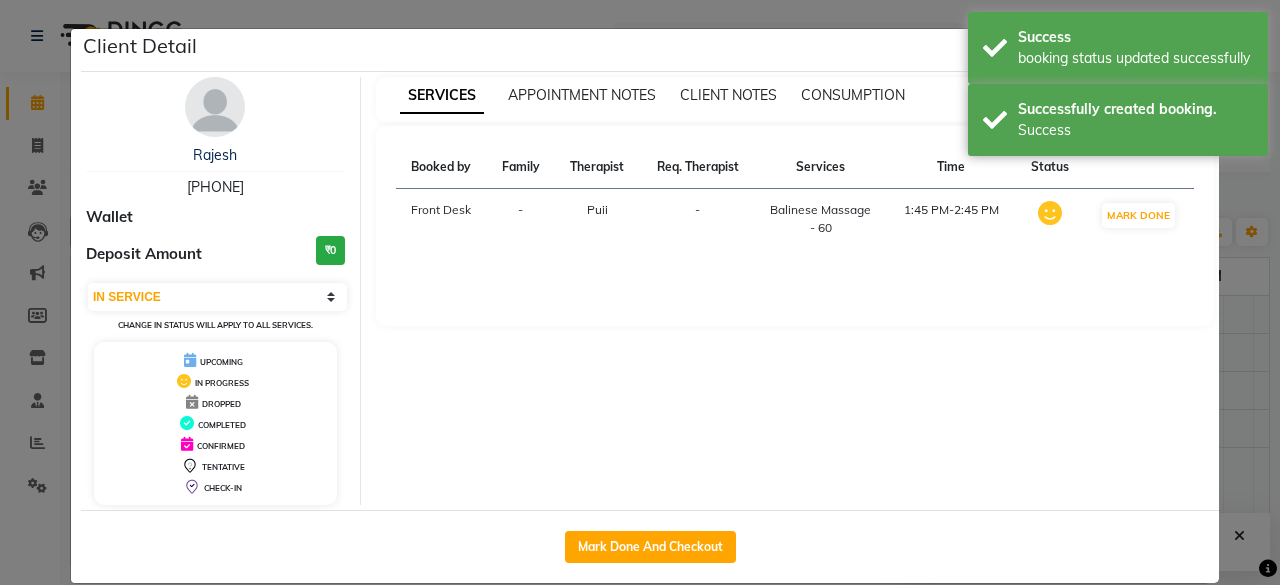 click on "SERVICES APPOINTMENT NOTES CLIENT NOTES CONSUMPTION Booked by Family Therapist Req. Therapist Services Time Status  Front Desk   - Puii -  Balinese Massage - 60   1:45 PM-2:45 PM   MARK DONE" at bounding box center (795, 291) 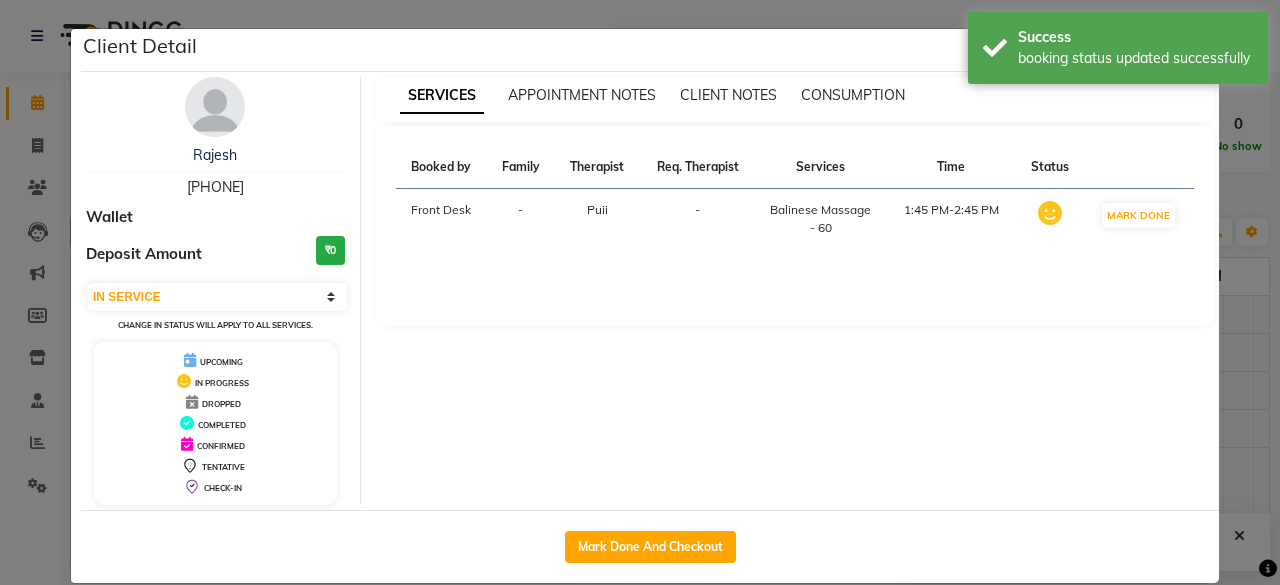 click on "Client Detail  Rajesh    [PHONE] Wallet Deposit Amount  ₹0  Select IN SERVICE CONFIRMED TENTATIVE CHECK IN MARK DONE DROPPED UPCOMING Change in status will apply to all services. UPCOMING IN PROGRESS DROPPED COMPLETED CONFIRMED TENTATIVE CHECK-IN SERVICES APPOINTMENT NOTES CLIENT NOTES CONSUMPTION Booked by Family Therapist Req. Therapist Services Time Status  Front Desk   - Puii -  Balinese Massage - 60   1:45 PM-2:45 PM   MARK DONE   Mark Done And Checkout" 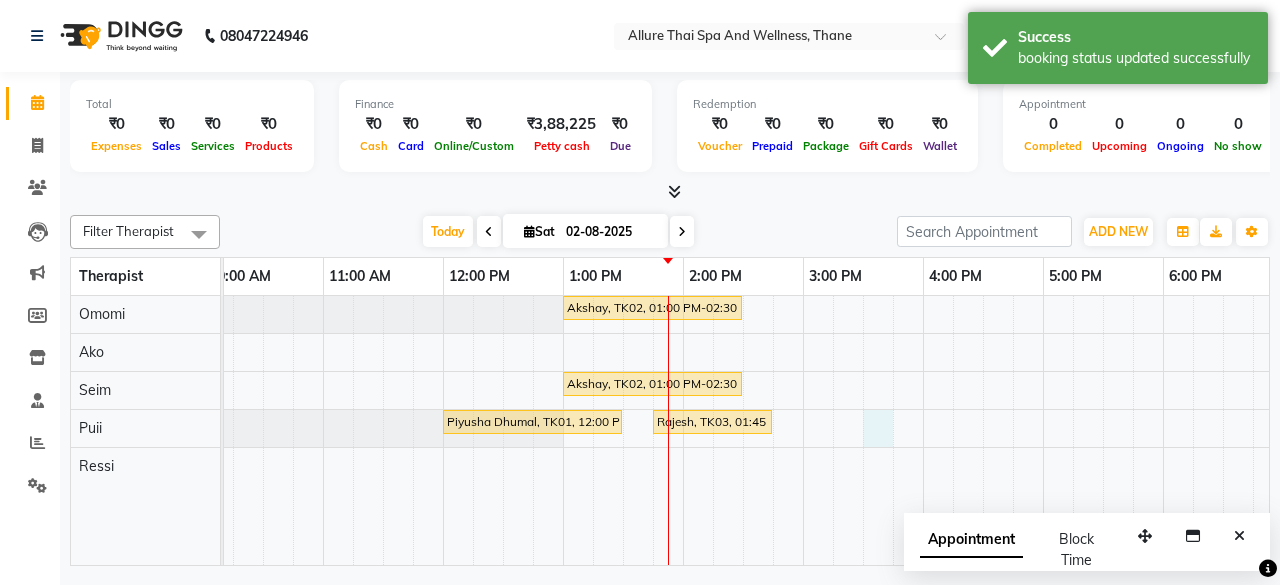 click on "Akshay, TK02, 01:00 PM-02:30 PM, Body Pain Relief Therapy - 90    Akshay, TK02, 01:00 PM-02:30 PM, Body Pain Relief Therapy - 90    Piyusha Dhumal, TK01, 12:00 PM-01:30 PM, Deep Tissue Massage - 90    Rajesh, TK03, 01:45 PM-02:45 PM, Balinese Massage - 60" at bounding box center [983, 430] 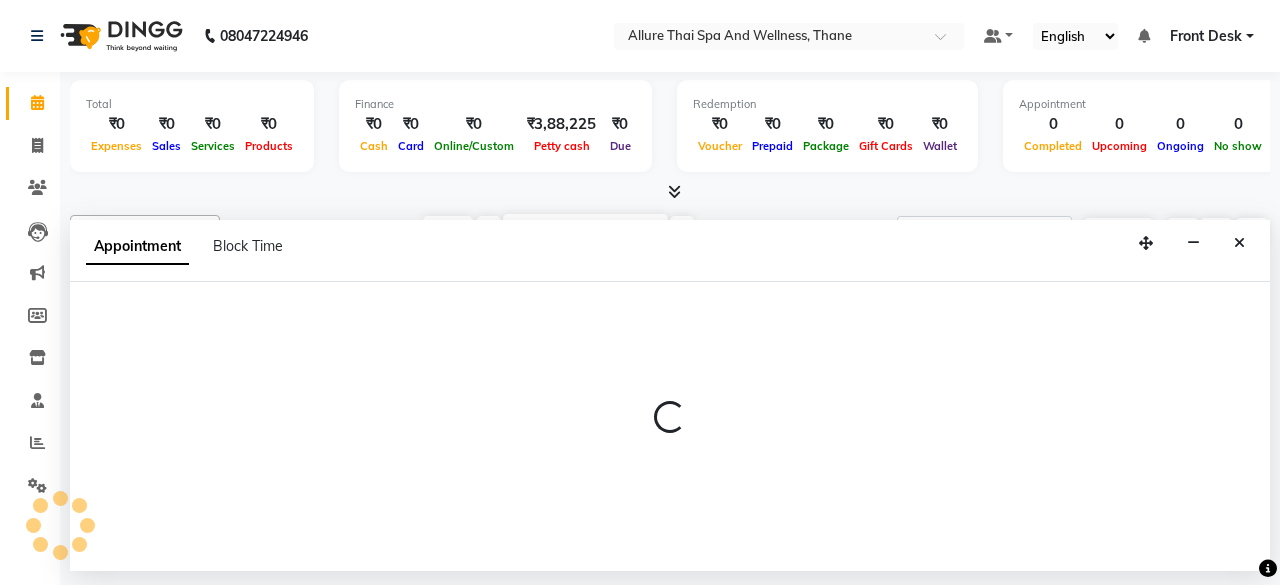 select on "85559" 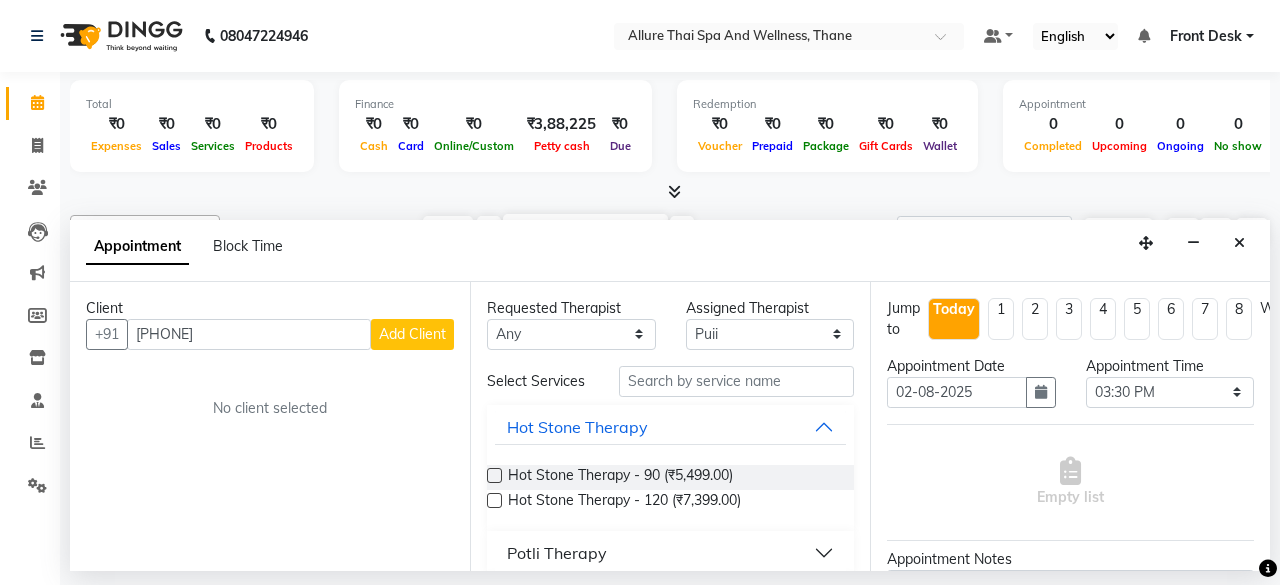 type on "[PHONE]" 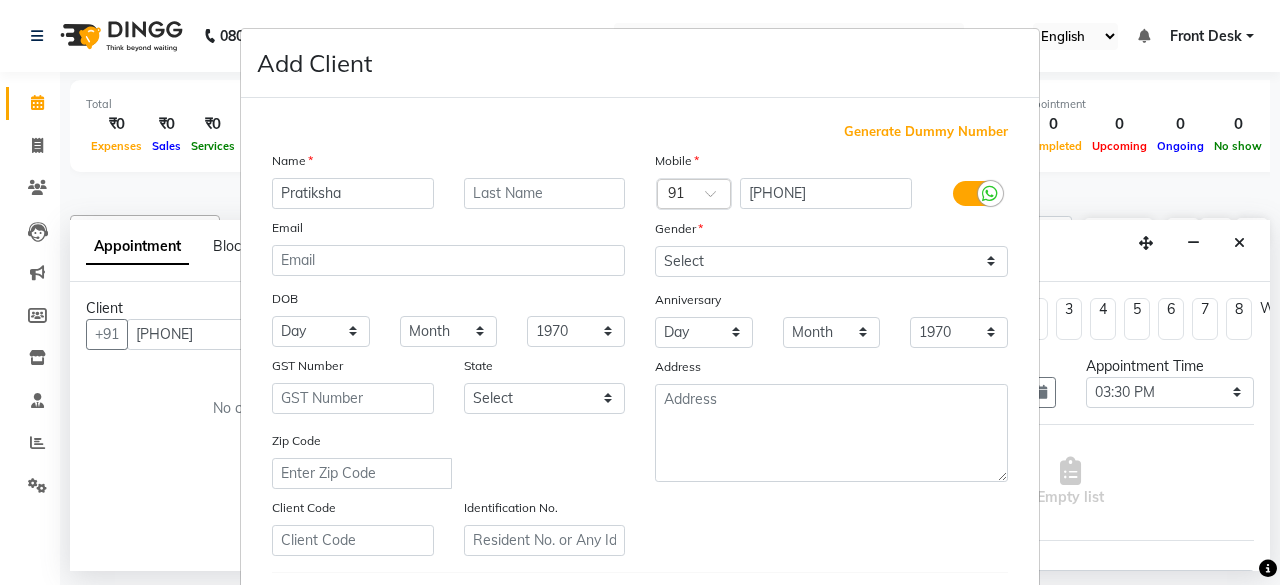 type on "Pratiksha" 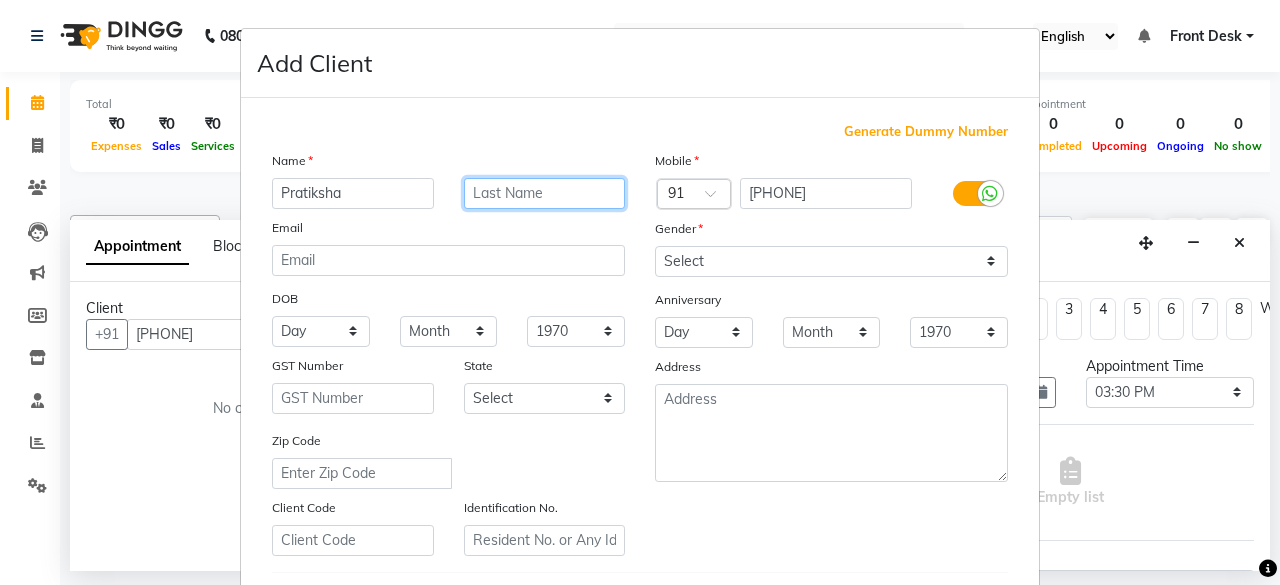 click at bounding box center (545, 193) 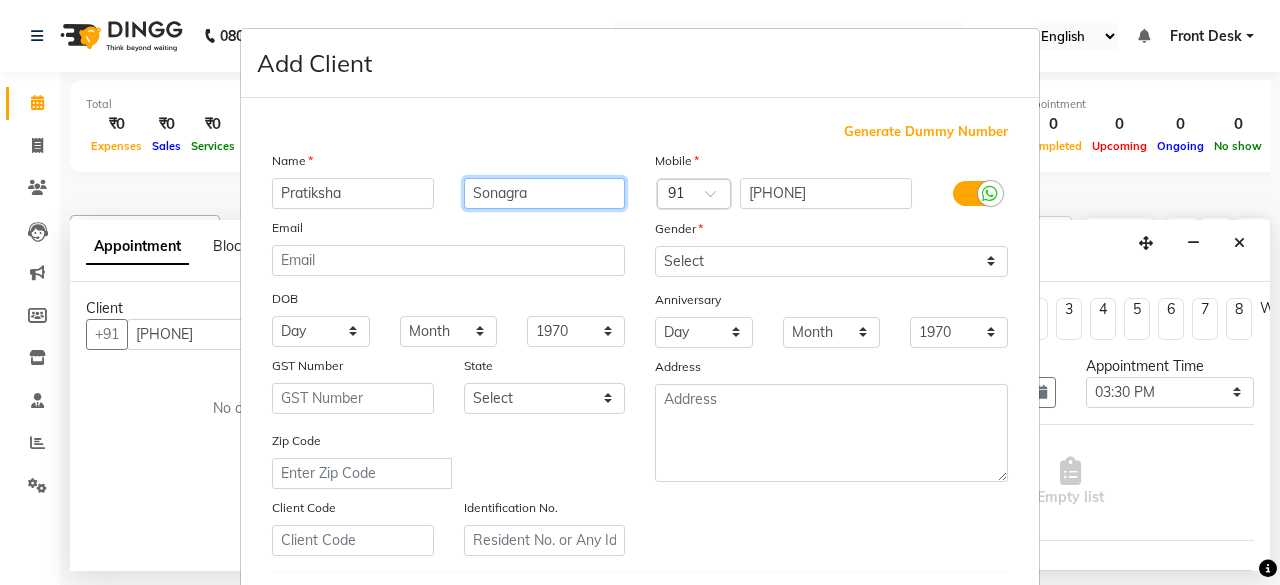 type on "Sonagra" 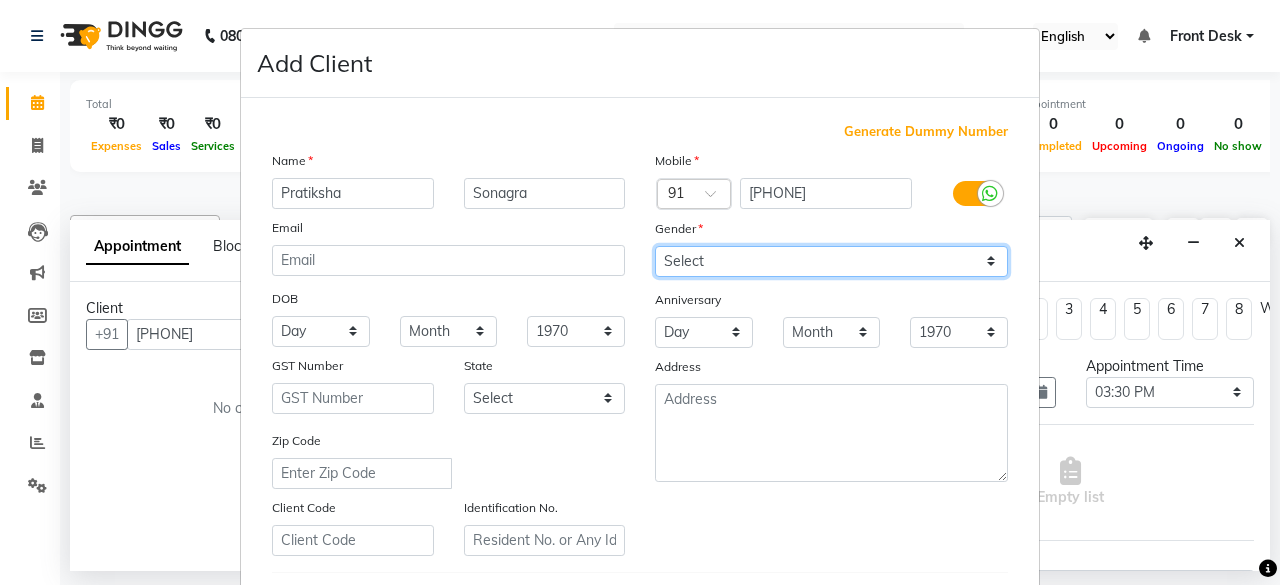 click on "Select Male Female Other Prefer Not To Say" at bounding box center [831, 261] 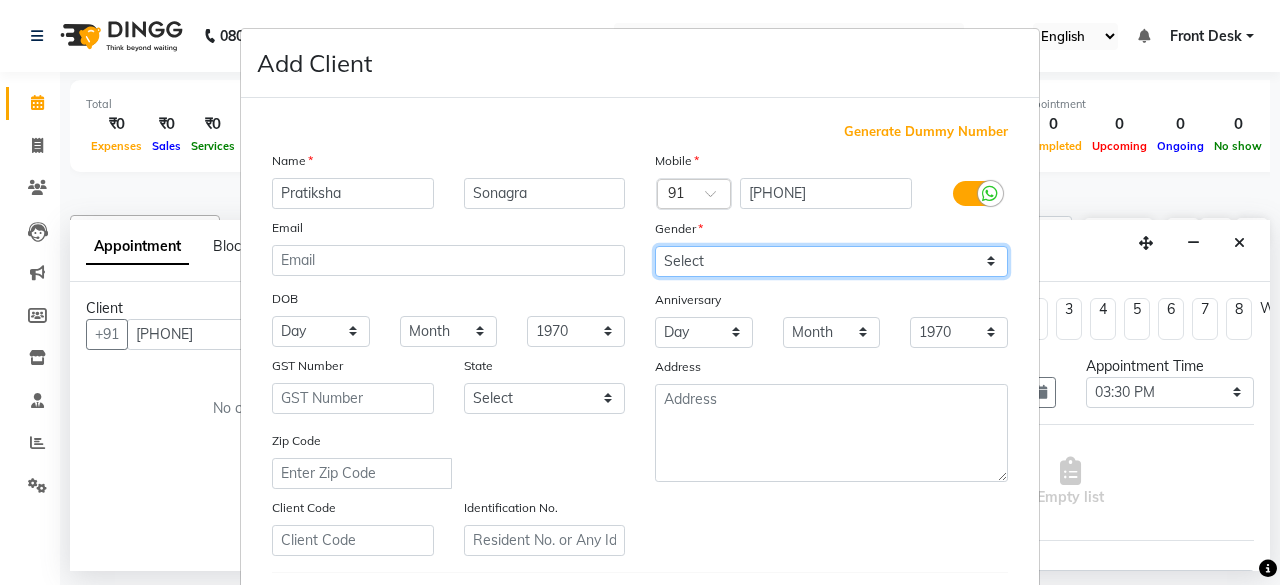 select on "female" 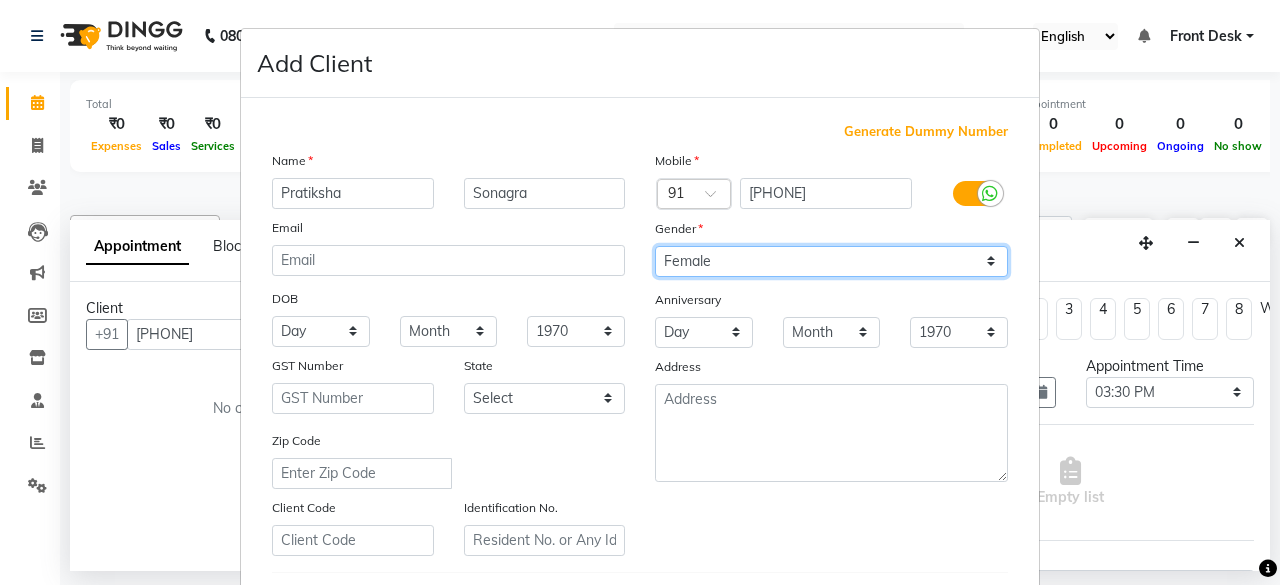click on "Select Male Female Other Prefer Not To Say" at bounding box center [831, 261] 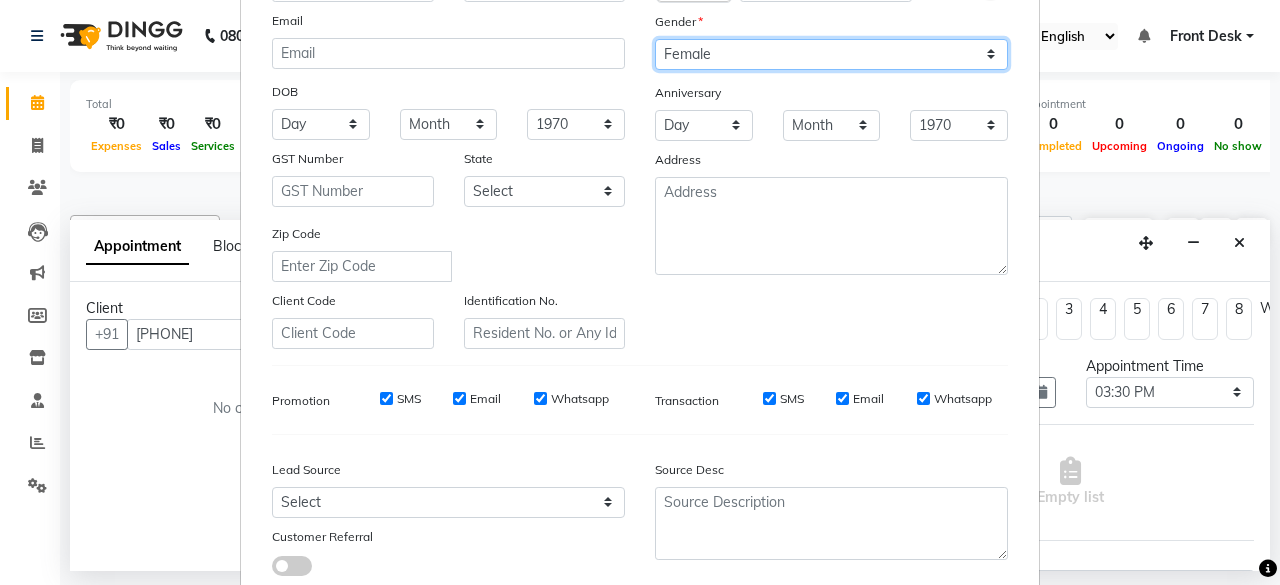 scroll, scrollTop: 221, scrollLeft: 0, axis: vertical 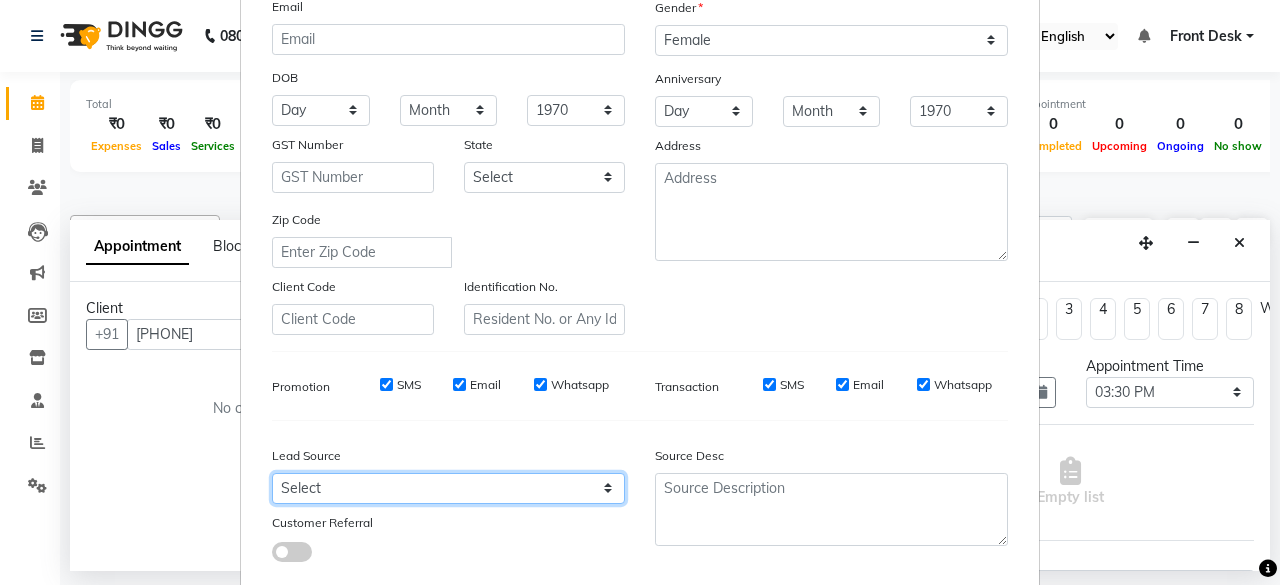 click on "Select Walk-in Referral Internet Friend Word of Mouth Advertisement Facebook JustDial Google Other" at bounding box center (448, 488) 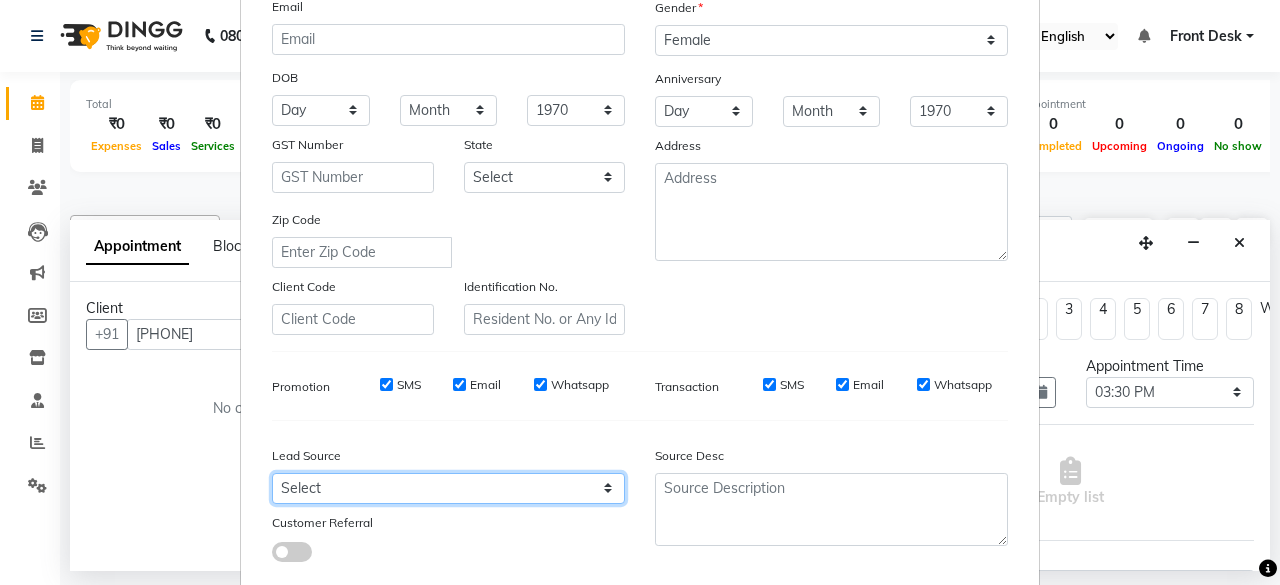 select on "[NUMBER]" 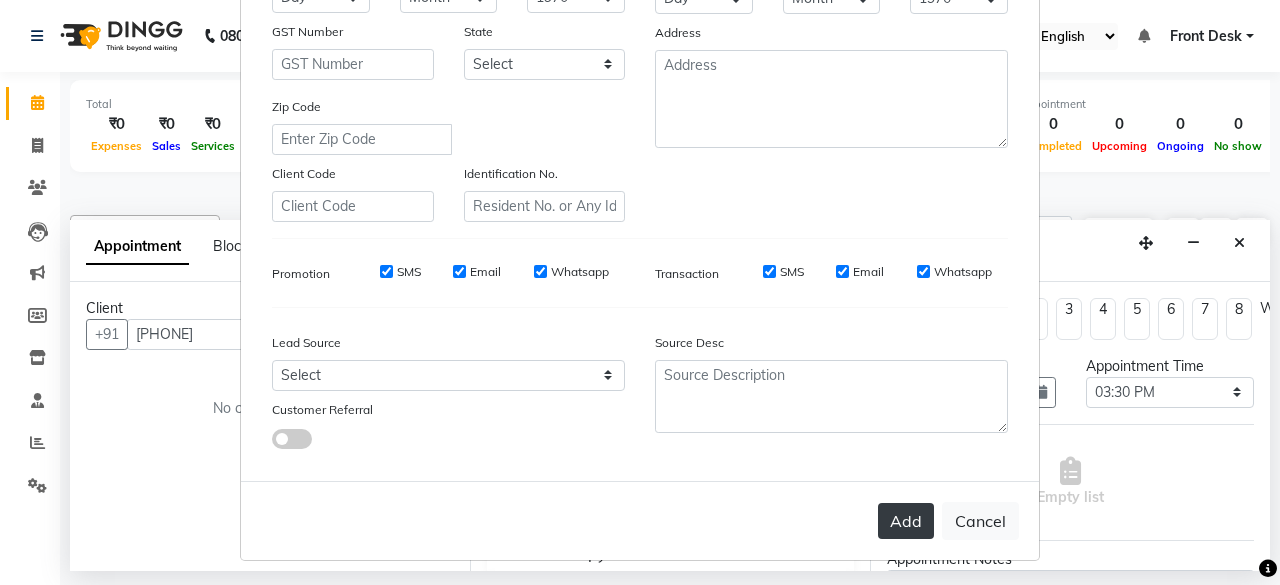 click on "Add" at bounding box center [906, 521] 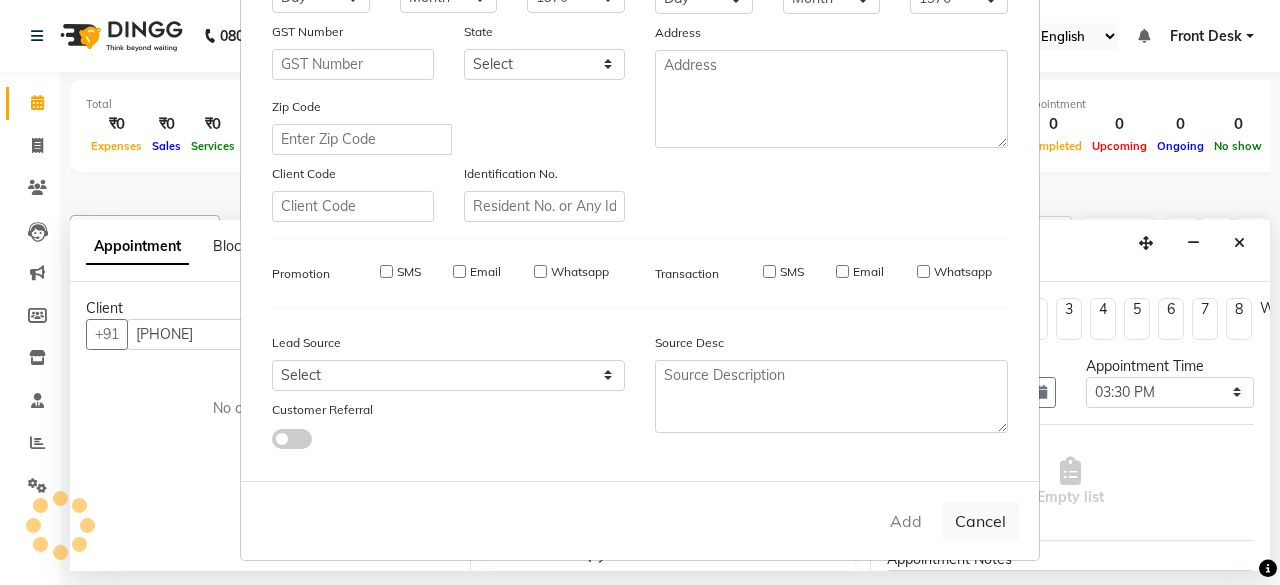 type 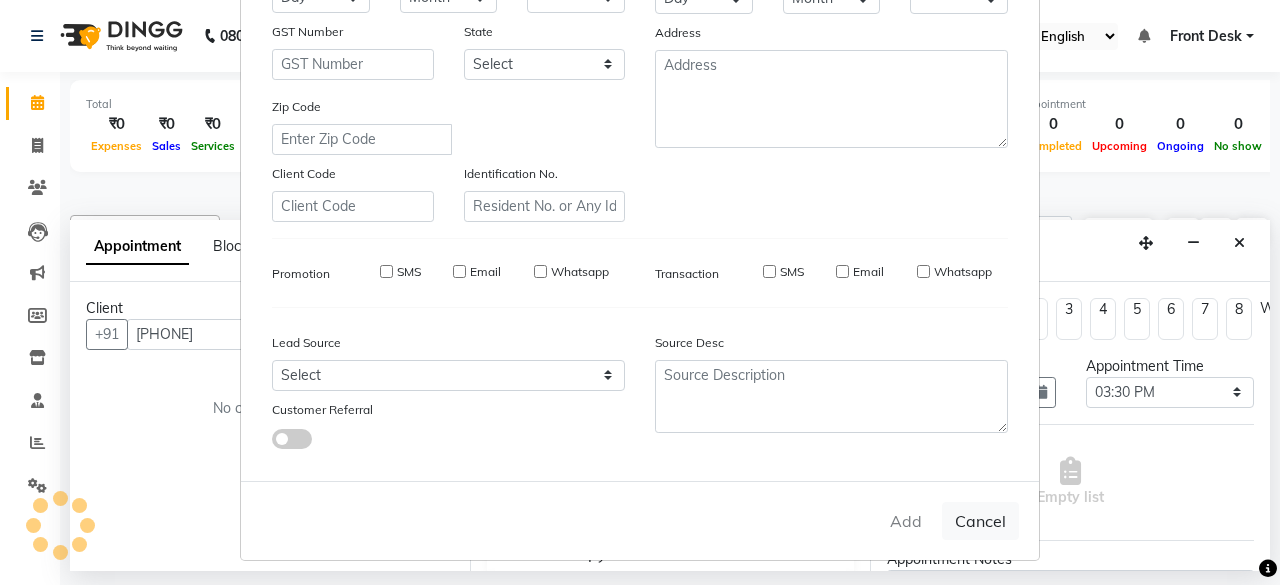 checkbox on "false" 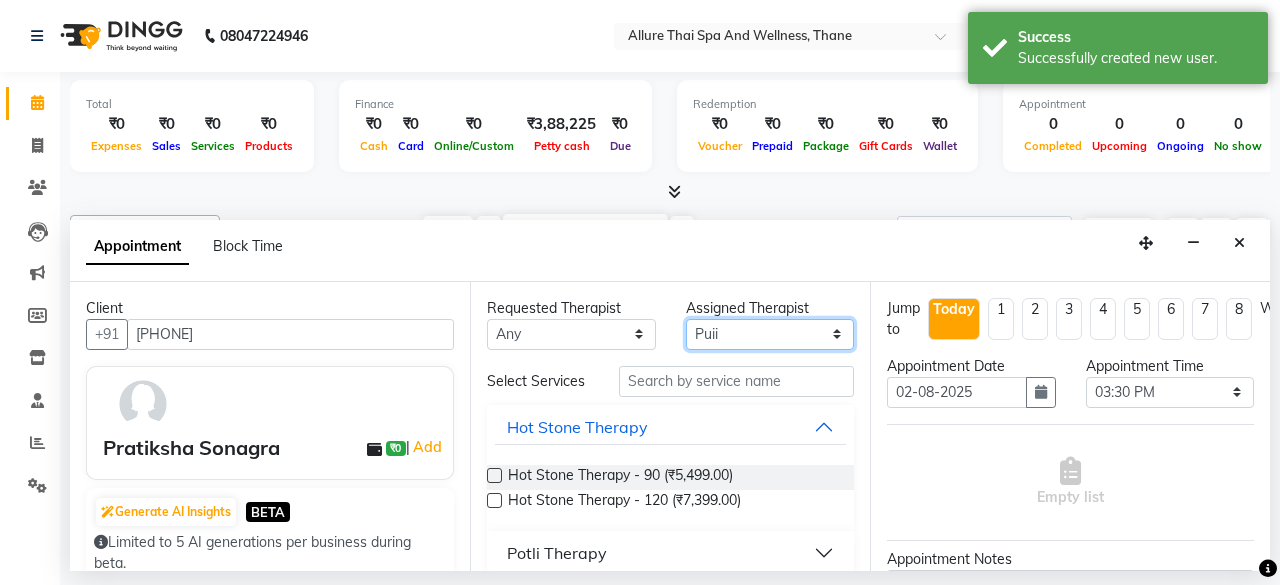 click on "Select Ako Omomi Puii Ressi Seim" at bounding box center (770, 334) 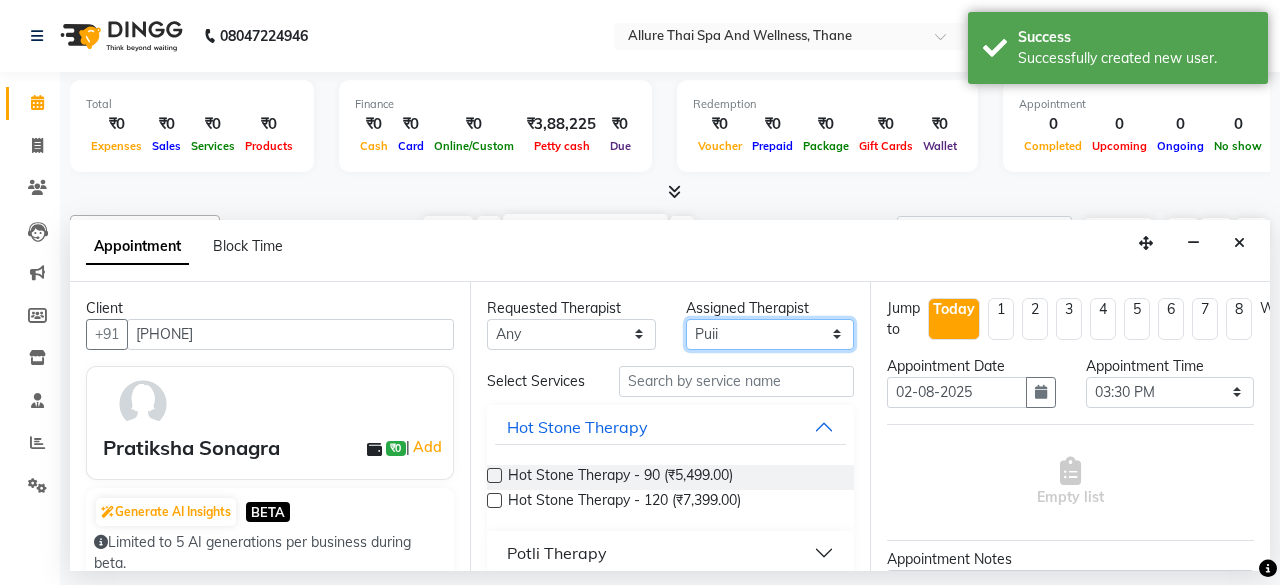 select on "84280" 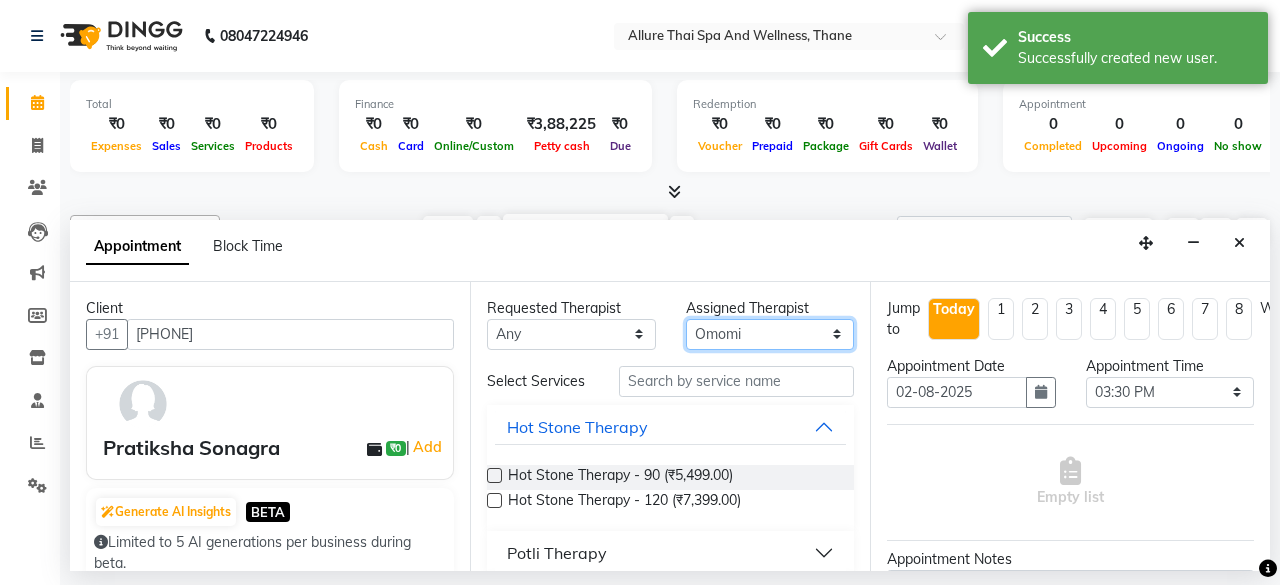 click on "Select Ako Omomi Puii Ressi Seim" at bounding box center [770, 334] 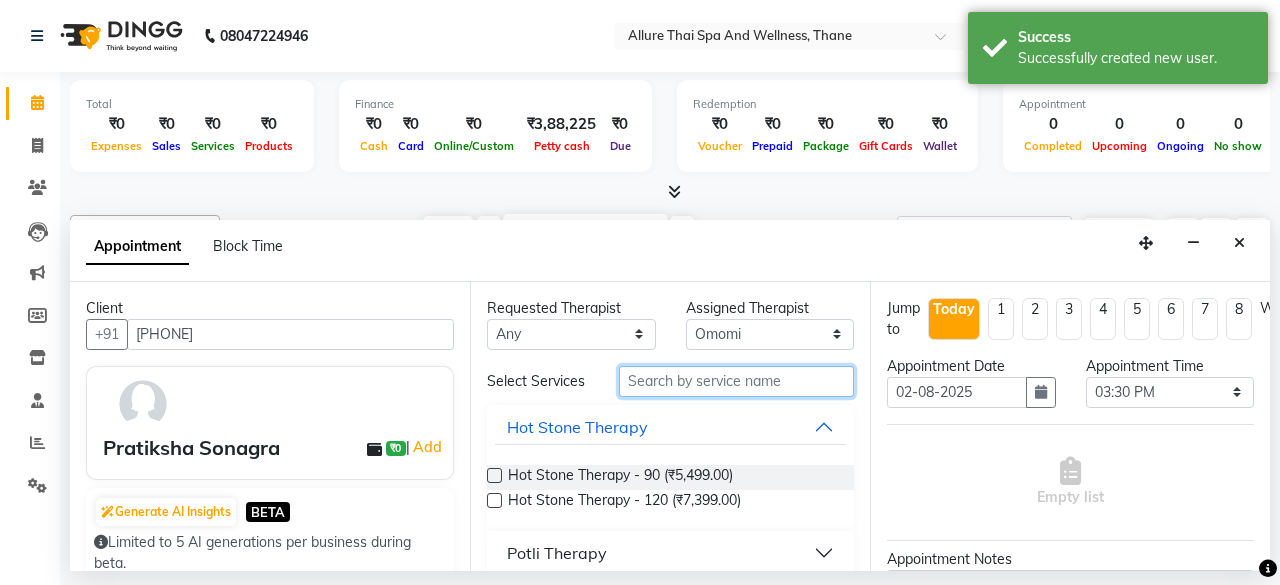 click at bounding box center [736, 381] 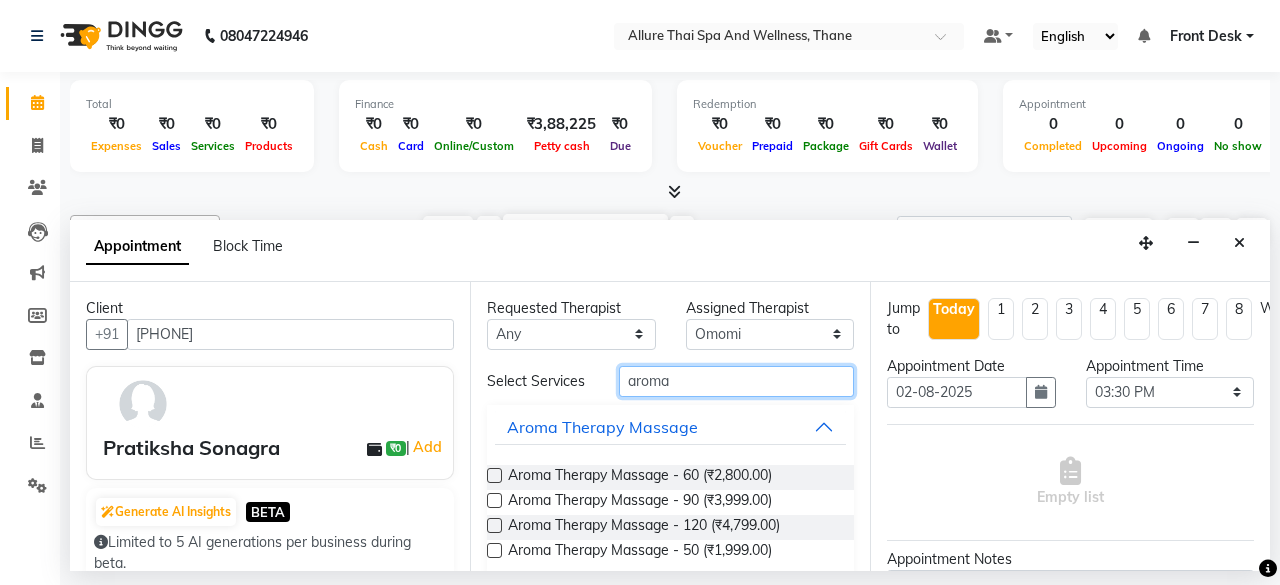 type on "aroma" 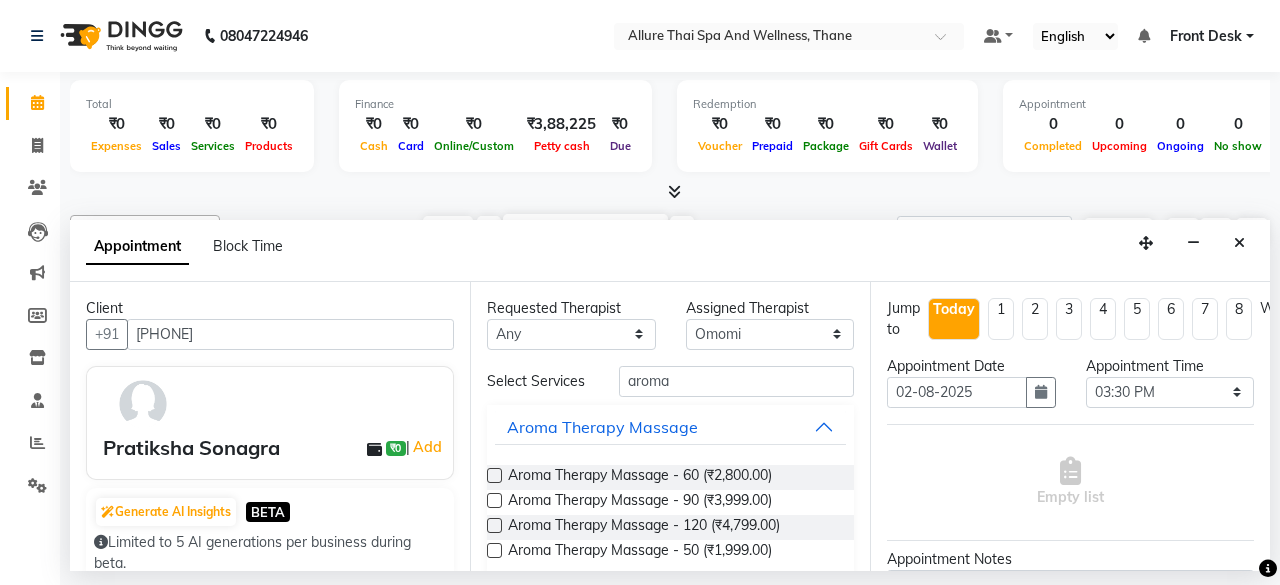 click at bounding box center [494, 475] 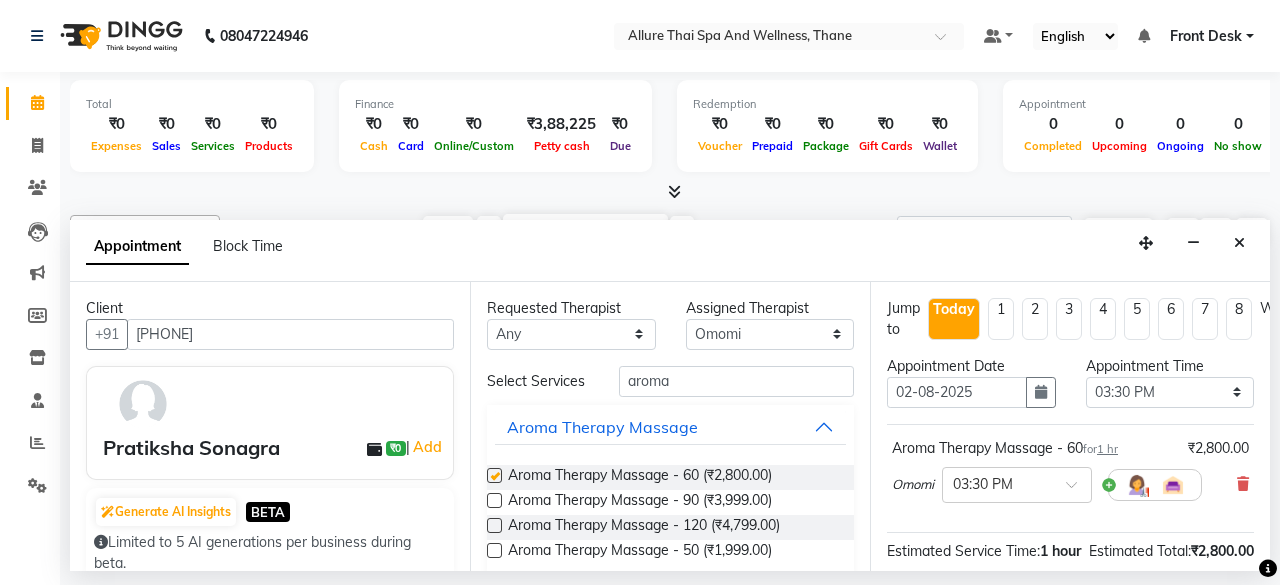 checkbox on "false" 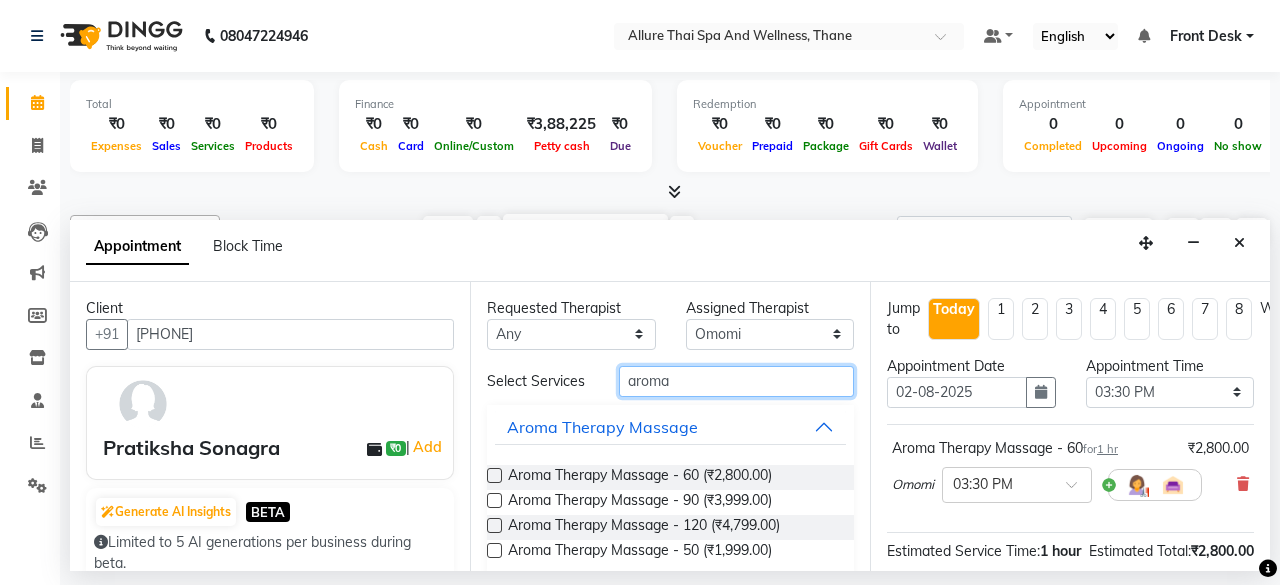 click on "aroma" at bounding box center (736, 381) 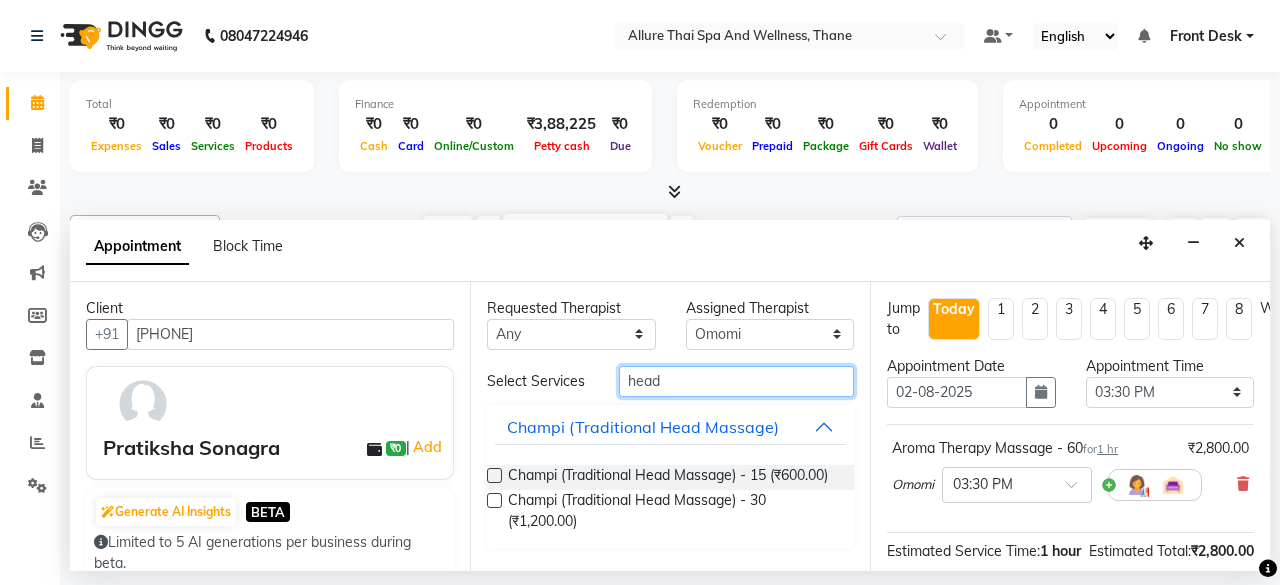 type on "head" 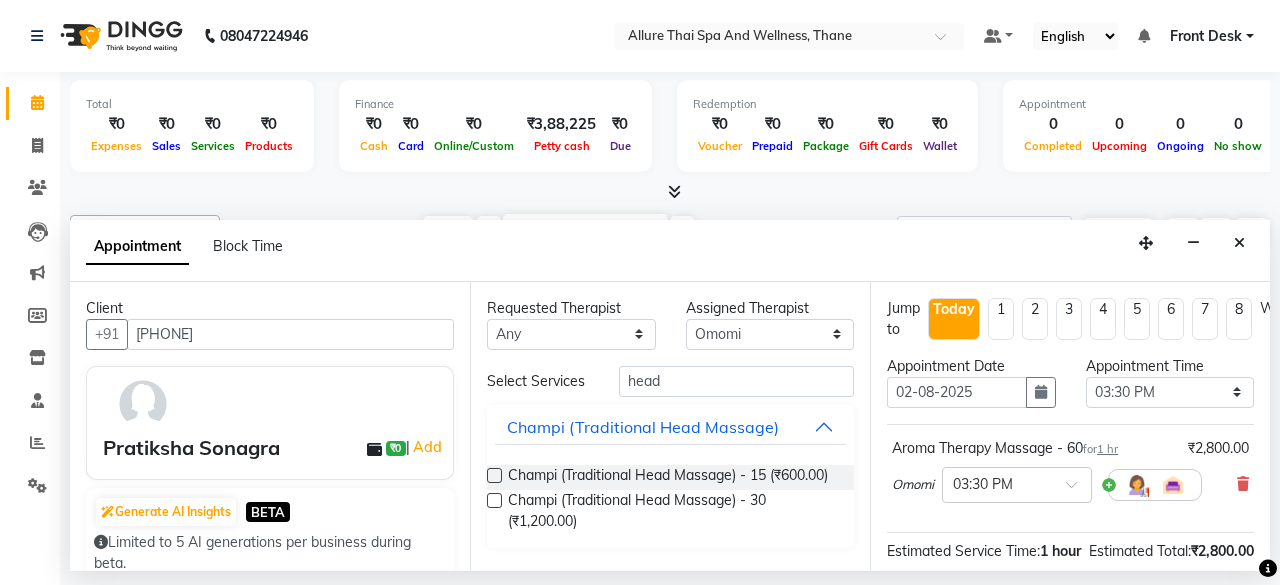 click at bounding box center [494, 475] 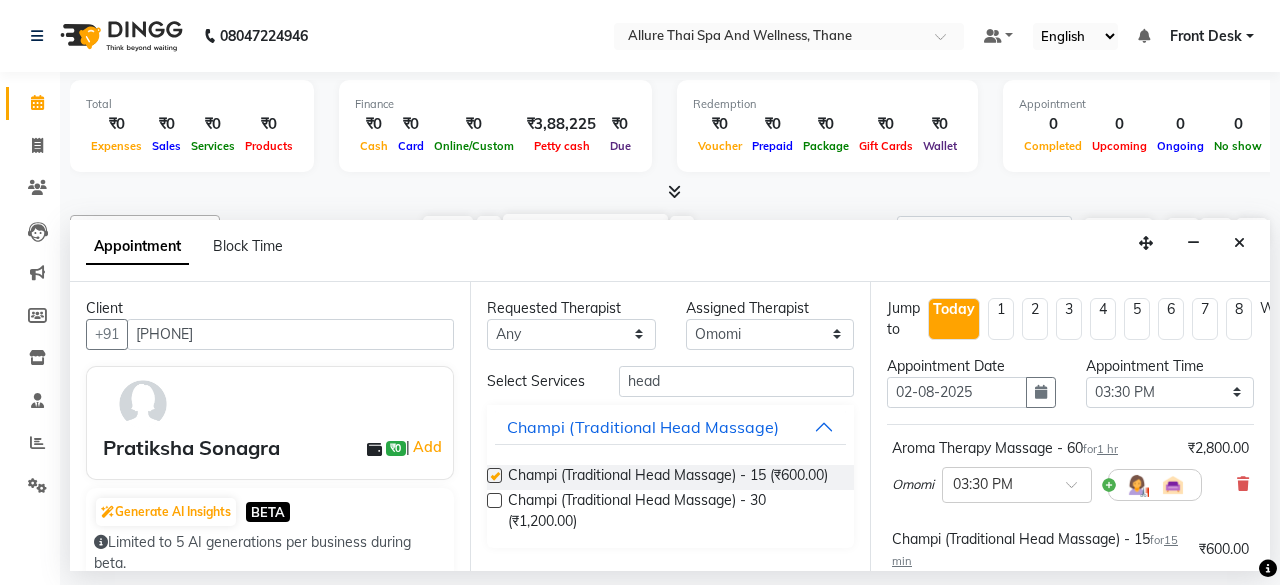 checkbox on "false" 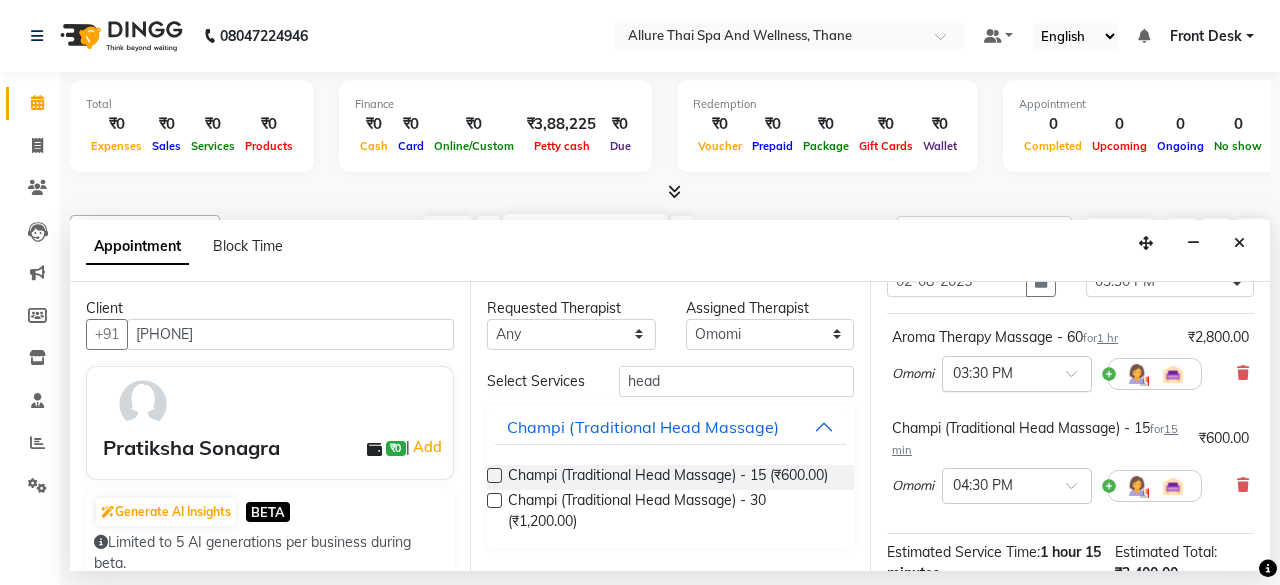 scroll, scrollTop: 115, scrollLeft: 0, axis: vertical 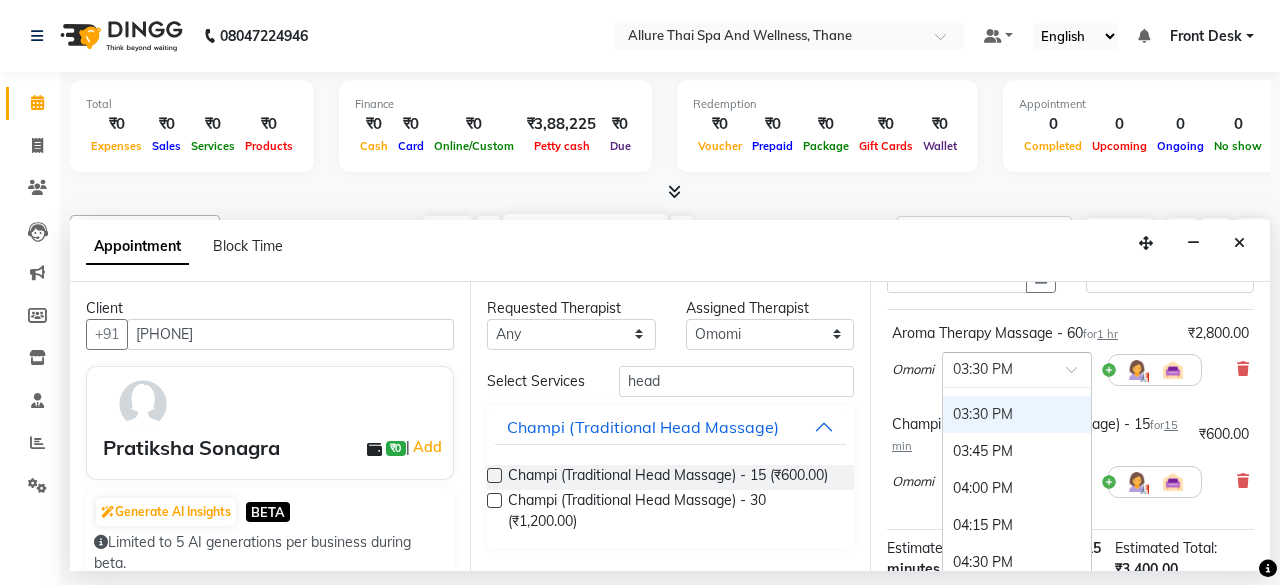 click at bounding box center (1017, 368) 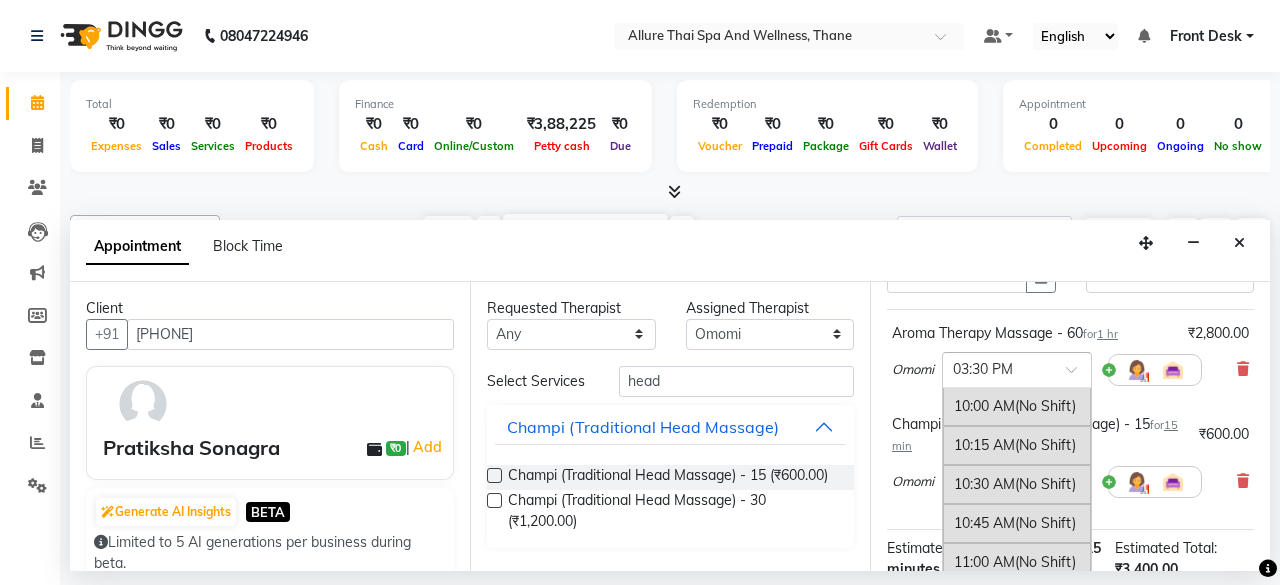 scroll, scrollTop: 0, scrollLeft: 0, axis: both 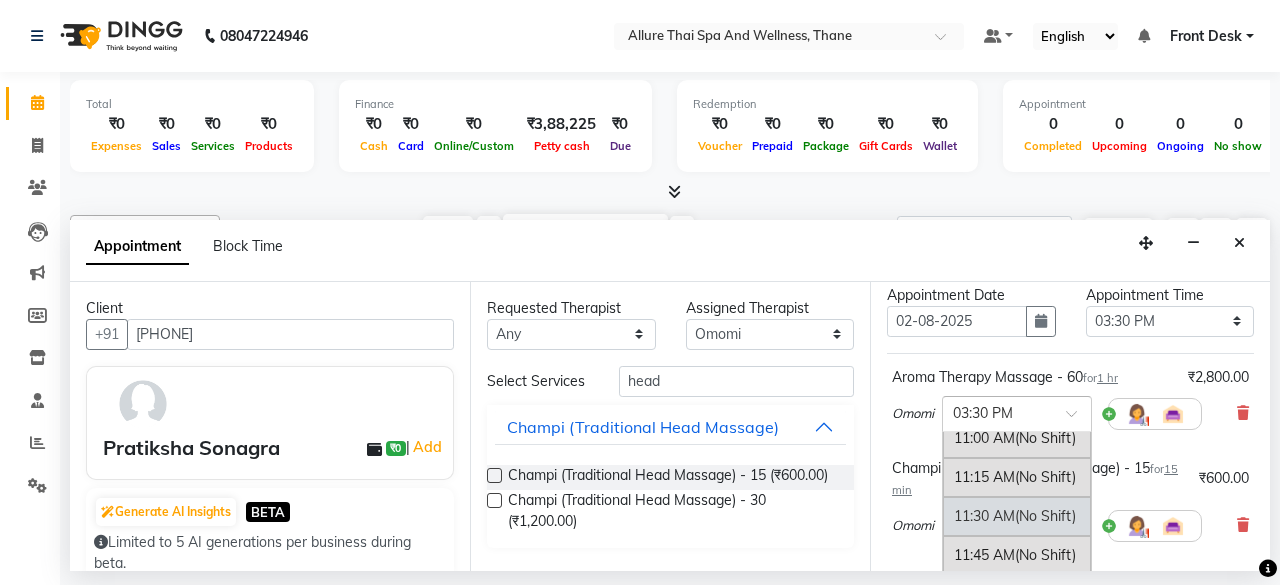 click on "11:30 AM   (No Shift)" at bounding box center [1017, 516] 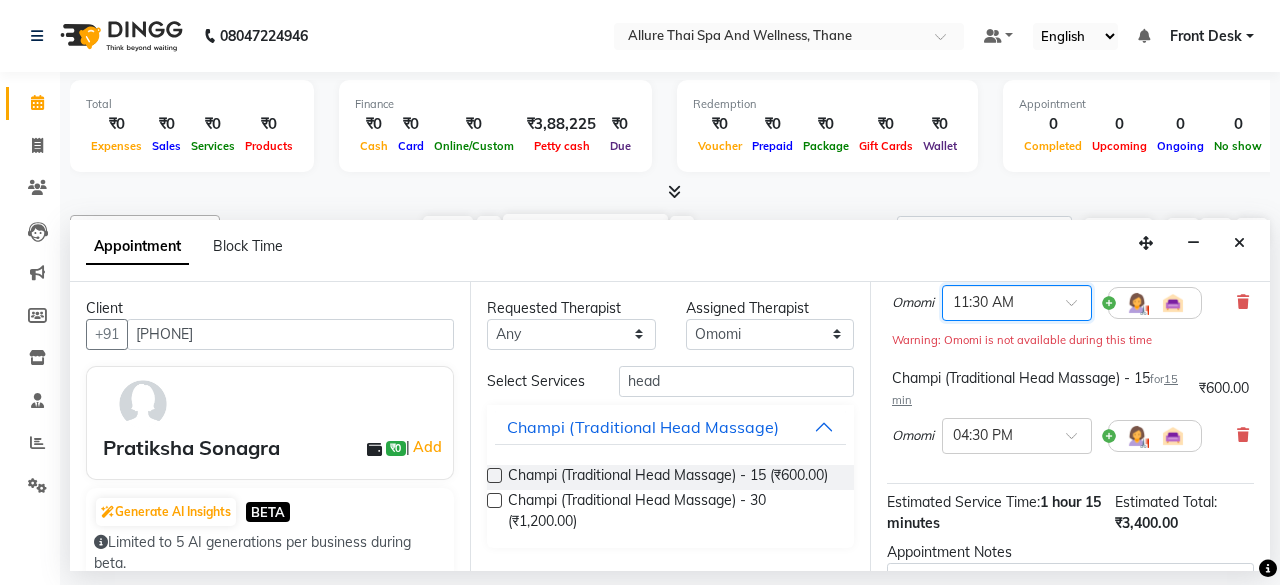 scroll, scrollTop: 187, scrollLeft: 0, axis: vertical 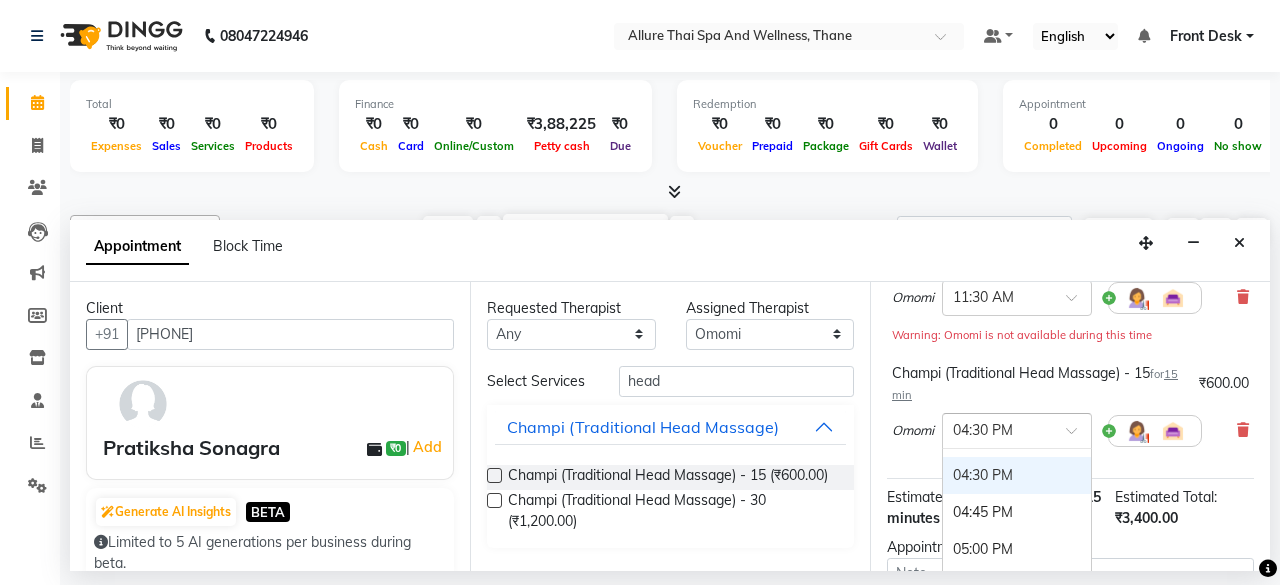 click at bounding box center [997, 429] 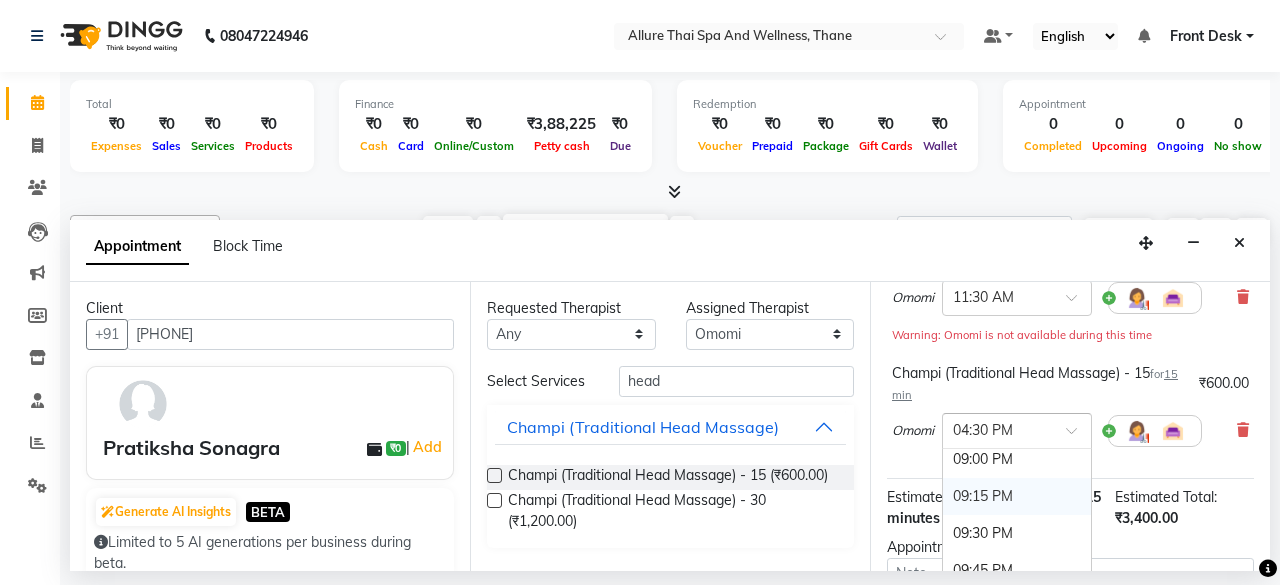 scroll, scrollTop: 1738, scrollLeft: 0, axis: vertical 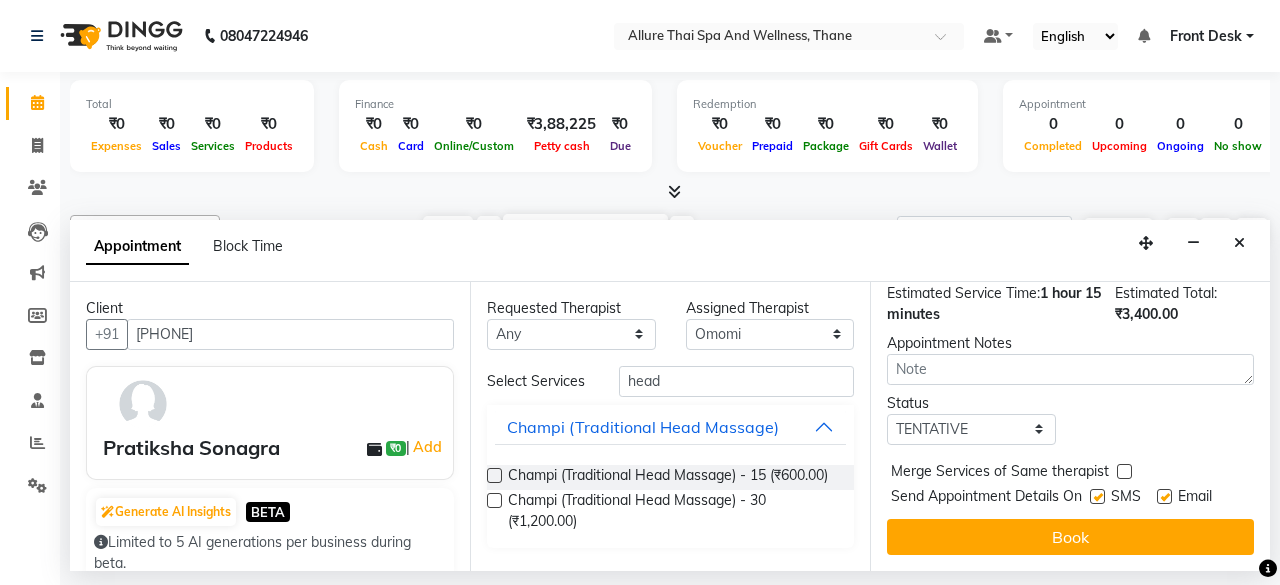 click on "Appointment Block Time" at bounding box center (670, 251) 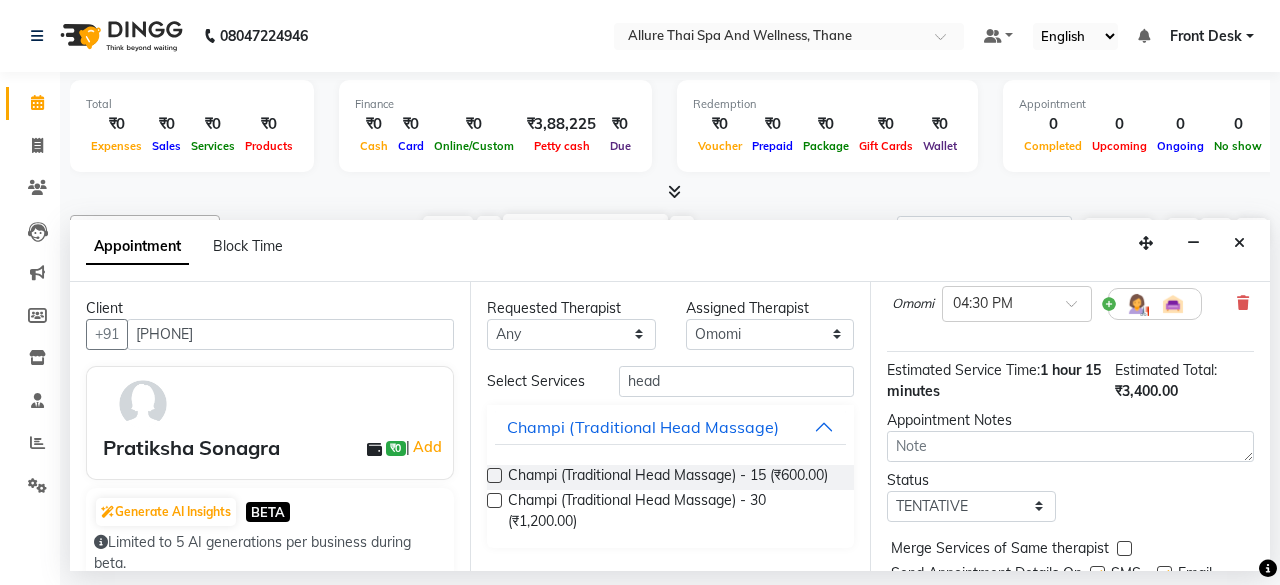 scroll, scrollTop: 318, scrollLeft: 0, axis: vertical 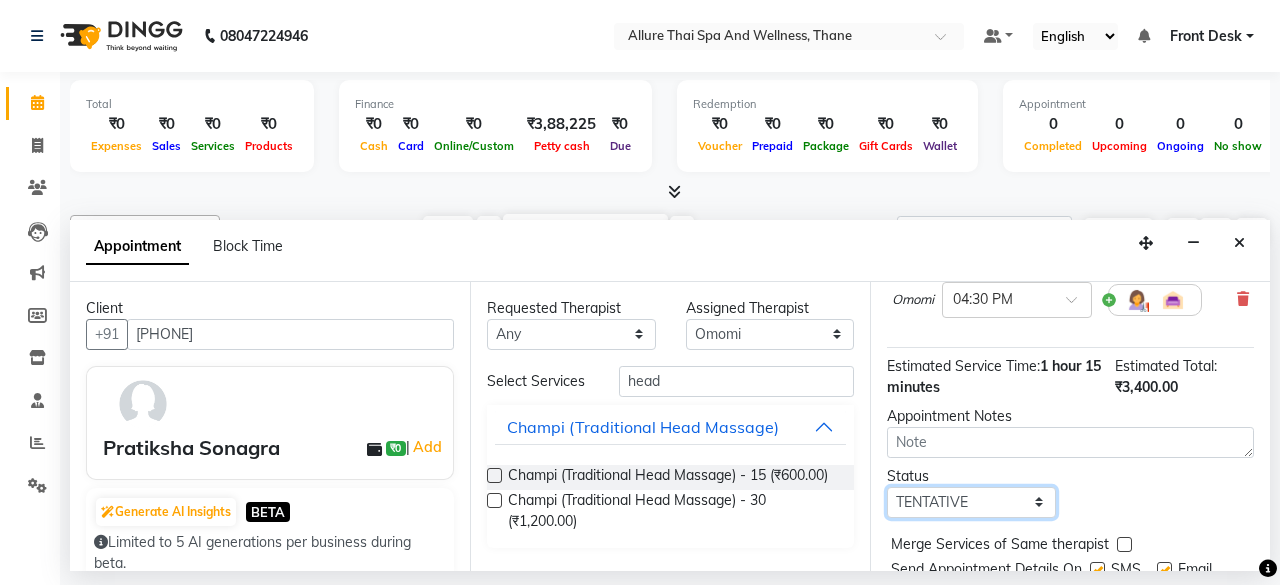 click on "Select TENTATIVE CONFIRM CHECK-IN UPCOMING" at bounding box center (971, 502) 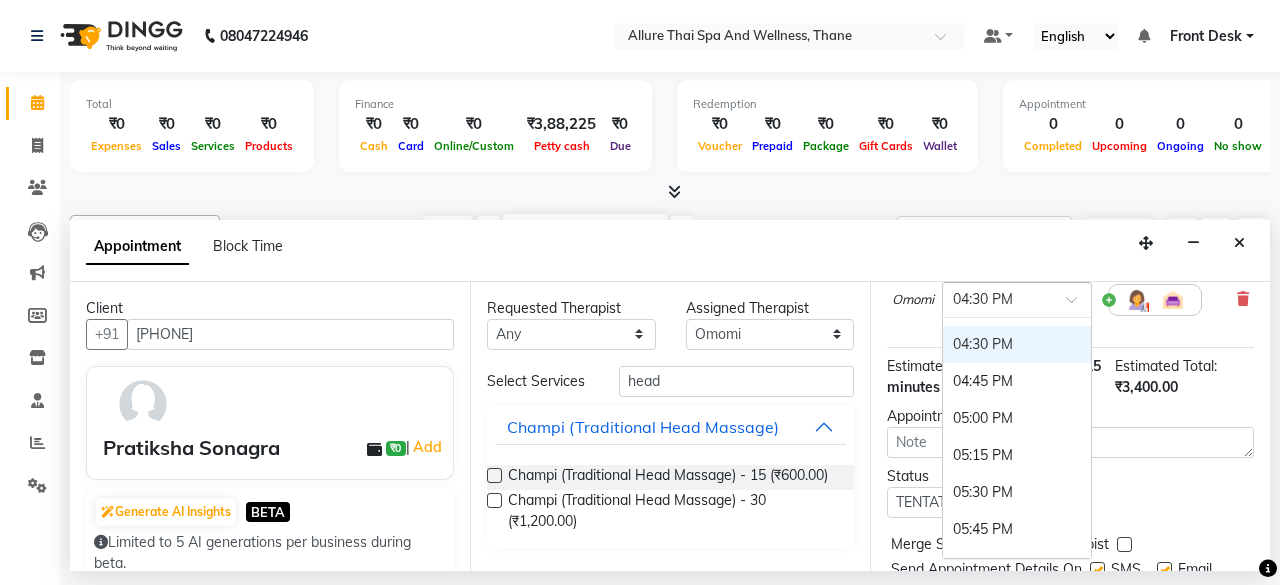 click on "× 04:30 PM" at bounding box center (1017, 300) 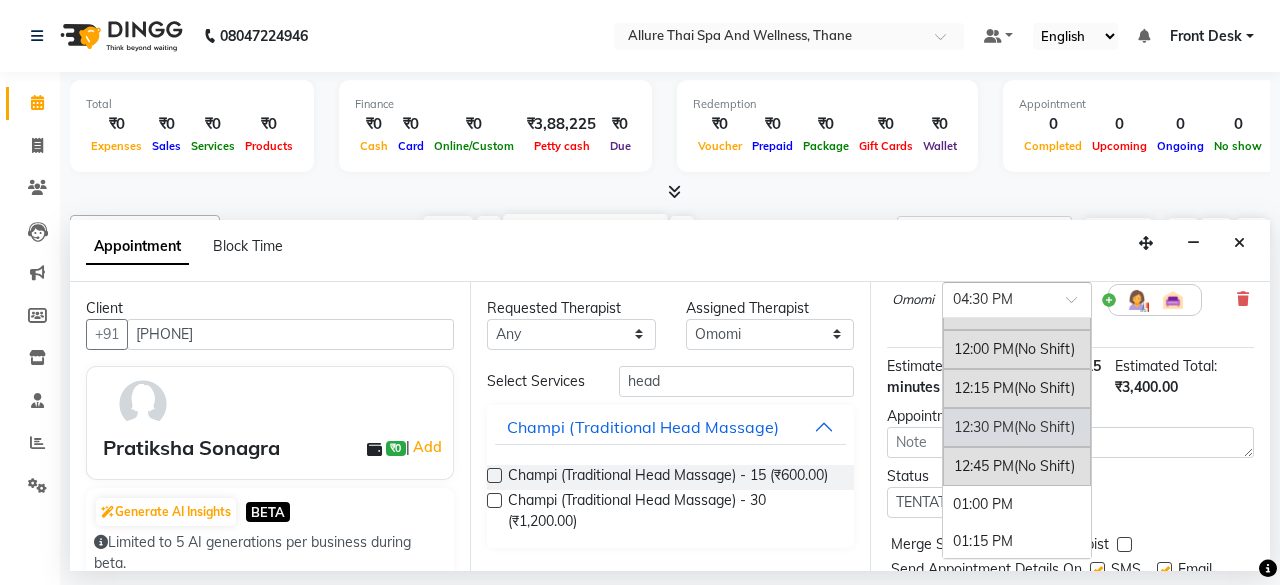 scroll, scrollTop: 45, scrollLeft: 0, axis: vertical 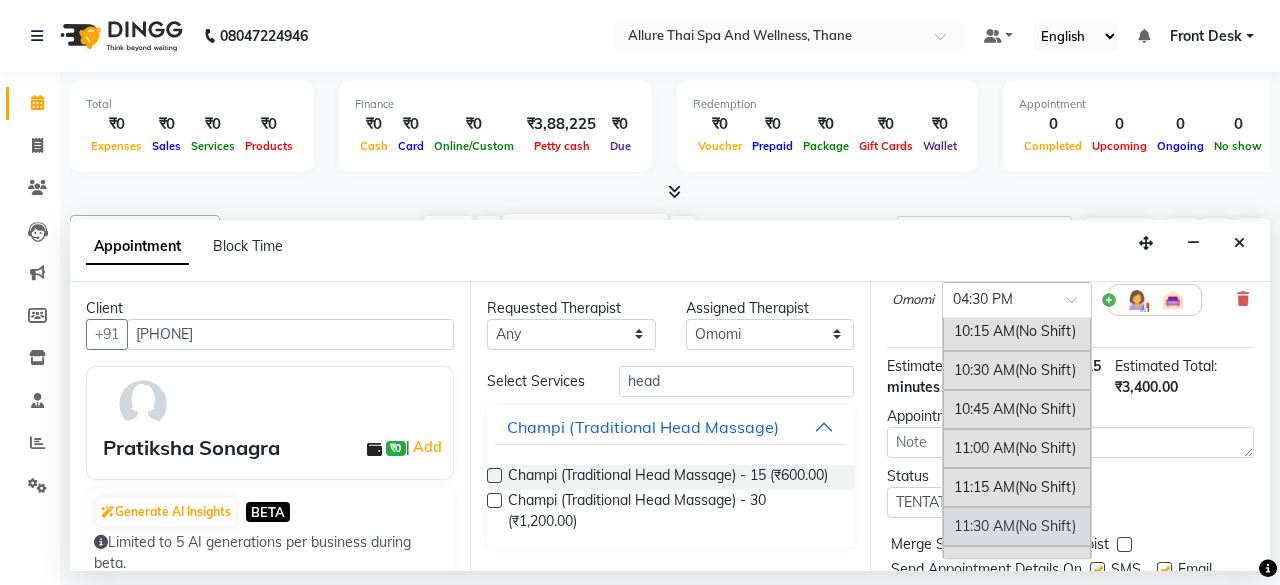 click on "11:30 AM   (No Shift)" at bounding box center (1017, 526) 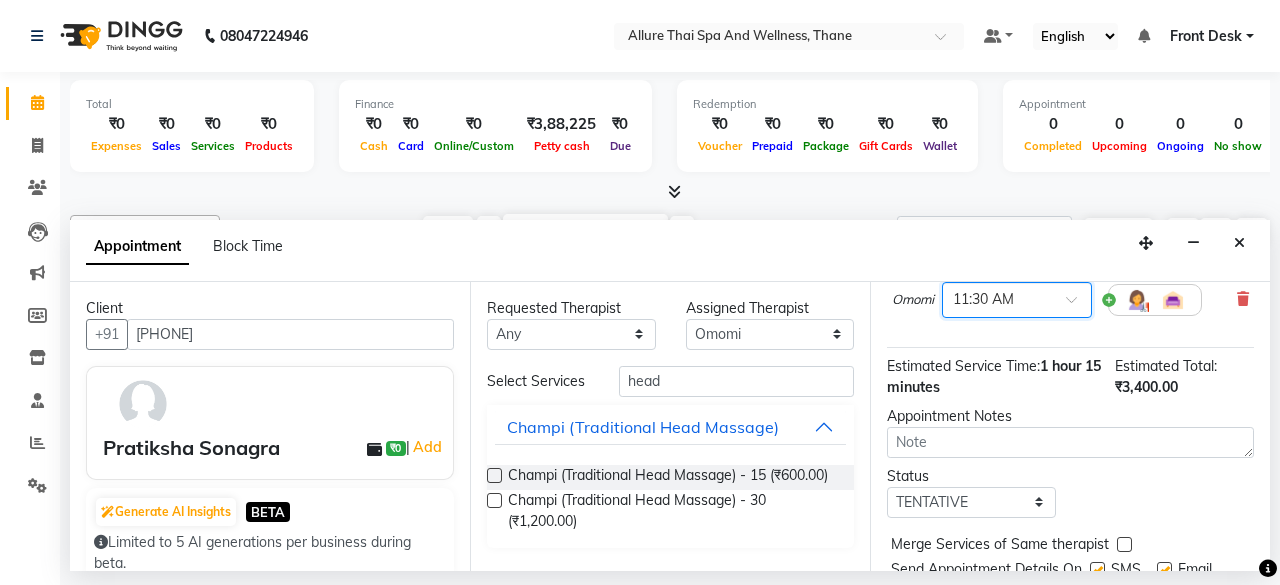 scroll, scrollTop: 391, scrollLeft: 0, axis: vertical 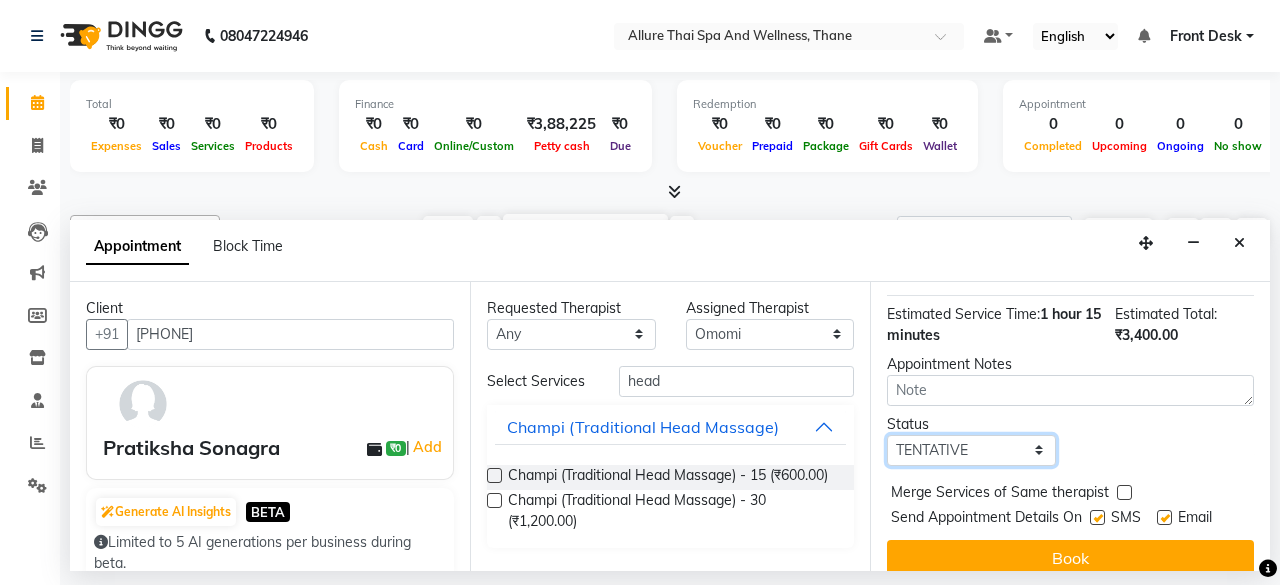 click on "Select TENTATIVE CONFIRM CHECK-IN UPCOMING" at bounding box center [971, 450] 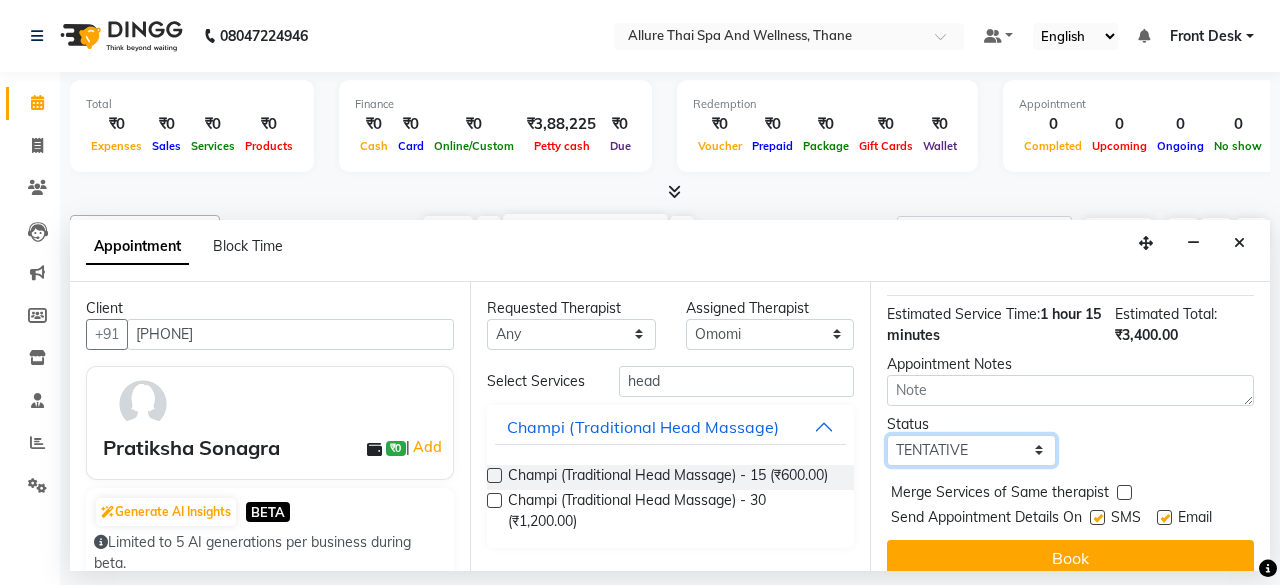 select on "check-in" 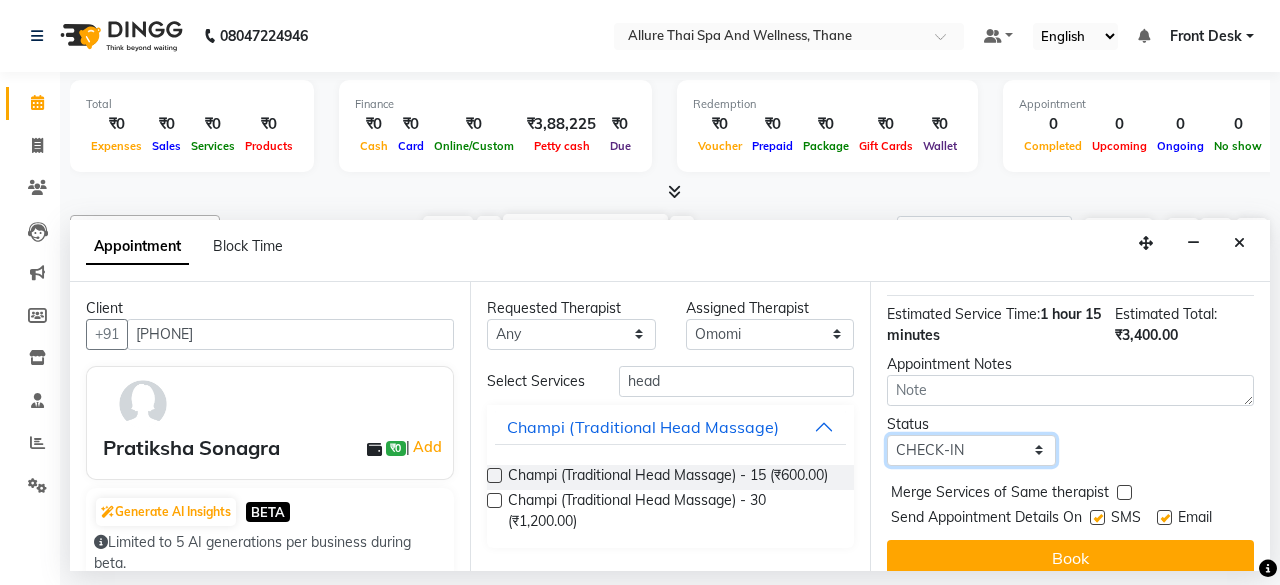 click on "Select TENTATIVE CONFIRM CHECK-IN UPCOMING" at bounding box center [971, 450] 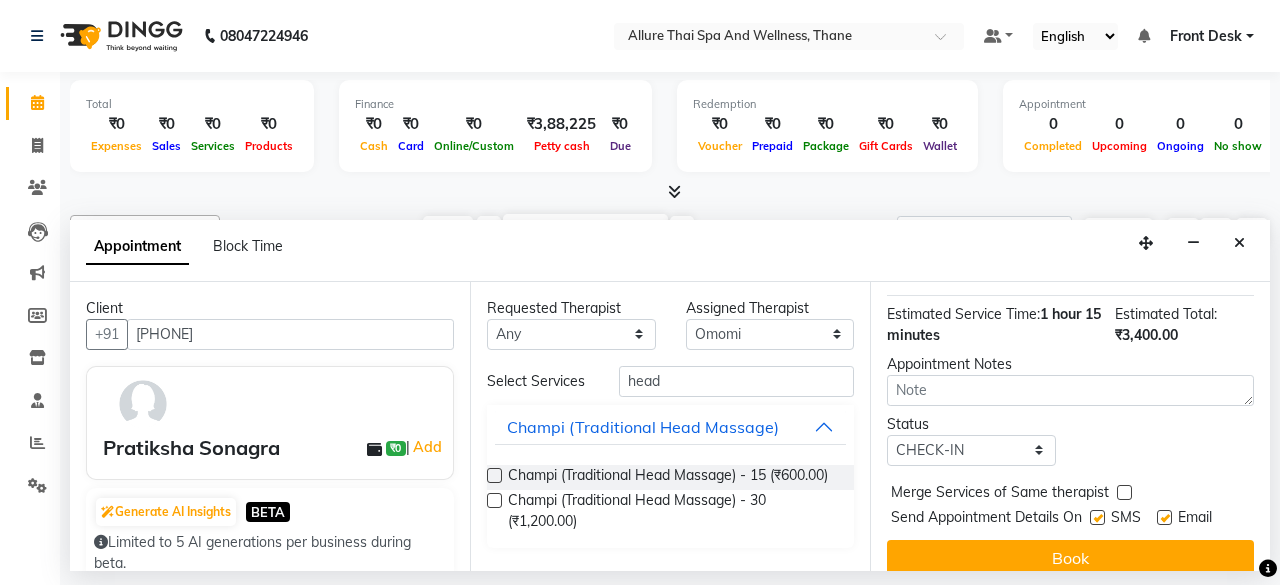 click at bounding box center (1096, 521) 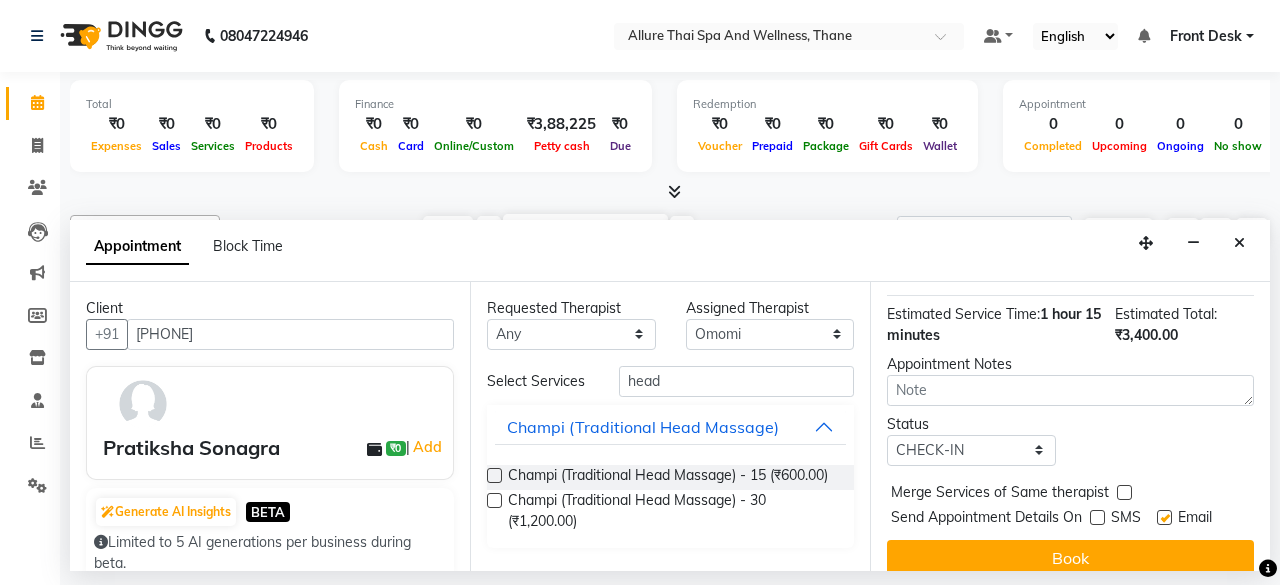 click at bounding box center [1164, 517] 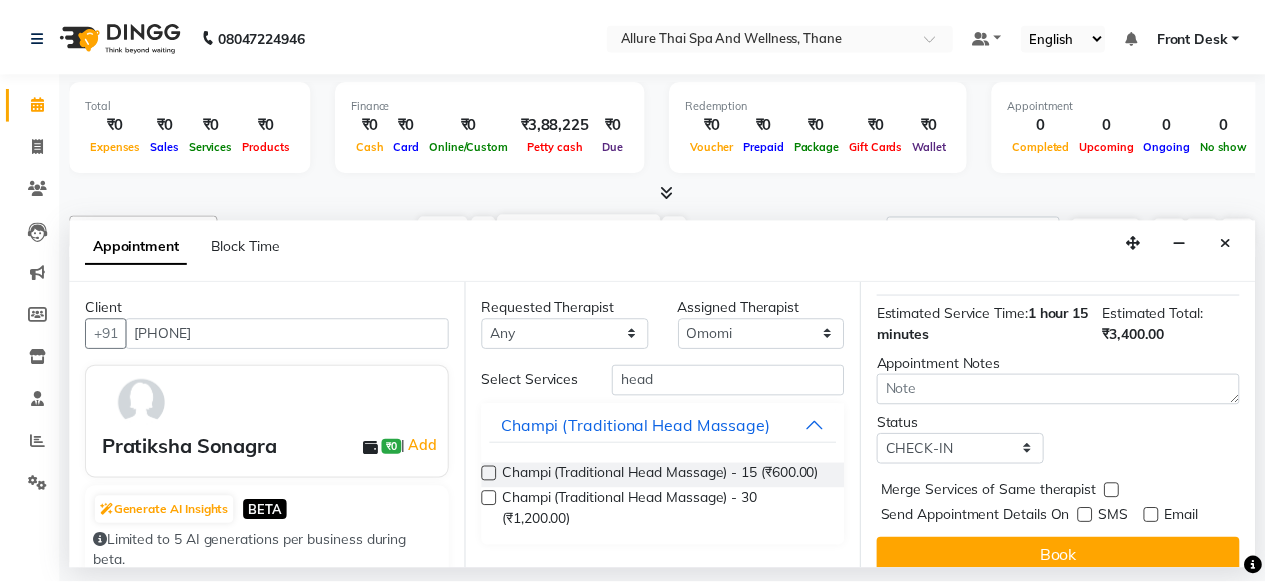 scroll, scrollTop: 426, scrollLeft: 0, axis: vertical 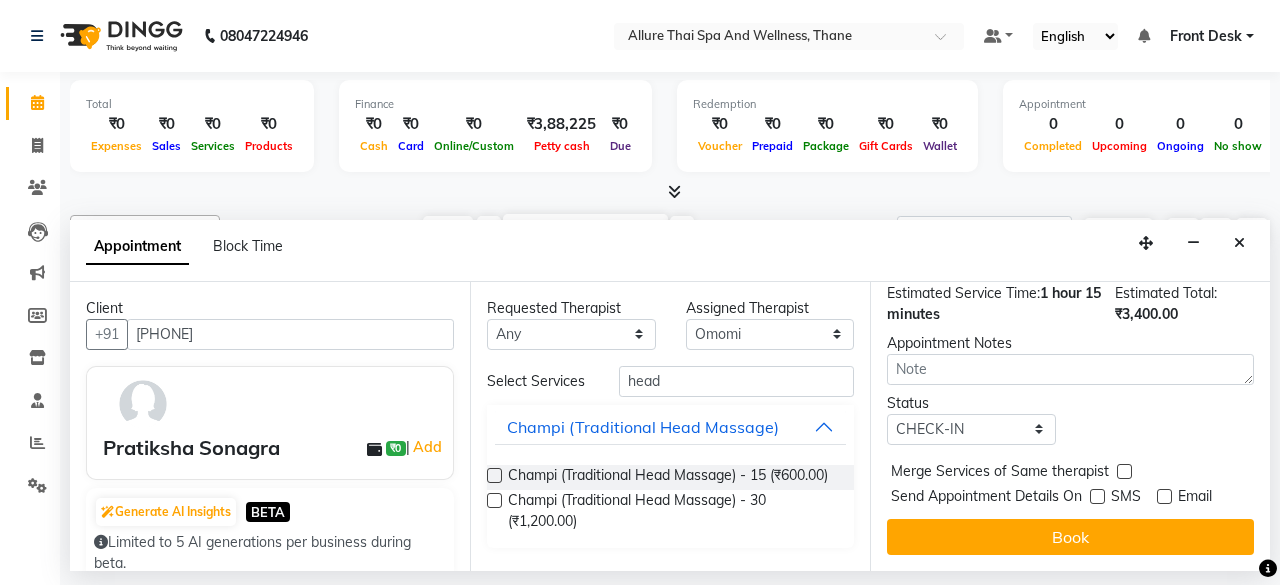 click on "Jump to Today 1 2 3 4 5 6 7 8 Weeks Appointment Date 02-08-2025 Appointment Time Select 10:00 AM 10:15 AM 10:30 AM 10:45 AM 11:00 AM 11:15 AM 11:30 AM 11:45 AM 12:00 PM 12:15 PM 12:30 PM 12:45 PM 01:00 PM 01:15 PM 01:30 PM 01:45 PM 02:00 PM 02:15 PM 02:30 PM 02:45 PM 03:00 PM 03:15 PM 03:30 PM 03:45 PM 04:00 PM 04:15 PM 04:30 PM 04:45 PM 05:00 PM 05:15 PM 05:30 PM 05:45 PM 06:00 PM 06:15 PM 06:30 PM 06:45 PM 07:00 PM 07:15 PM 07:30 PM 07:45 PM 08:00 PM 08:15 PM 08:30 PM 08:45 PM 09:00 PM 09:15 PM 09:30 PM 09:45 PM 10:00 PM 10:15 PM 10:30 PM 10:45 PM 11:00 PM Aroma Therapy Massage - 60   for  1 hr ₹2,800.00 Omomi × 11:30 AM Warning: Omomi is not available during this time There is another service starting at the same time Champi (Traditional Head Massage) - 15   for  15 min ₹600.00 Omomi × 11:30 AM Estimated Service Time:  1 hour 15 minutes Estimated Total:  ₹3,400.00 Appointment Notes Status Select TENTATIVE CONFIRM CHECK-IN UPCOMING Merge Services of Same therapist Send Appointment Details On SMS" at bounding box center (1070, 426) 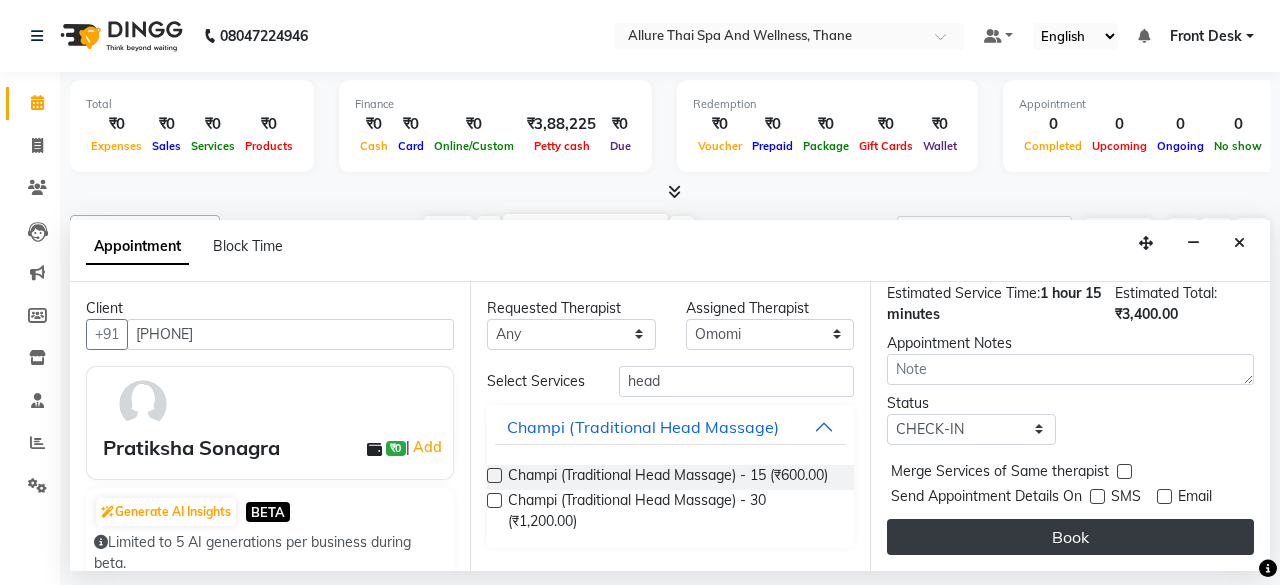 click on "Book" at bounding box center (1070, 537) 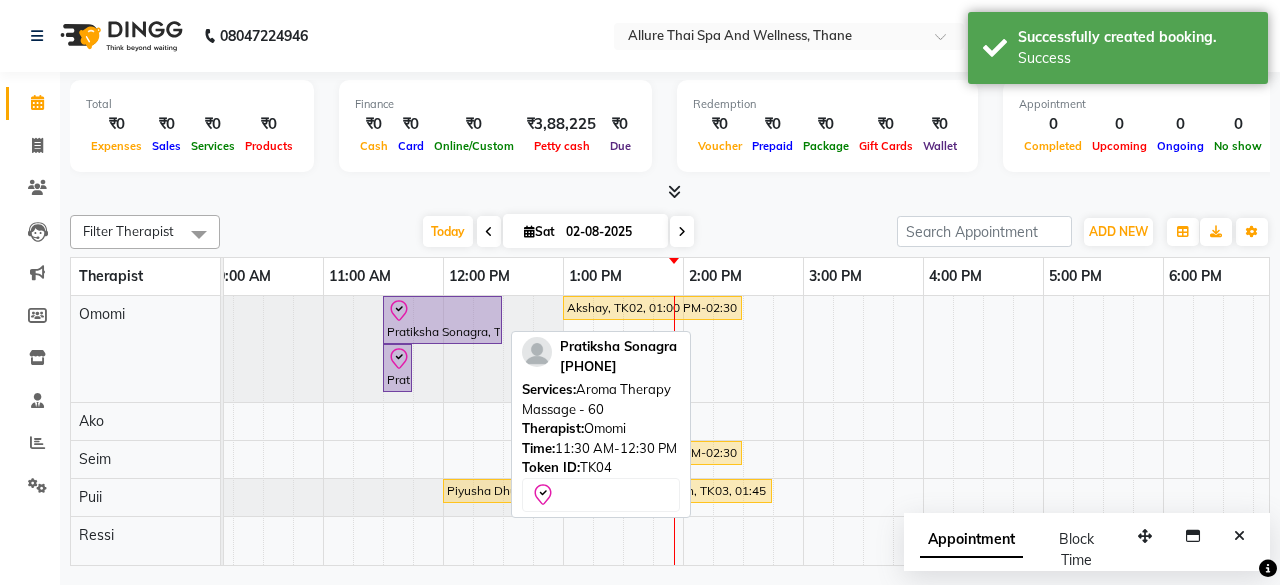 click at bounding box center [442, 311] 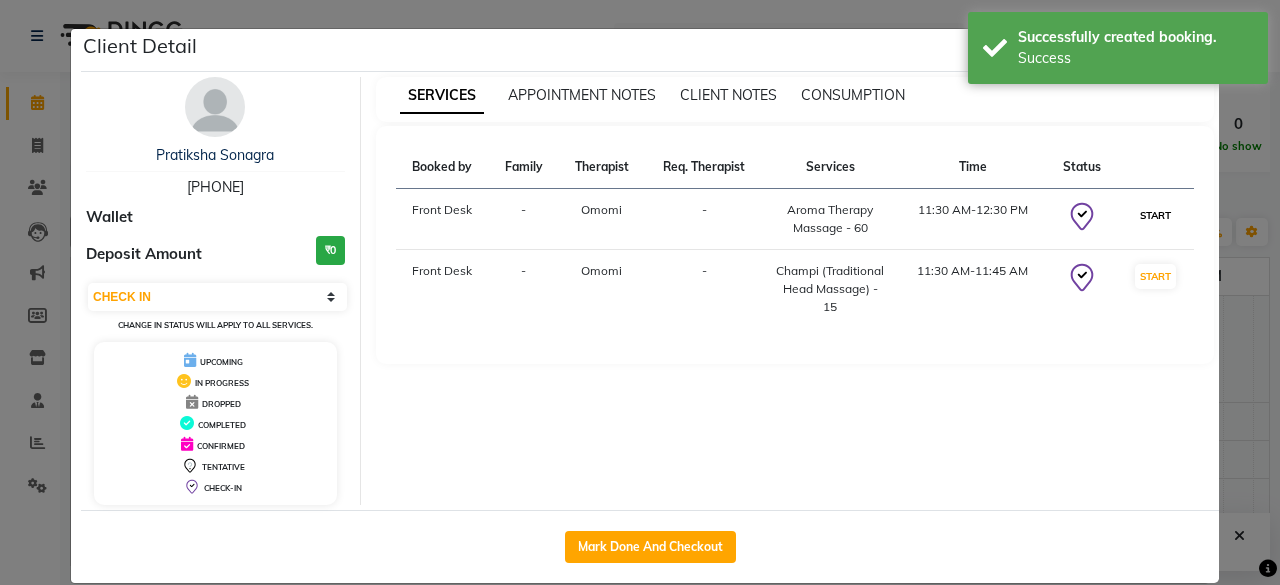 click on "START" at bounding box center (1155, 215) 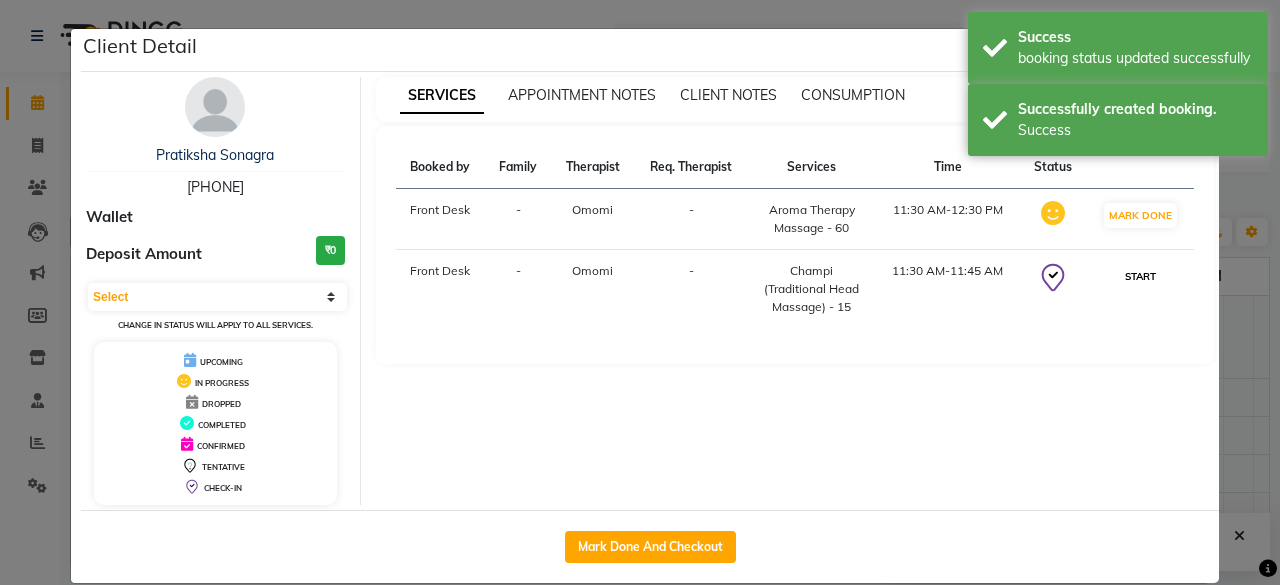 click on "START" at bounding box center (1140, 276) 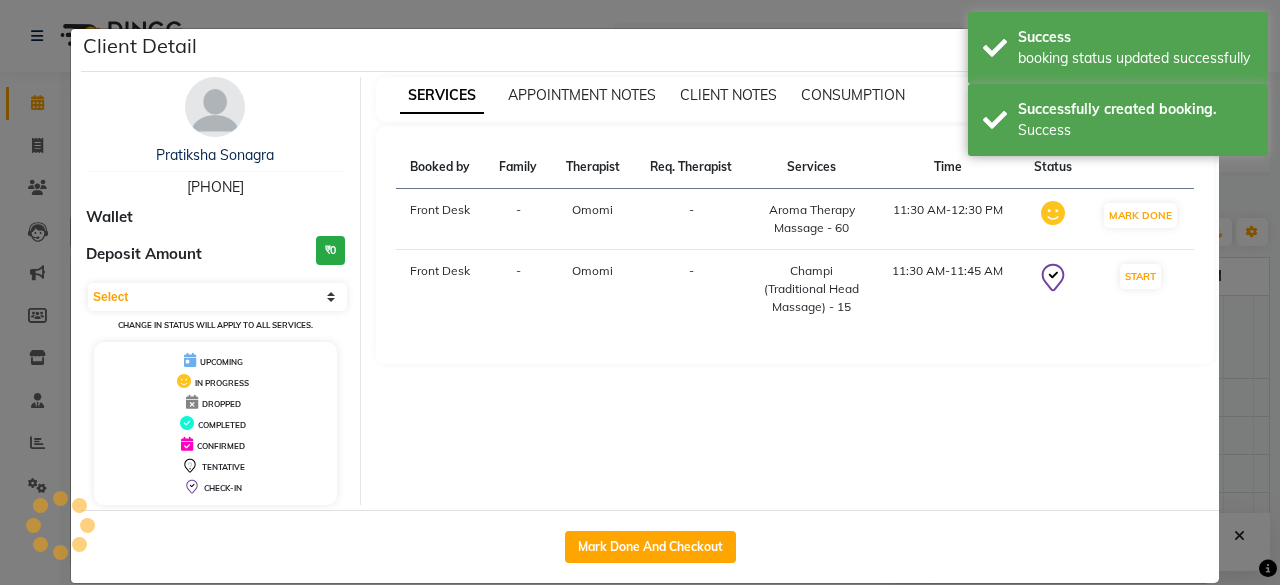 select on "1" 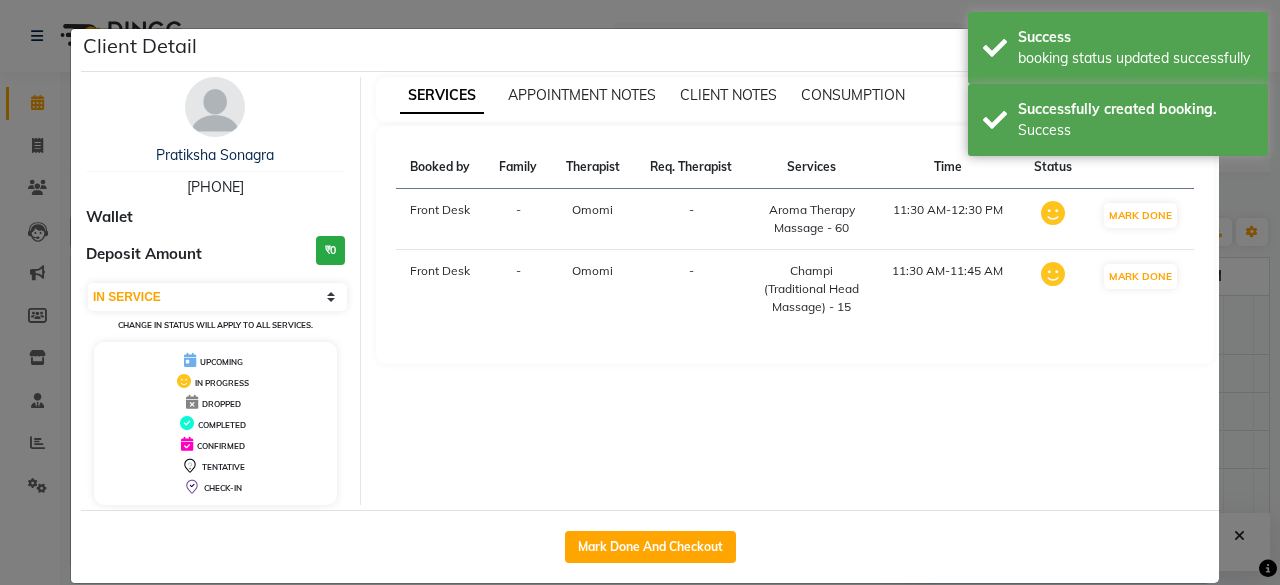 click on "Client Detail  Pratiksha Sonagra   [PHONE] Wallet Deposit Amount  ₹0  Select IN SERVICE CONFIRMED TENTATIVE CHECK IN MARK DONE DROPPED UPCOMING Change in status will apply to all services. UPCOMING IN PROGRESS DROPPED COMPLETED CONFIRMED TENTATIVE CHECK-IN SERVICES APPOINTMENT NOTES CLIENT NOTES CONSUMPTION Booked by Family Therapist Req. Therapist Services Time Status  Front Desk   - Omomi -  Aroma Therapy Massage - 60   11:30 AM-12:30 PM   MARK DONE   Front Desk   - Omomi -  Champi (Traditional Head Massage) - 15   11:30 AM-11:45 AM   MARK DONE   Mark Done And Checkout" 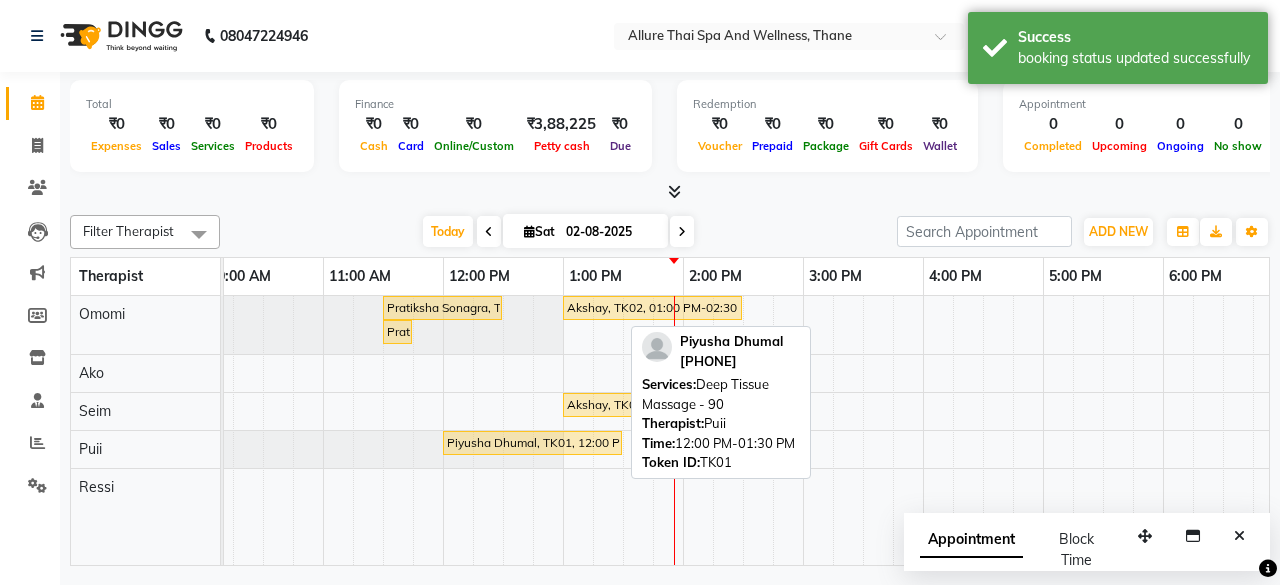 click on "Piyusha Dhumal, TK01, 12:00 PM-01:30 PM, Deep Tissue Massage - 90" at bounding box center [532, 443] 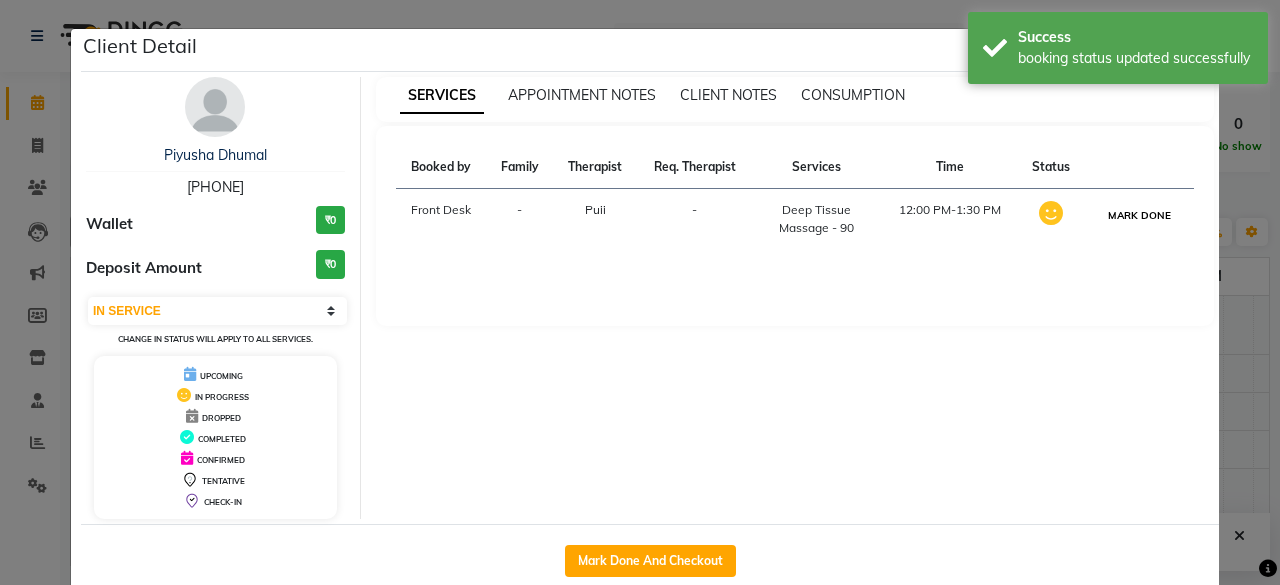 click on "MARK DONE" at bounding box center (1139, 215) 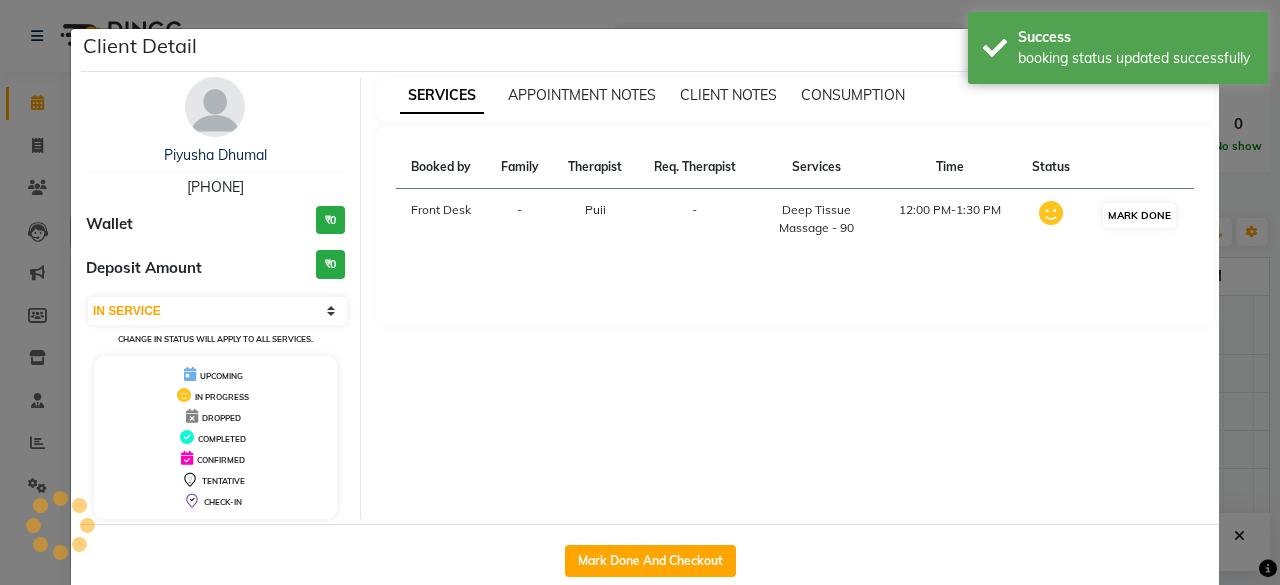 select on "3" 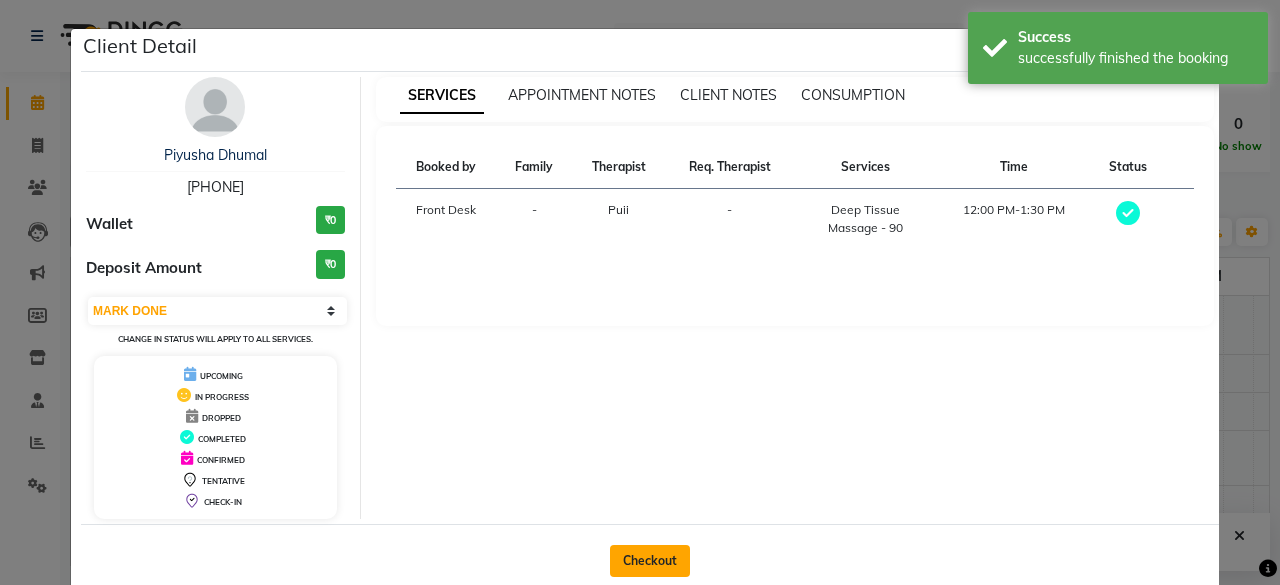 click on "Checkout" 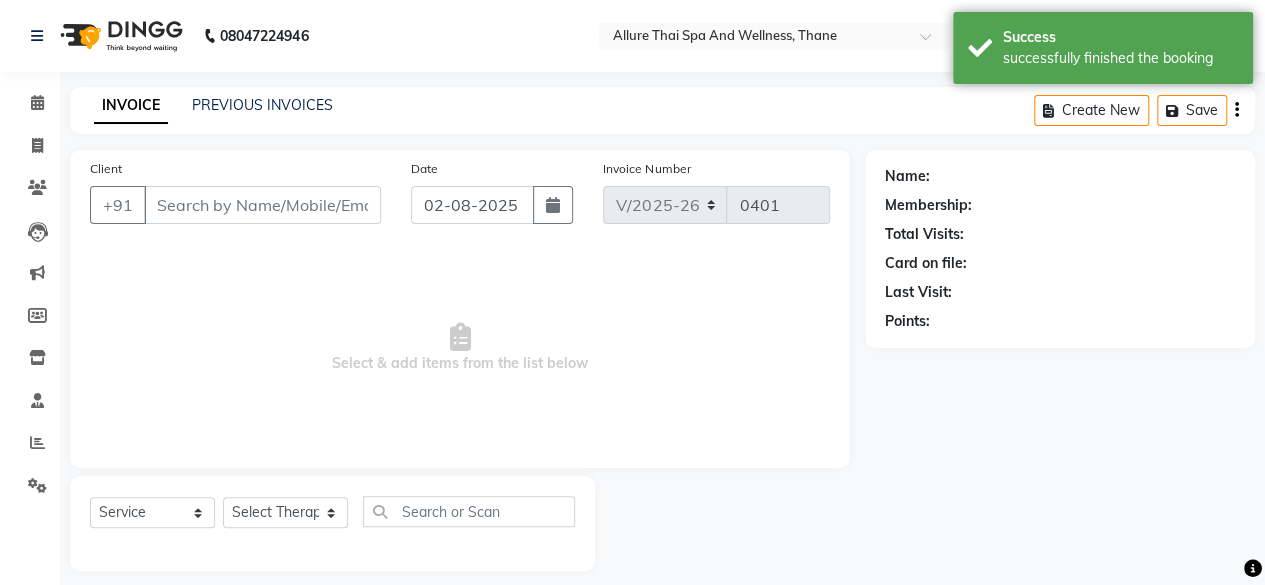 type on "[PHONE]" 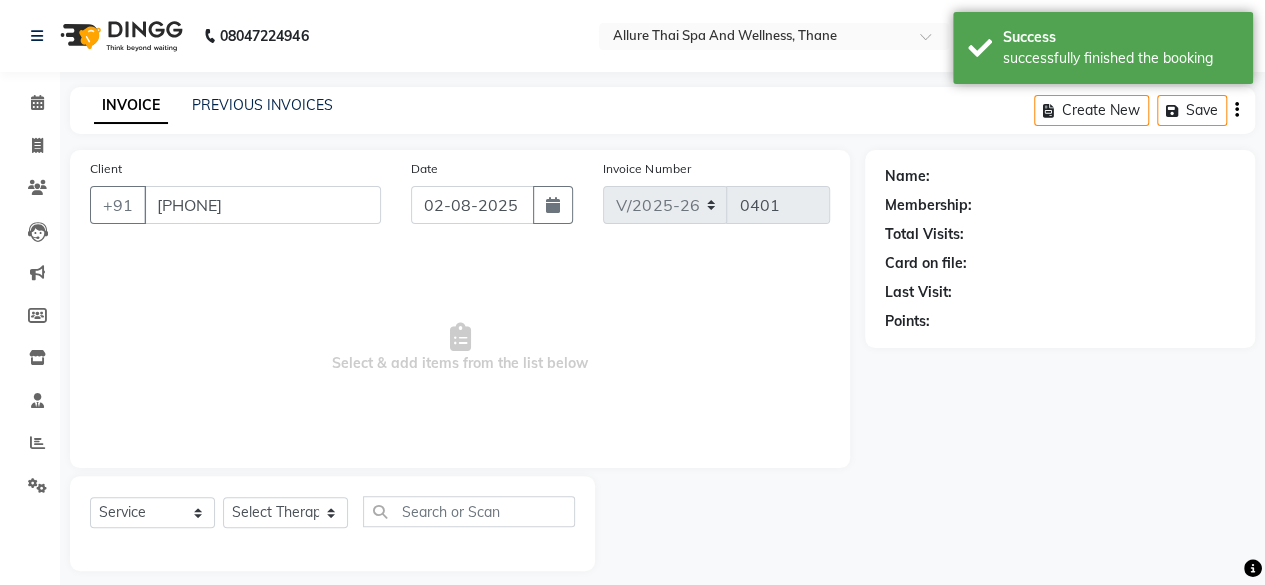 select on "85559" 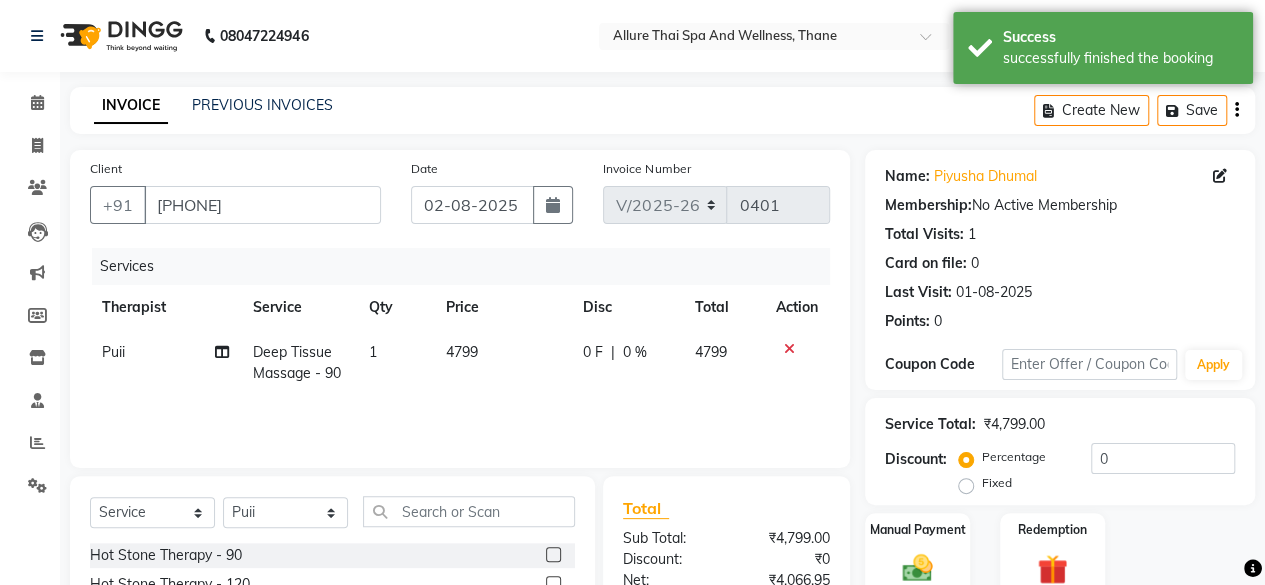 click on "Fixed" 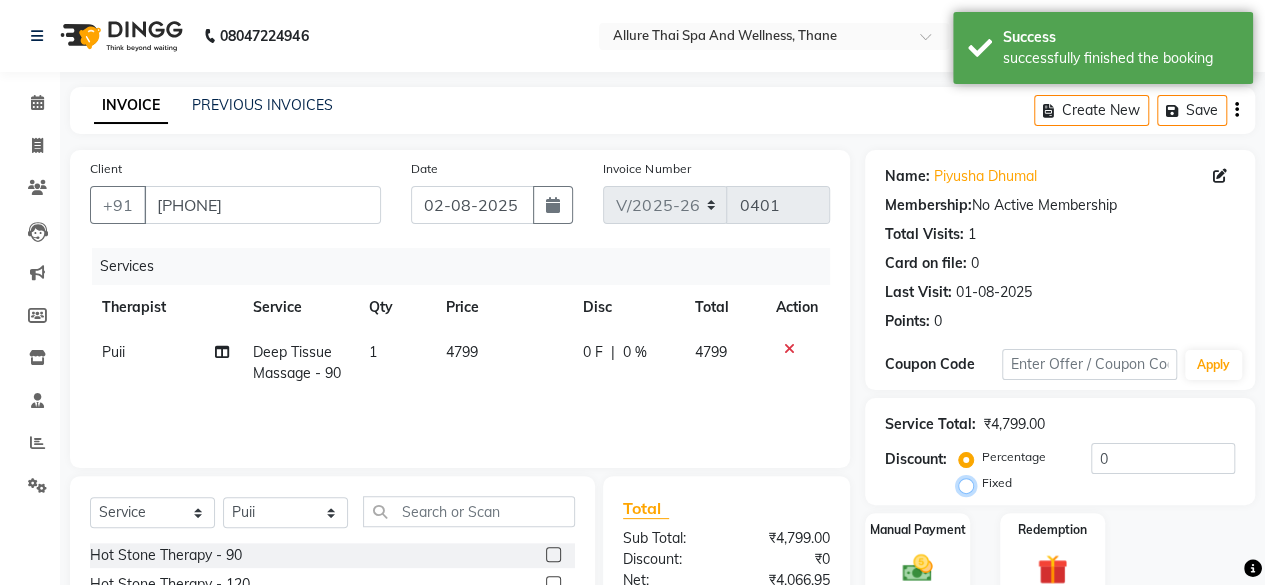 click on "Fixed" at bounding box center (970, 483) 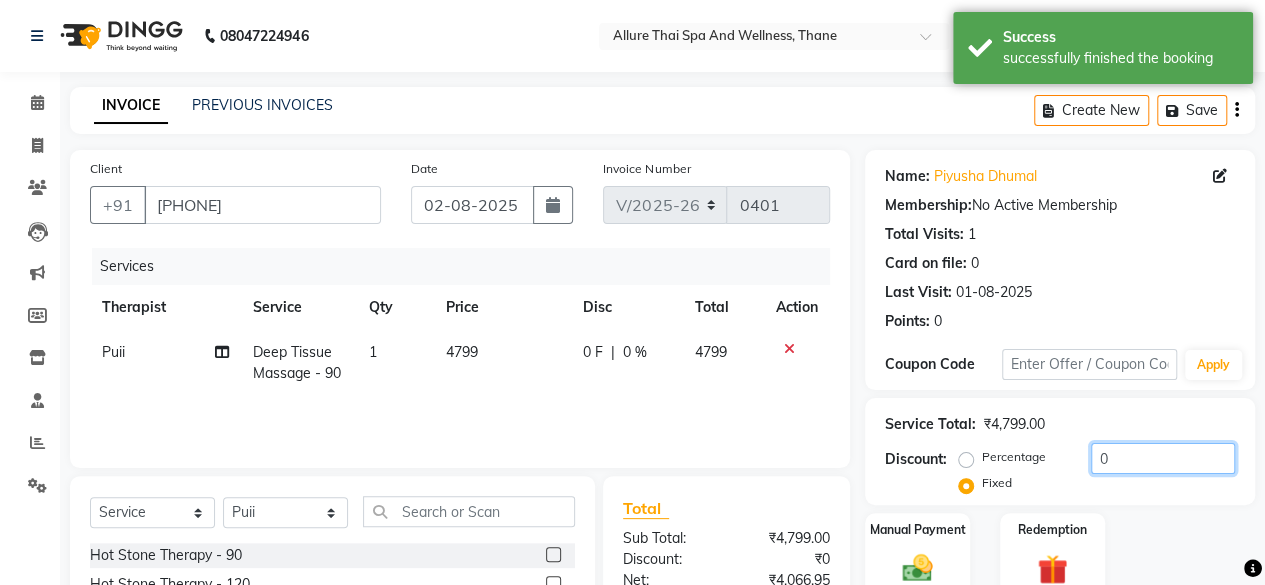 click on "0" 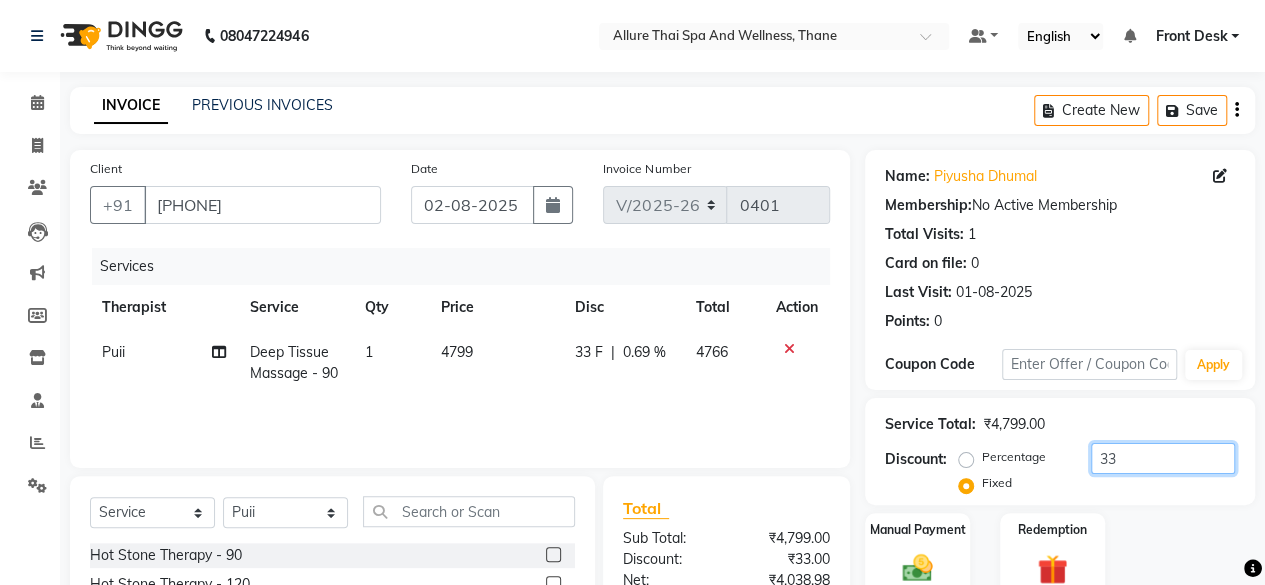 type on "33" 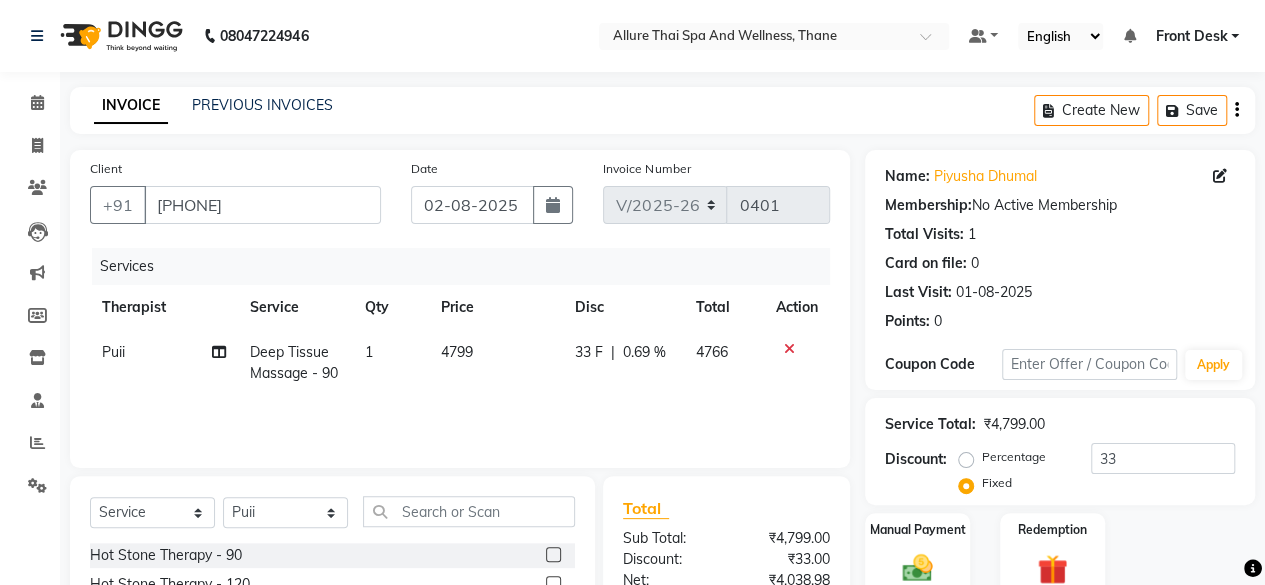 click on "Percentage" 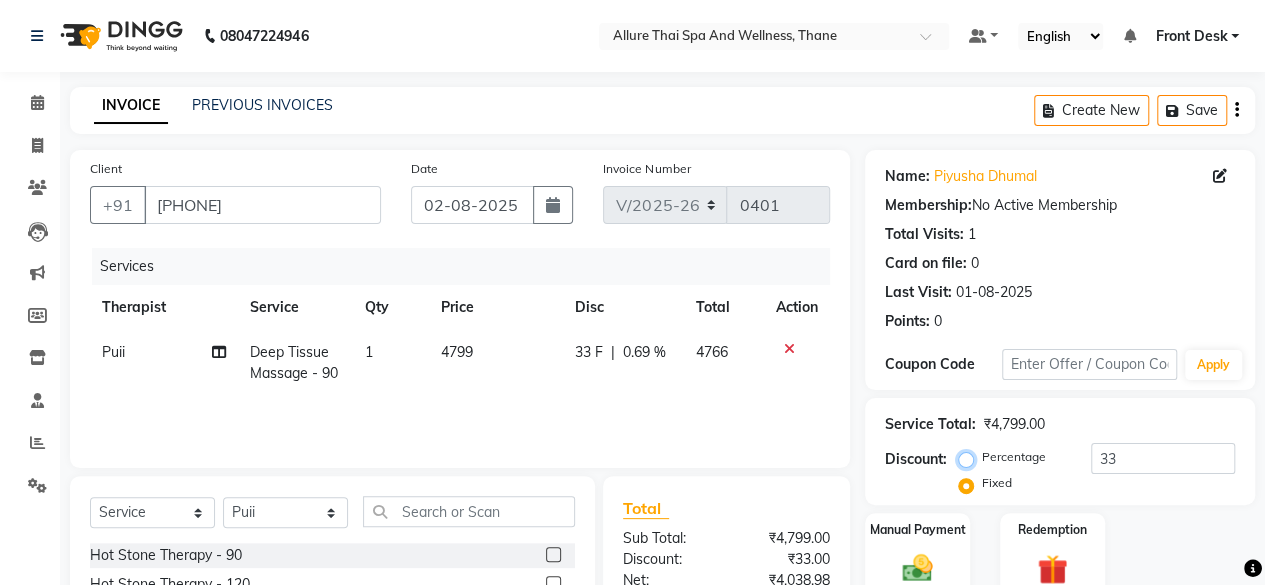 click on "Percentage" at bounding box center [970, 457] 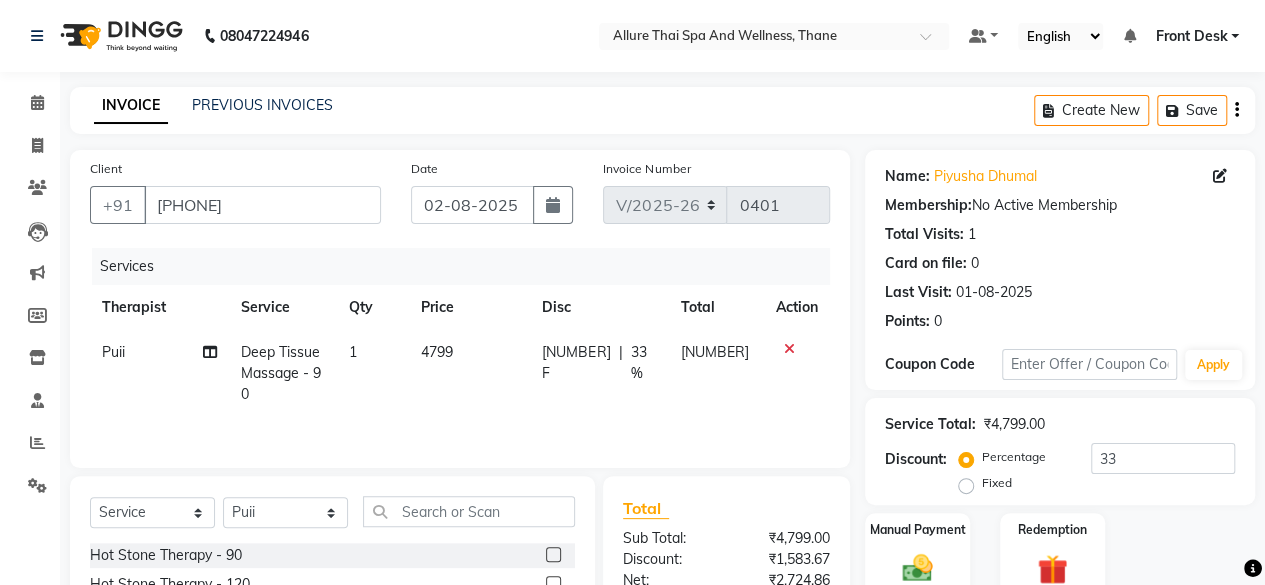 click on "Fixed" 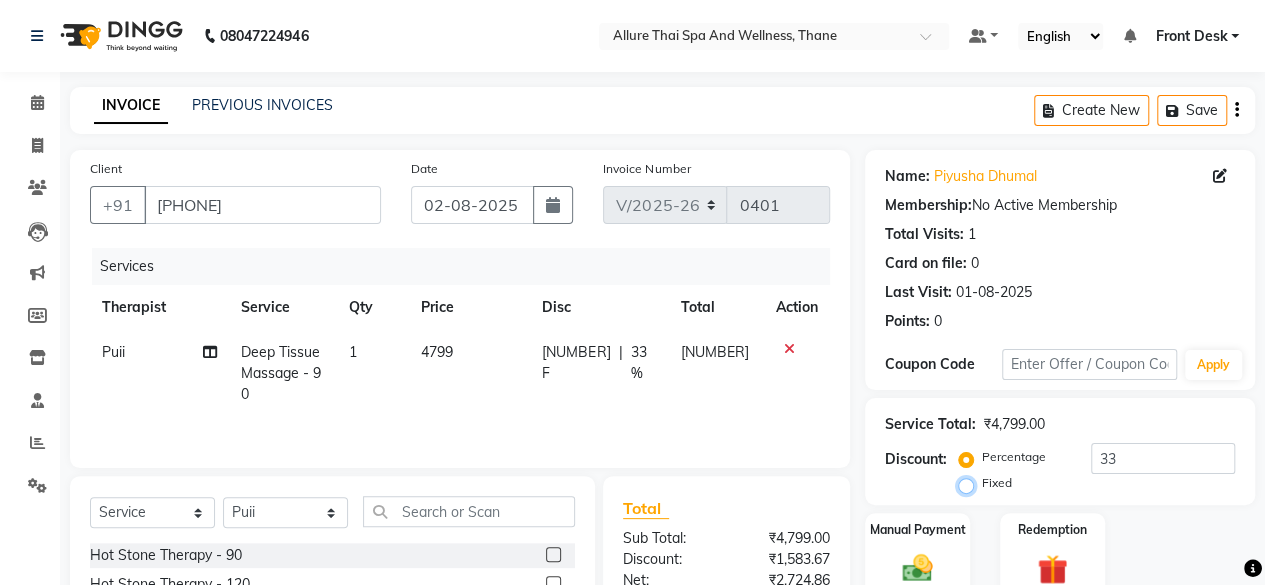 click on "Fixed" at bounding box center [970, 483] 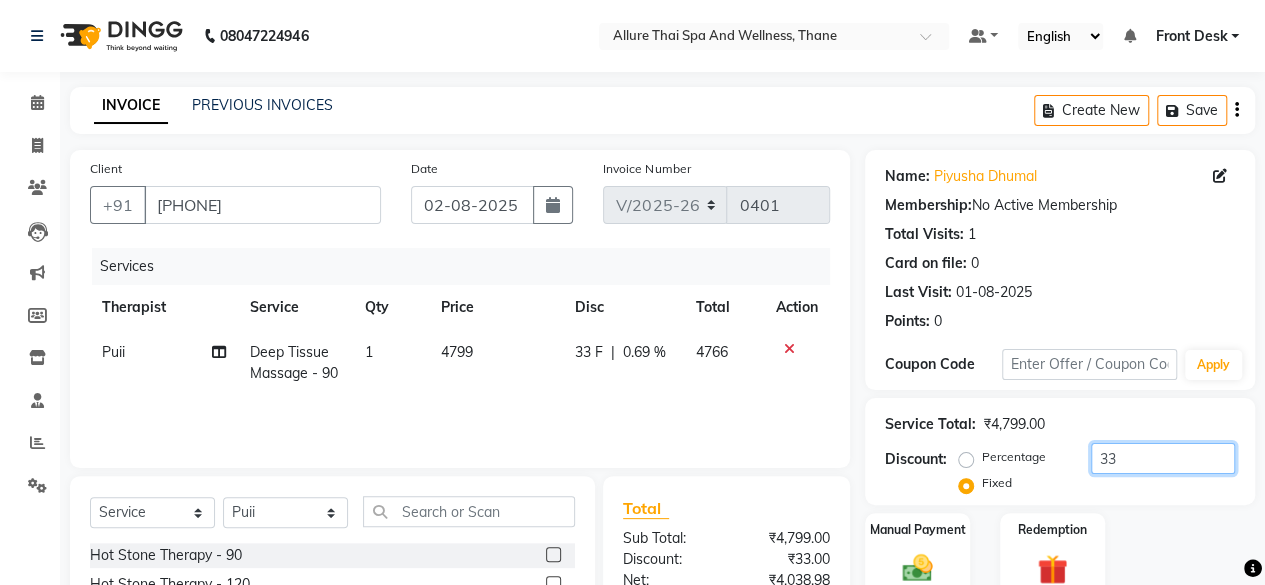 click on "33" 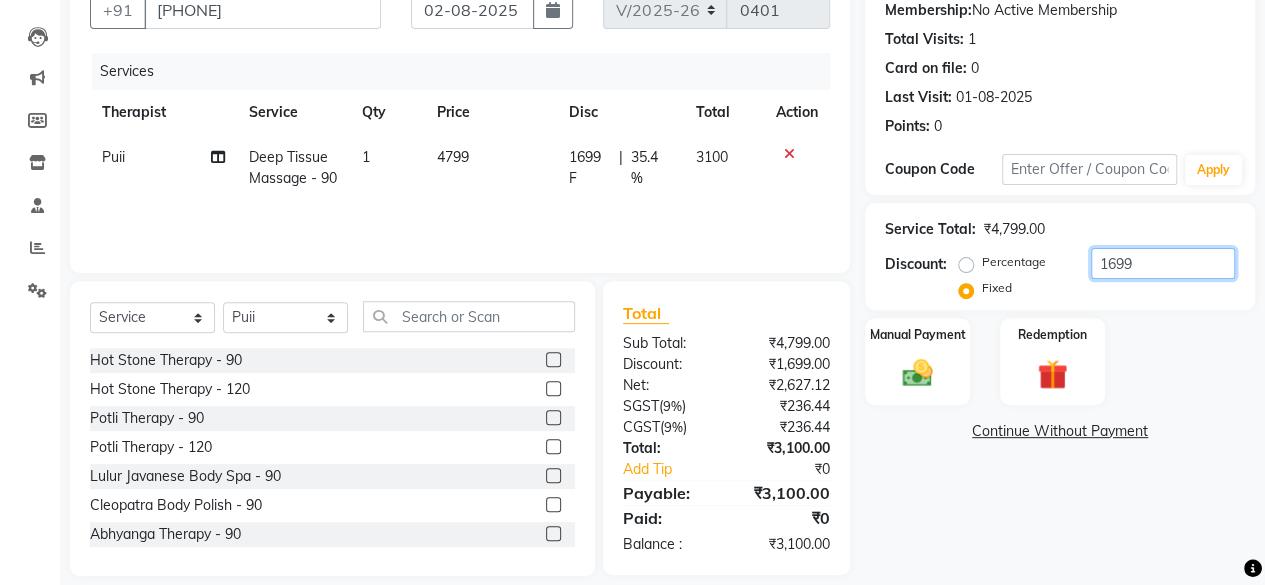 scroll, scrollTop: 196, scrollLeft: 0, axis: vertical 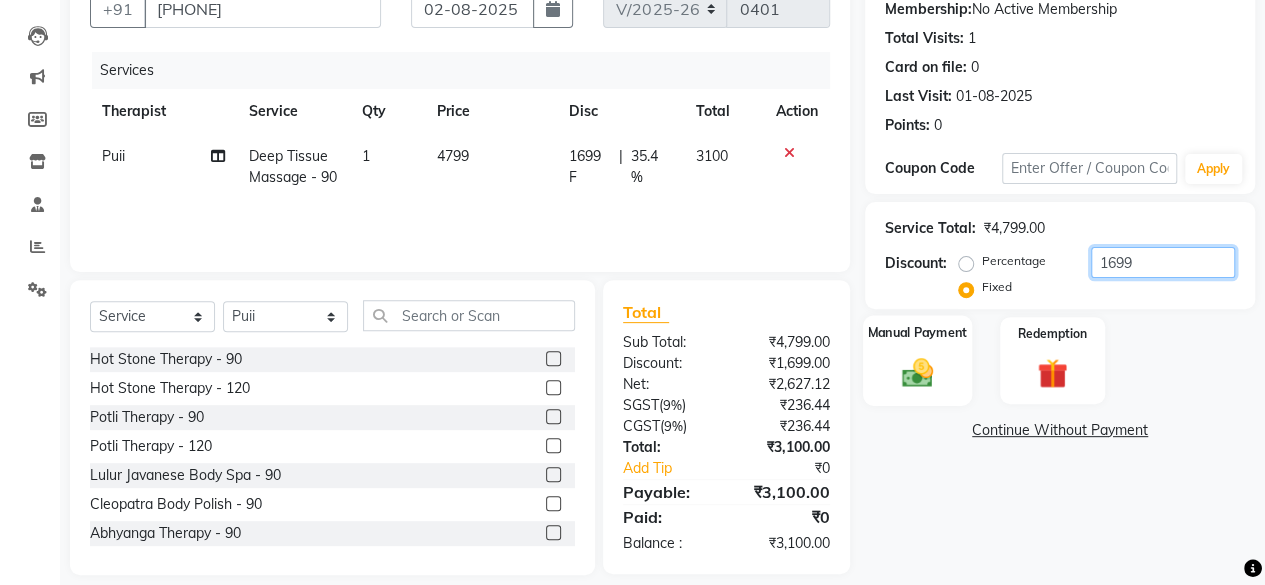 type on "1699" 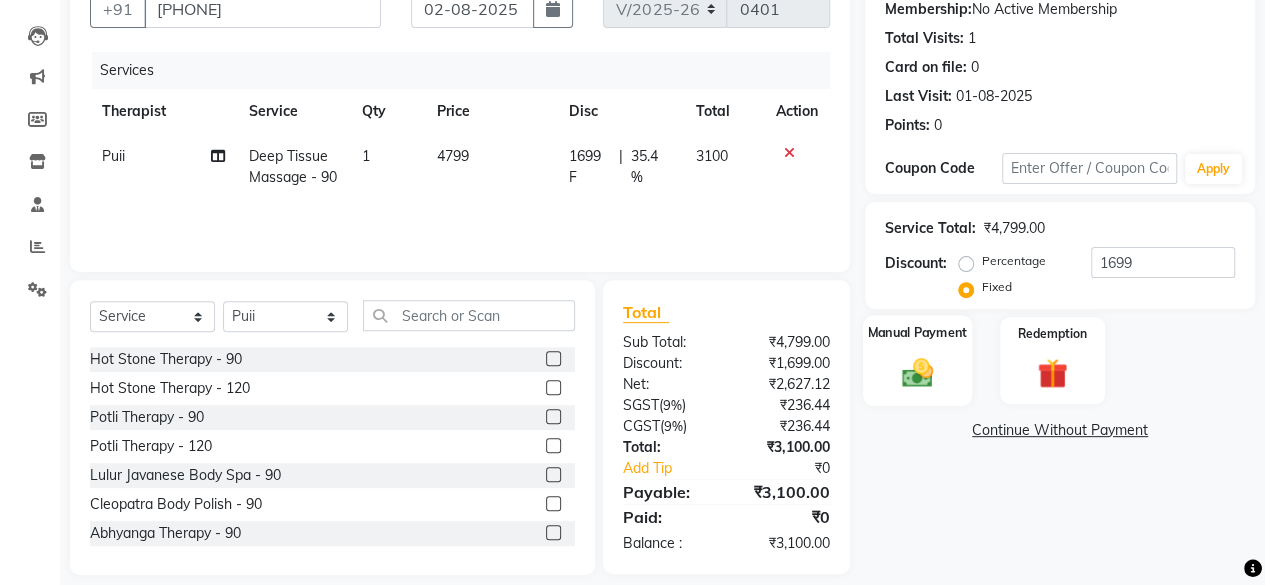 click on "Manual Payment" 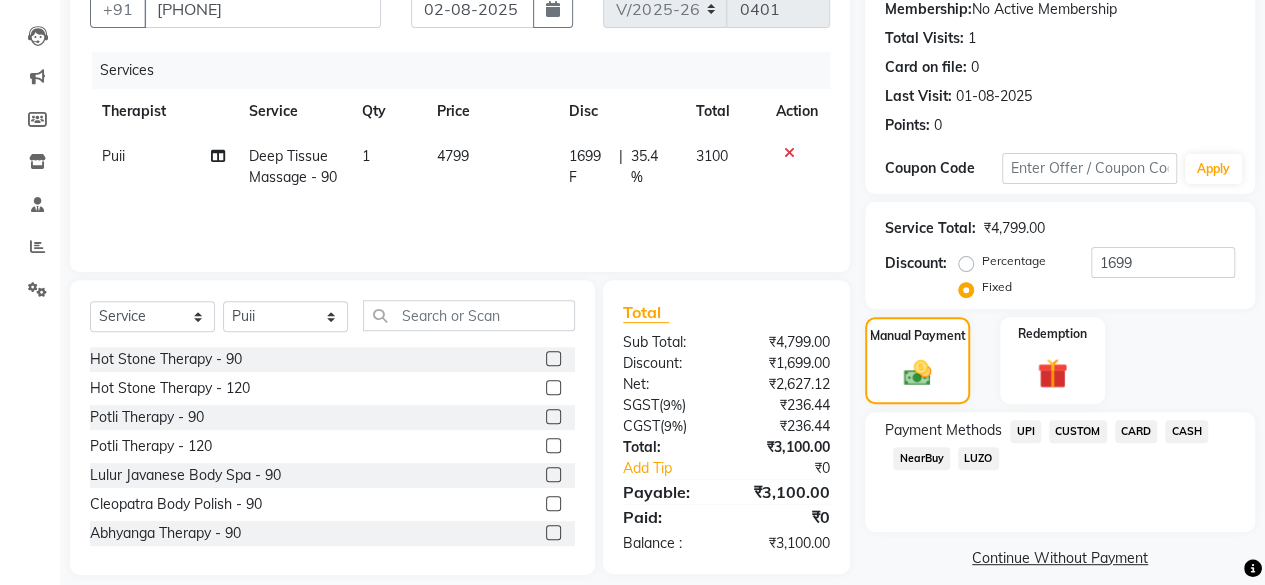 click on "CARD" 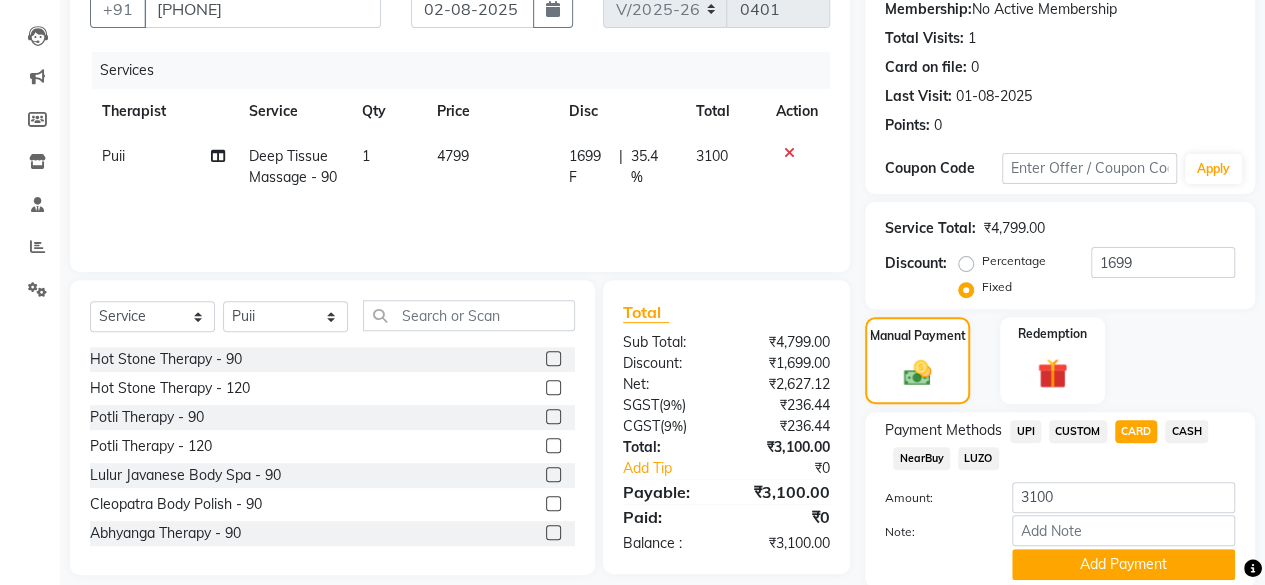 scroll, scrollTop: 268, scrollLeft: 0, axis: vertical 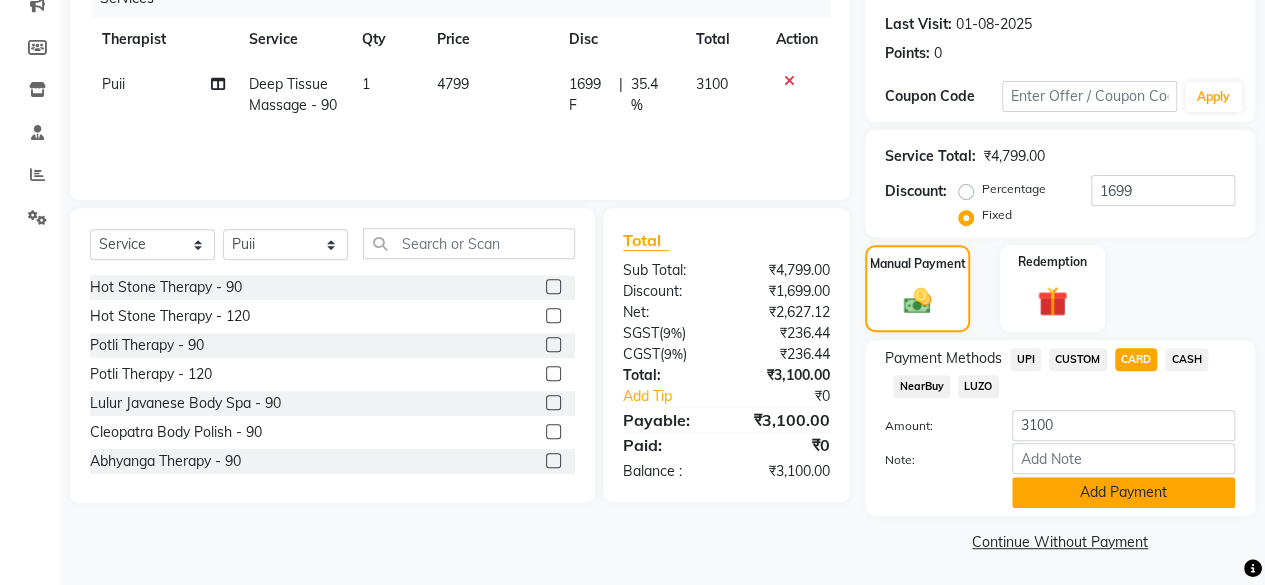 click on "Add Payment" 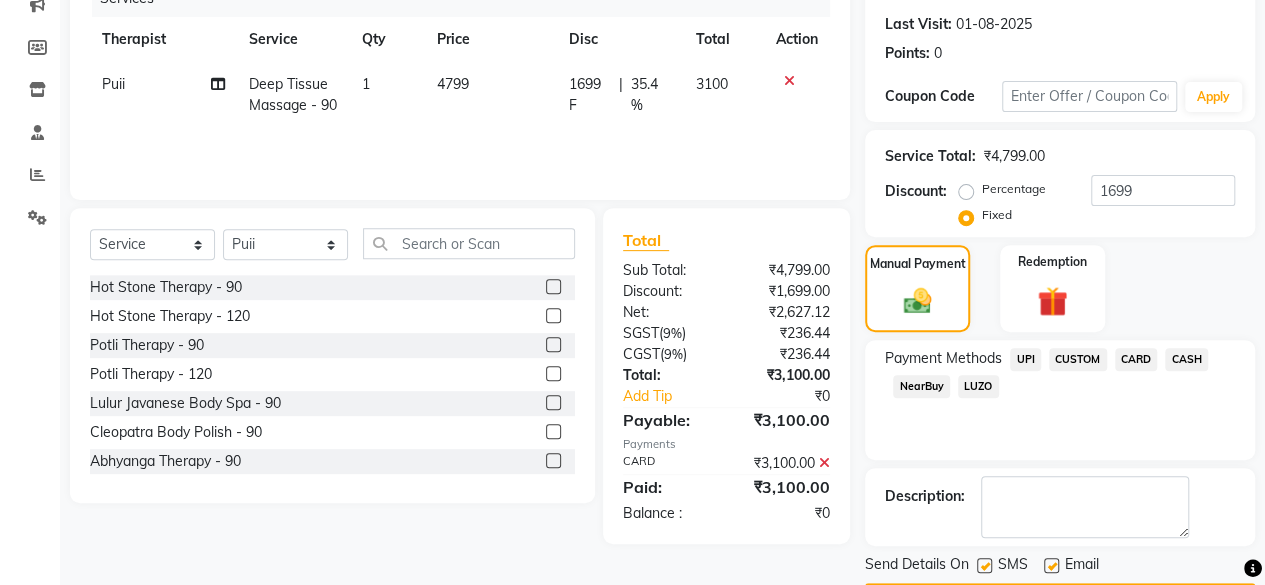 scroll, scrollTop: 324, scrollLeft: 0, axis: vertical 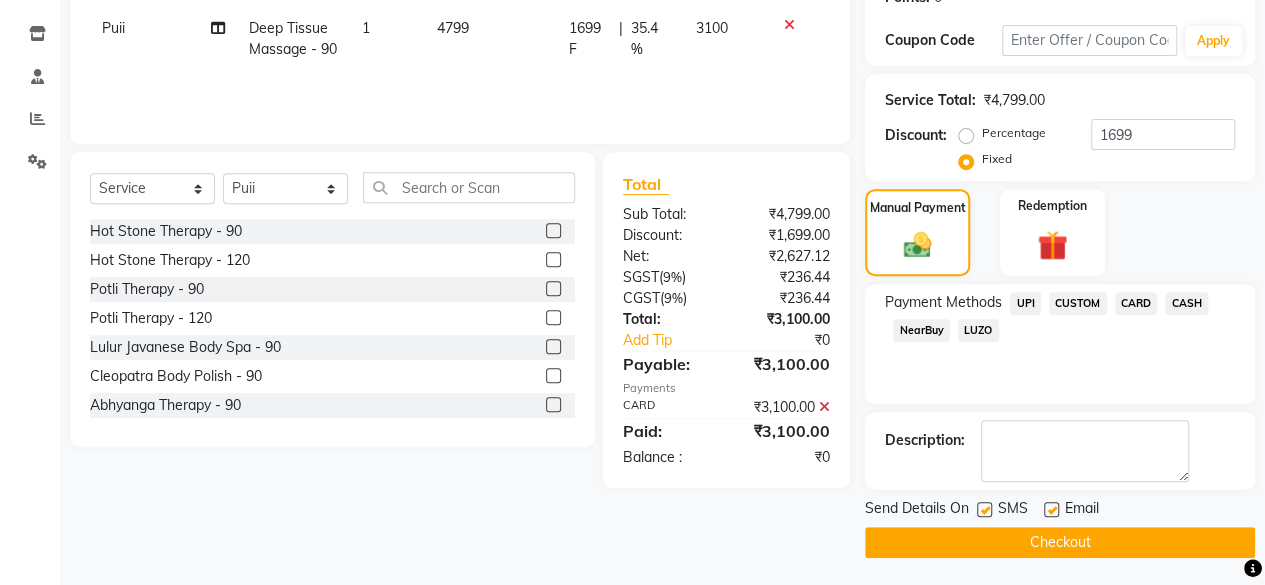 click 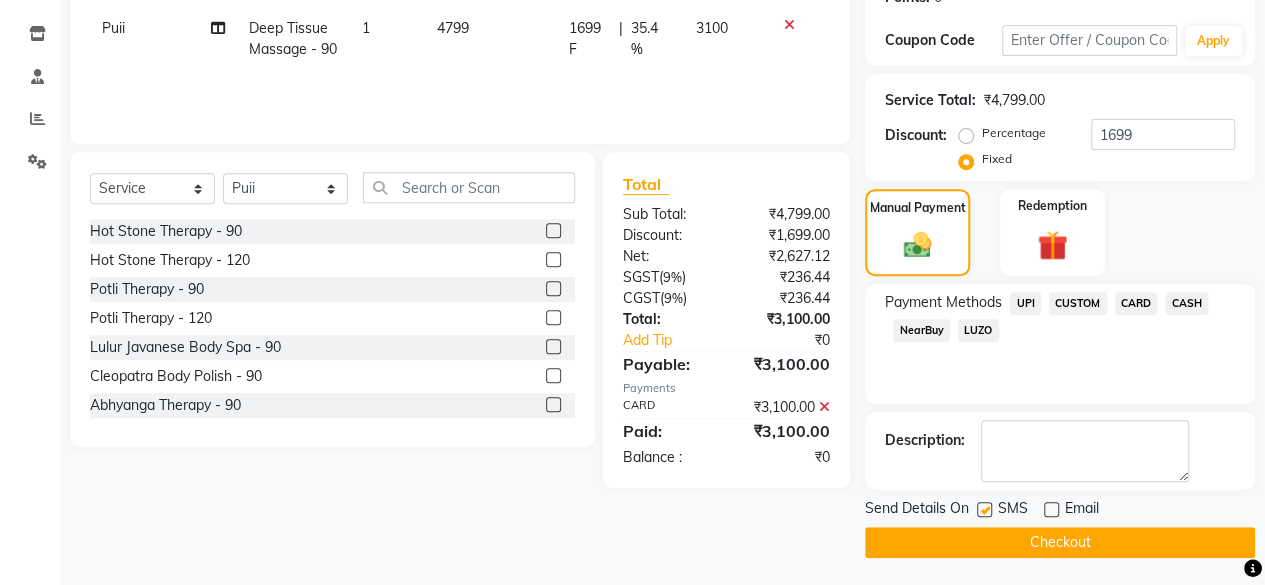 click 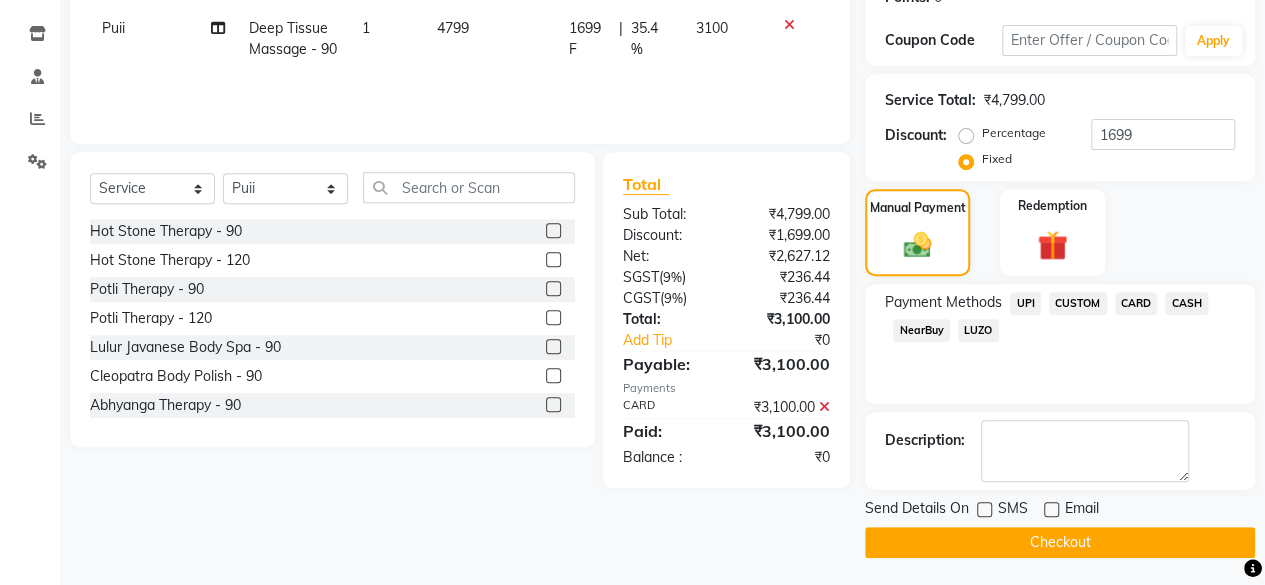 click on "Checkout" 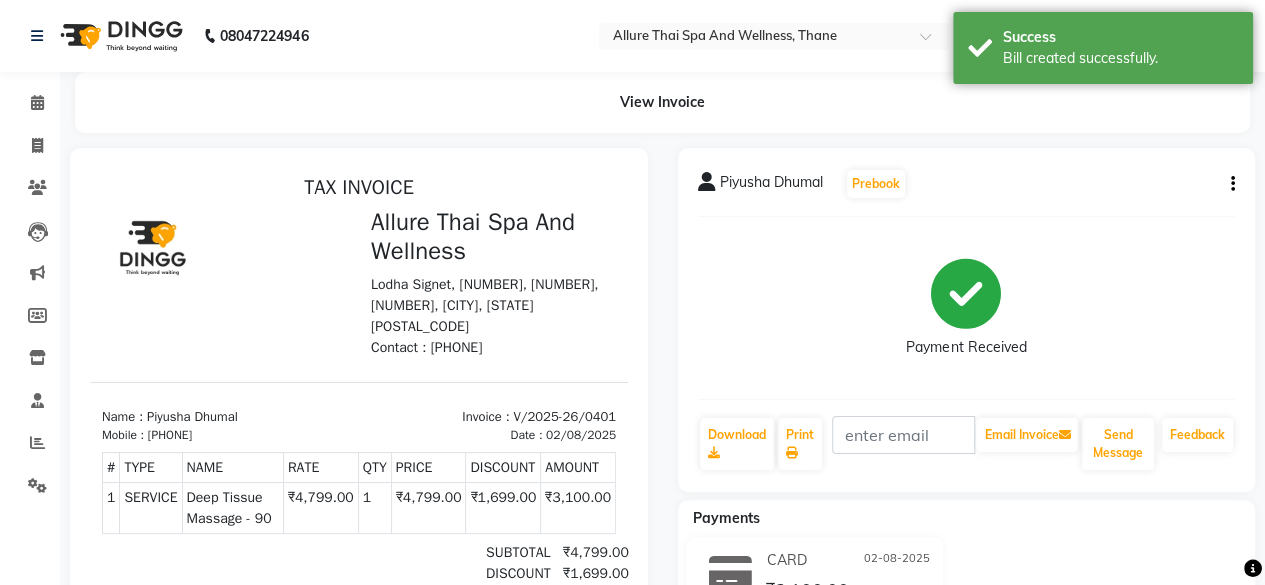 scroll, scrollTop: 31, scrollLeft: 0, axis: vertical 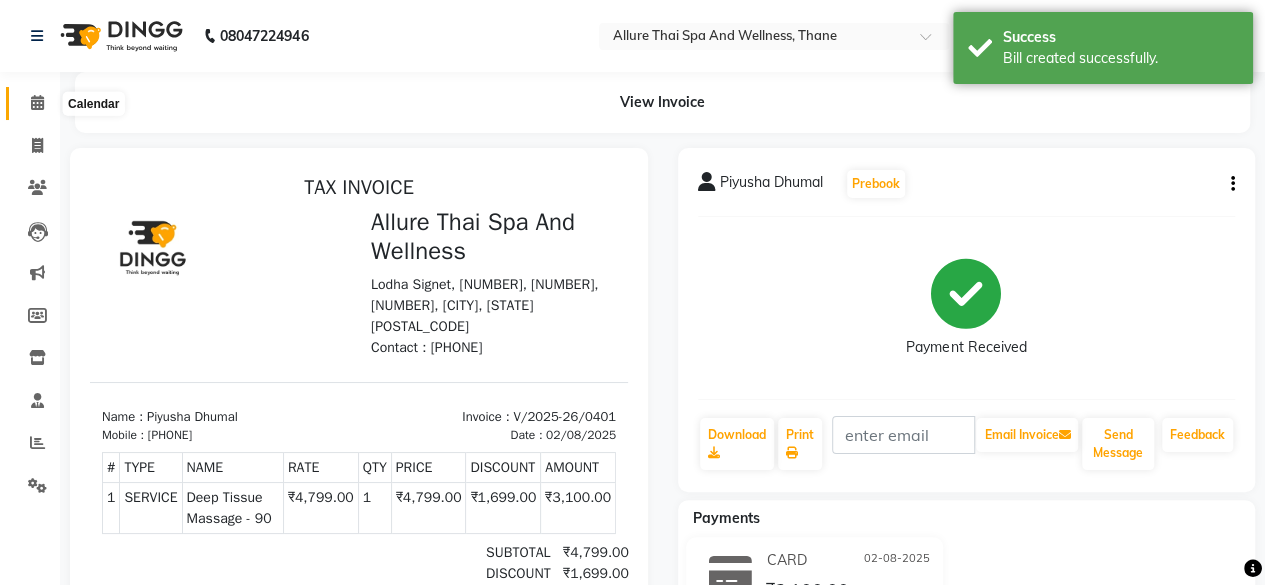 click 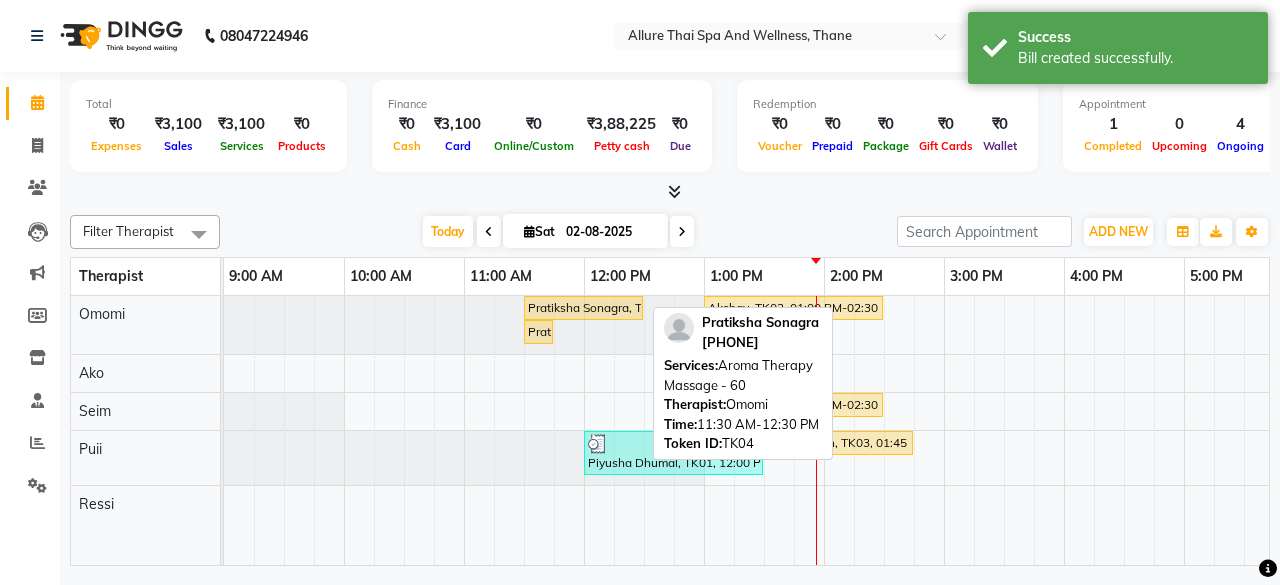 click on "Pratiksha Sonagra, TK04, 11:30 AM-12:30 PM, Aroma Therapy Massage - 60" at bounding box center (583, 308) 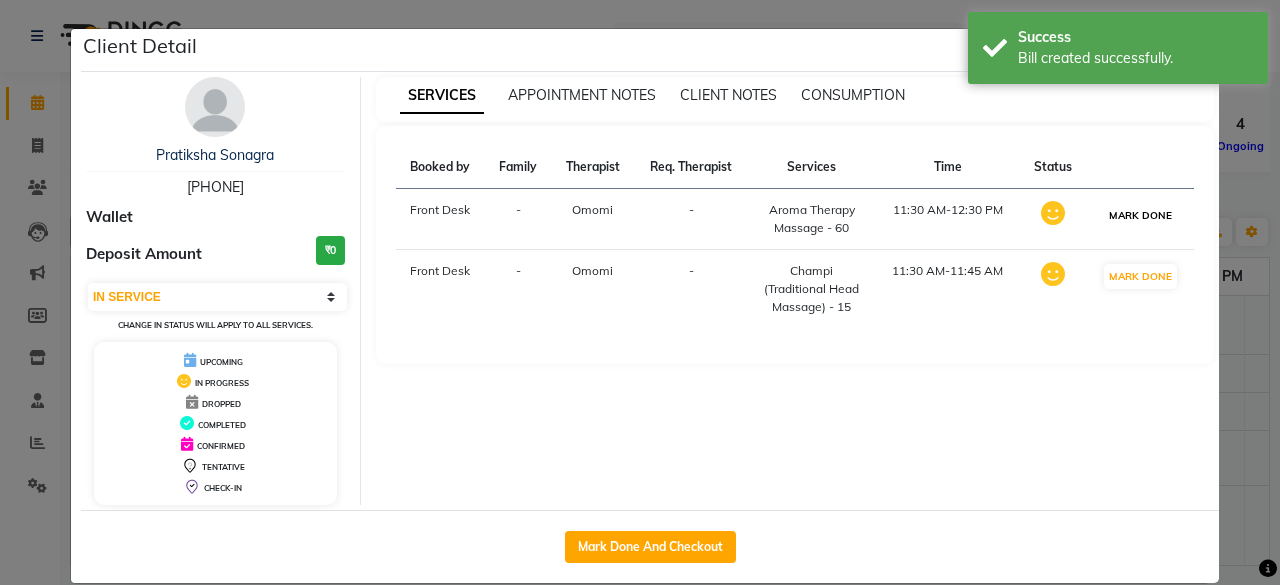 click on "MARK DONE" at bounding box center (1140, 215) 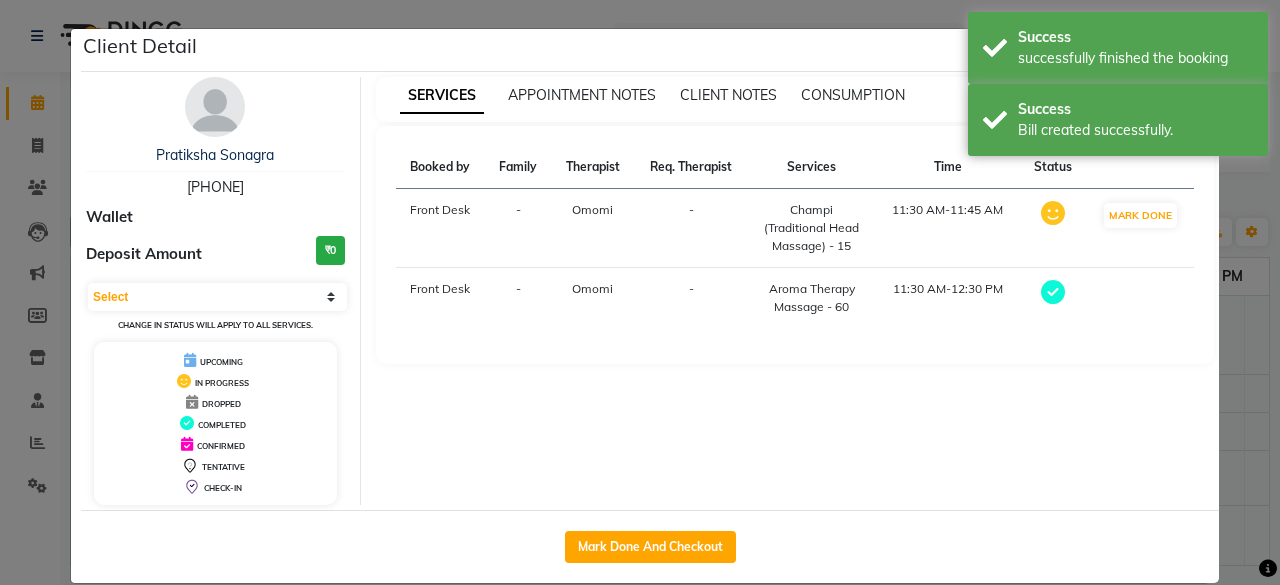 click at bounding box center (1140, 298) 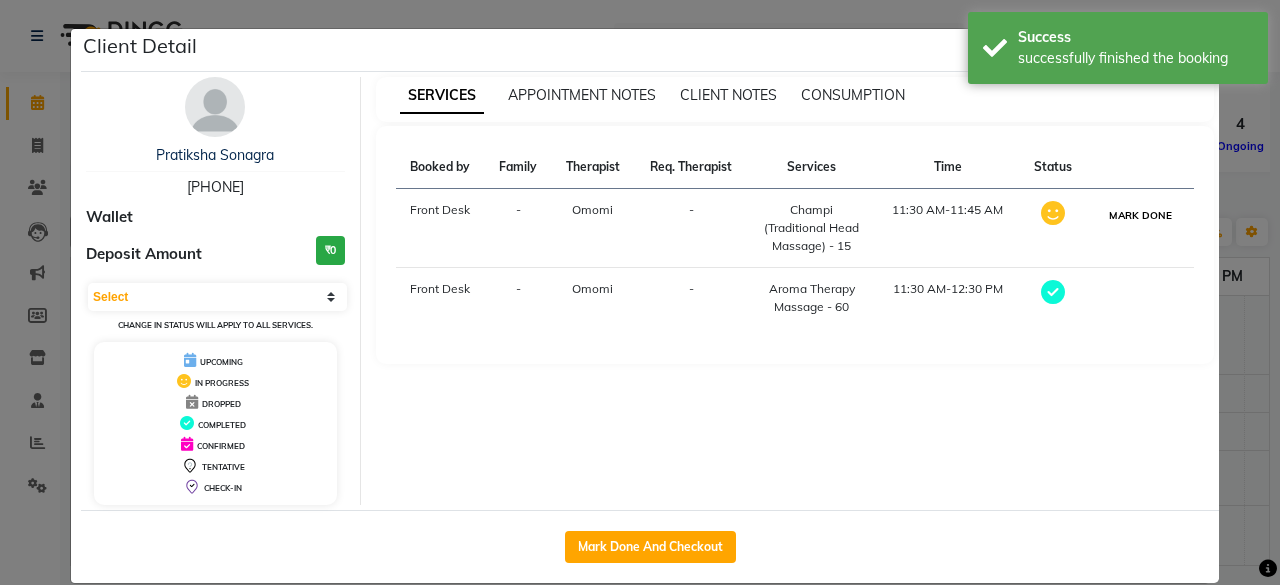 click on "MARK DONE" at bounding box center [1140, 215] 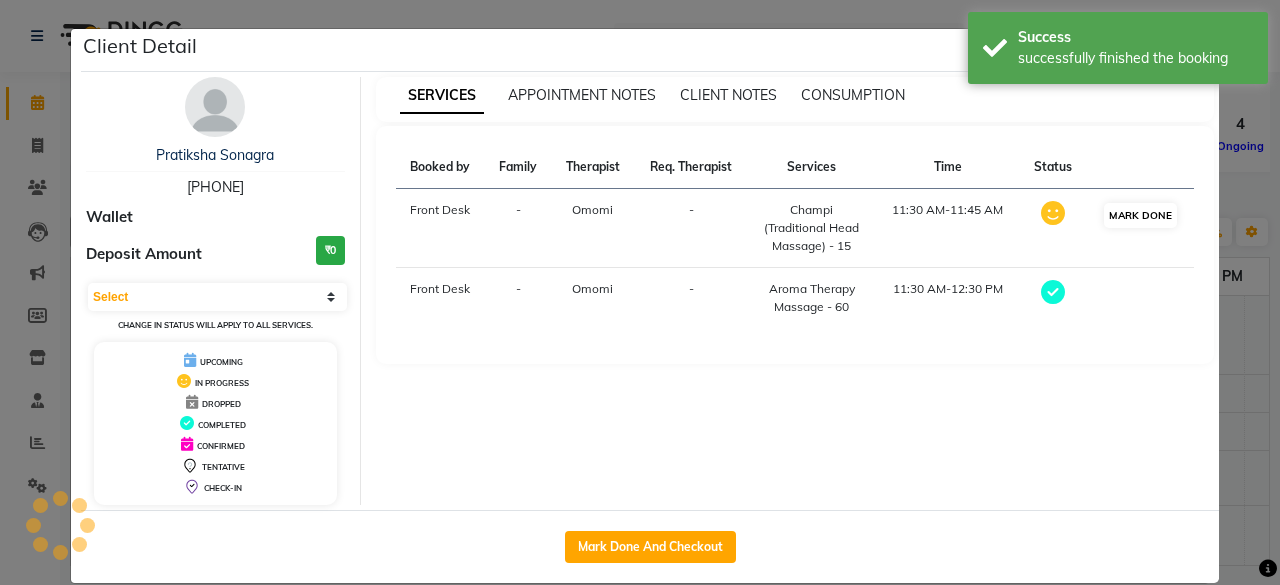 select on "3" 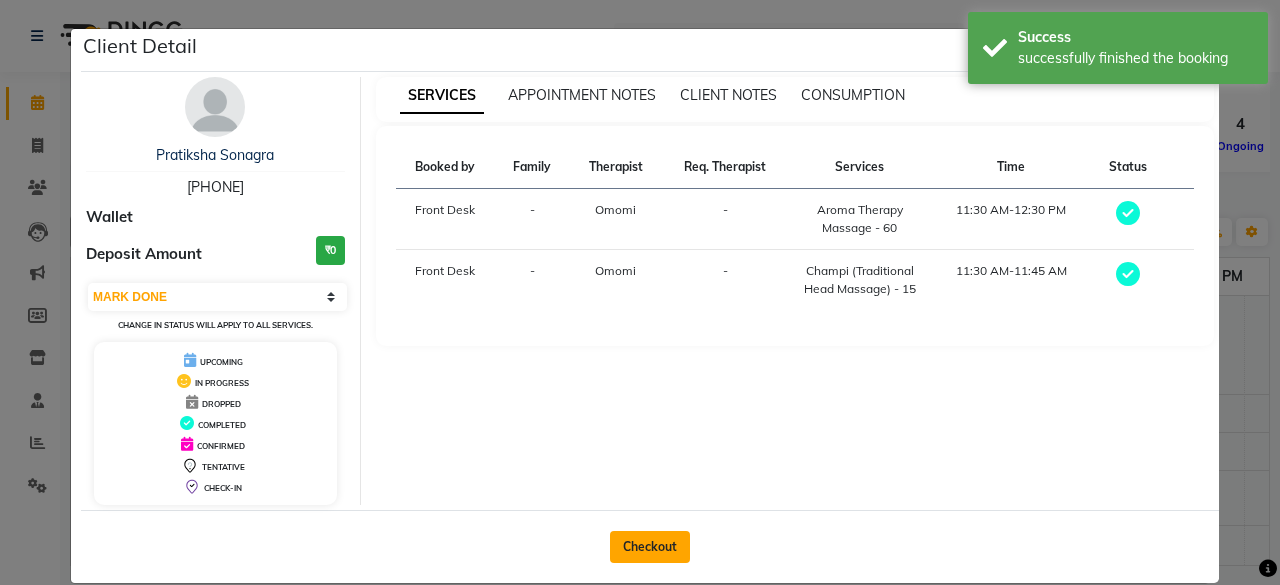 click on "Checkout" 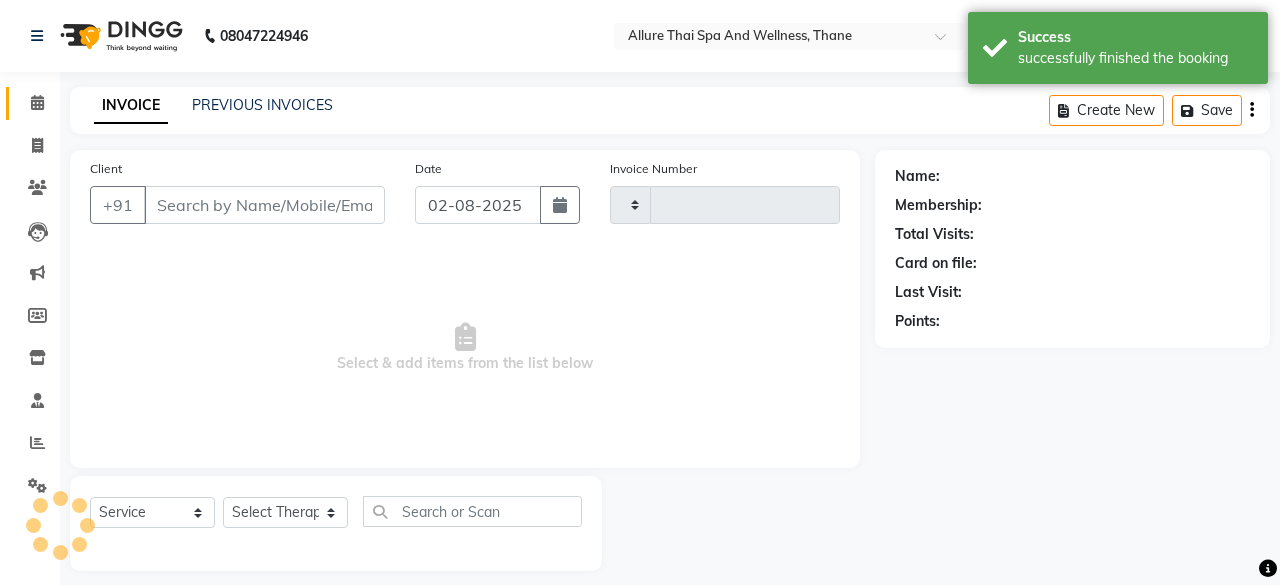 type on "0402" 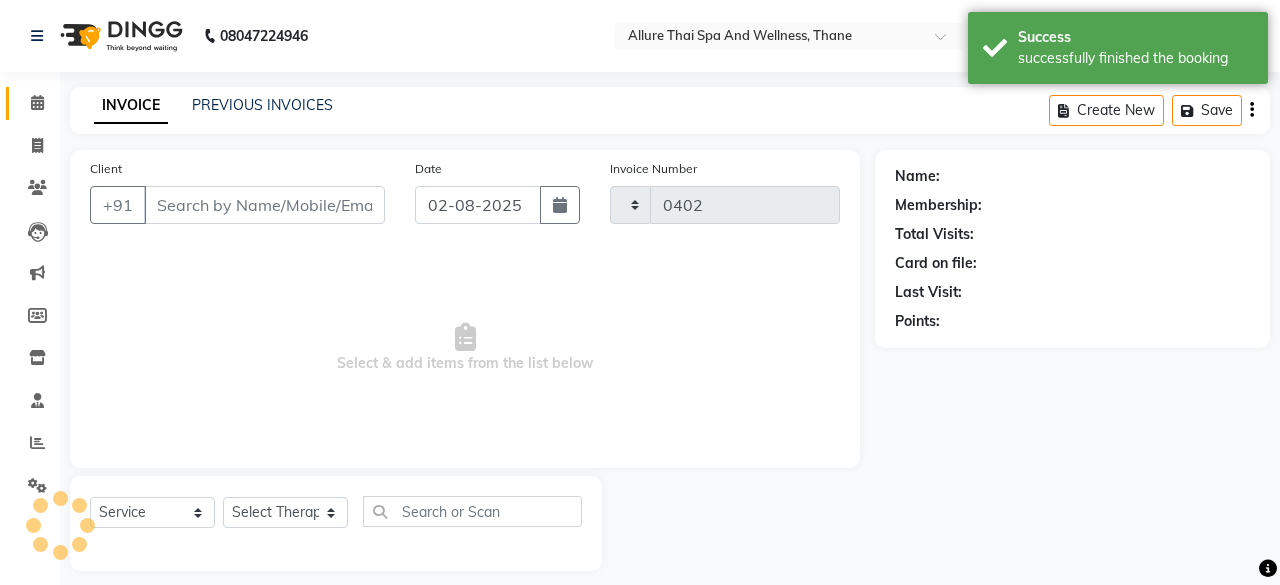 select on "8525" 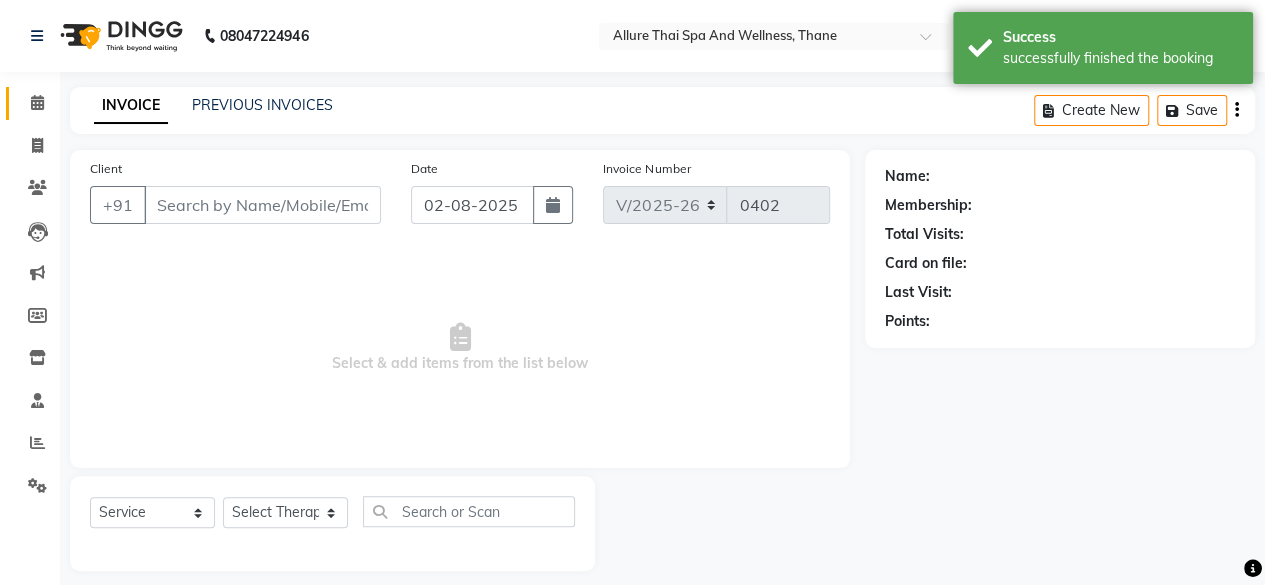 type on "[PHONE]" 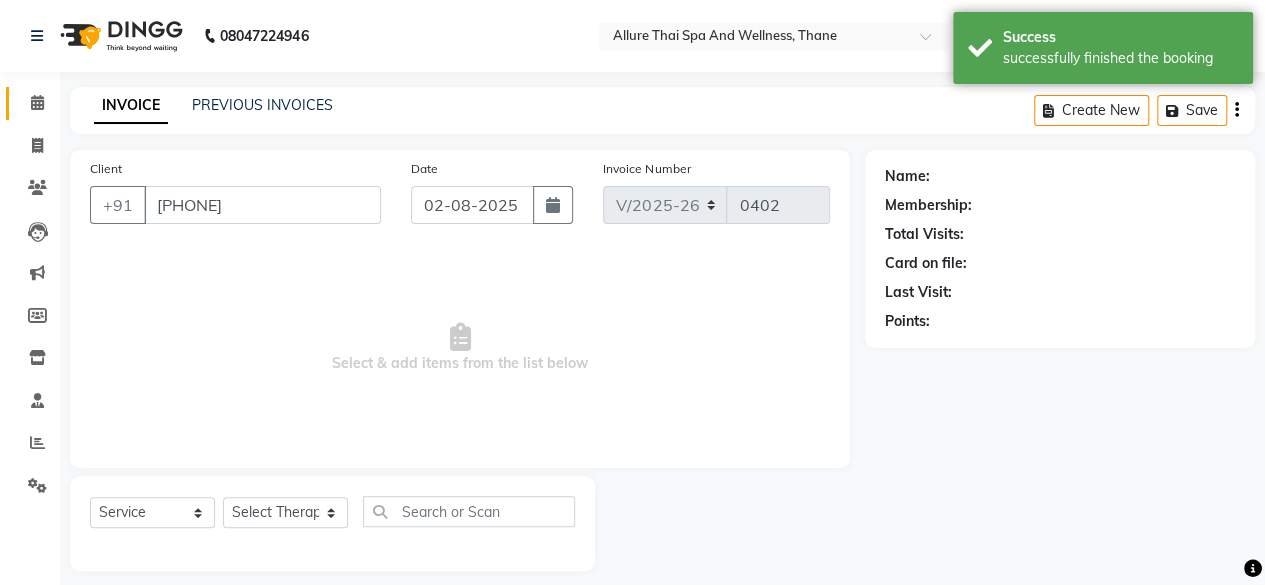 select on "84280" 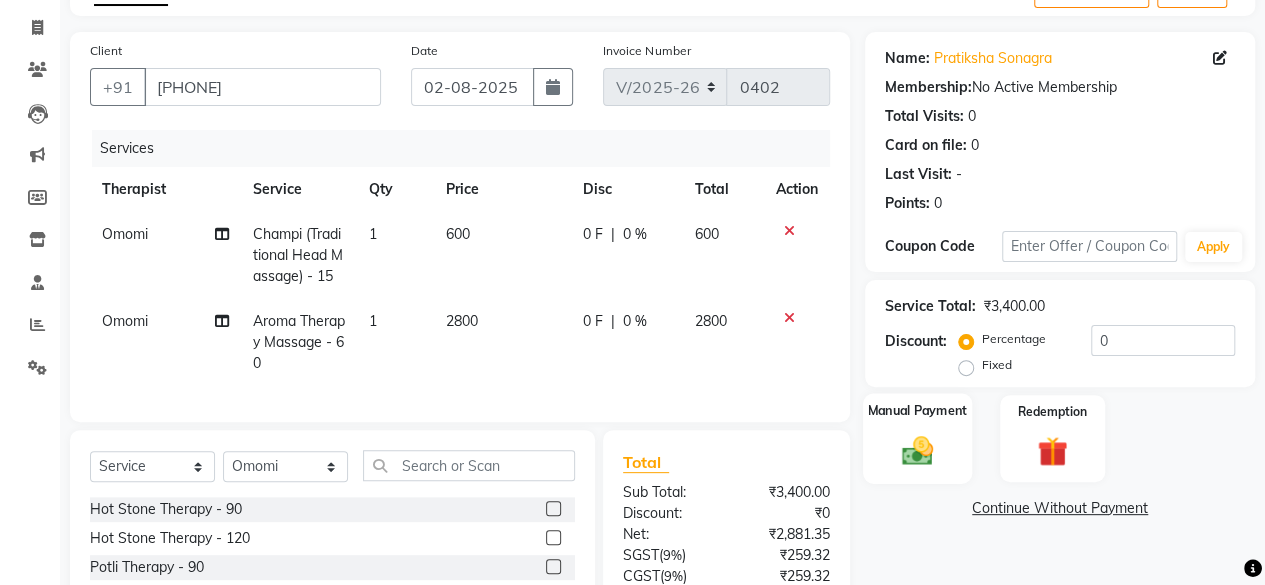click on "Manual Payment" 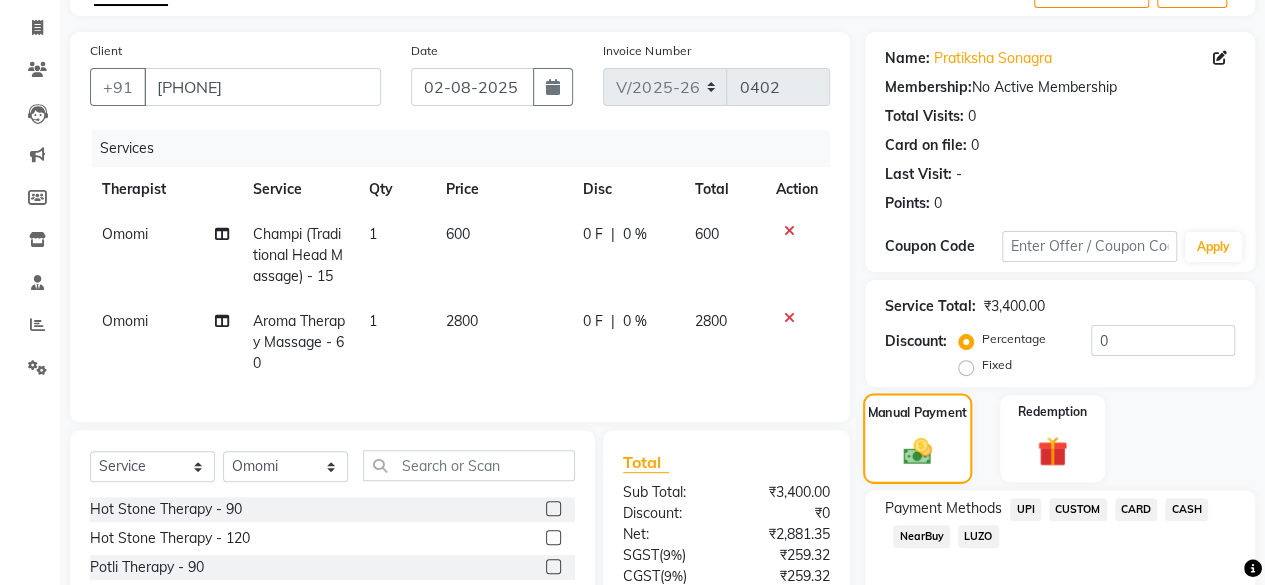 scroll, scrollTop: 302, scrollLeft: 0, axis: vertical 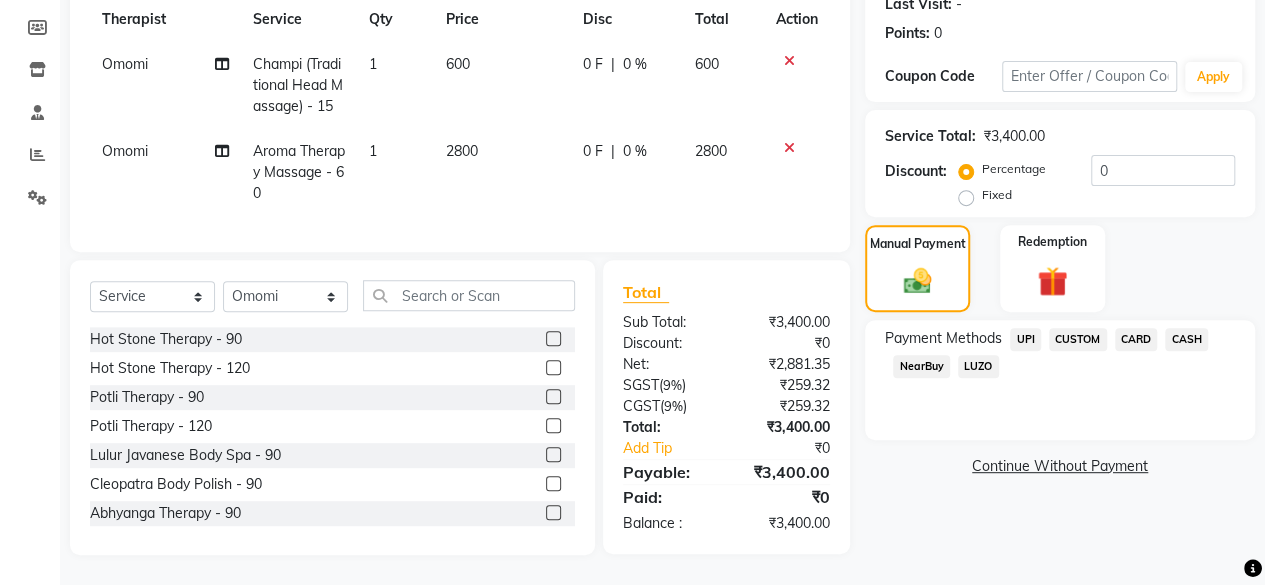 click on "CASH" 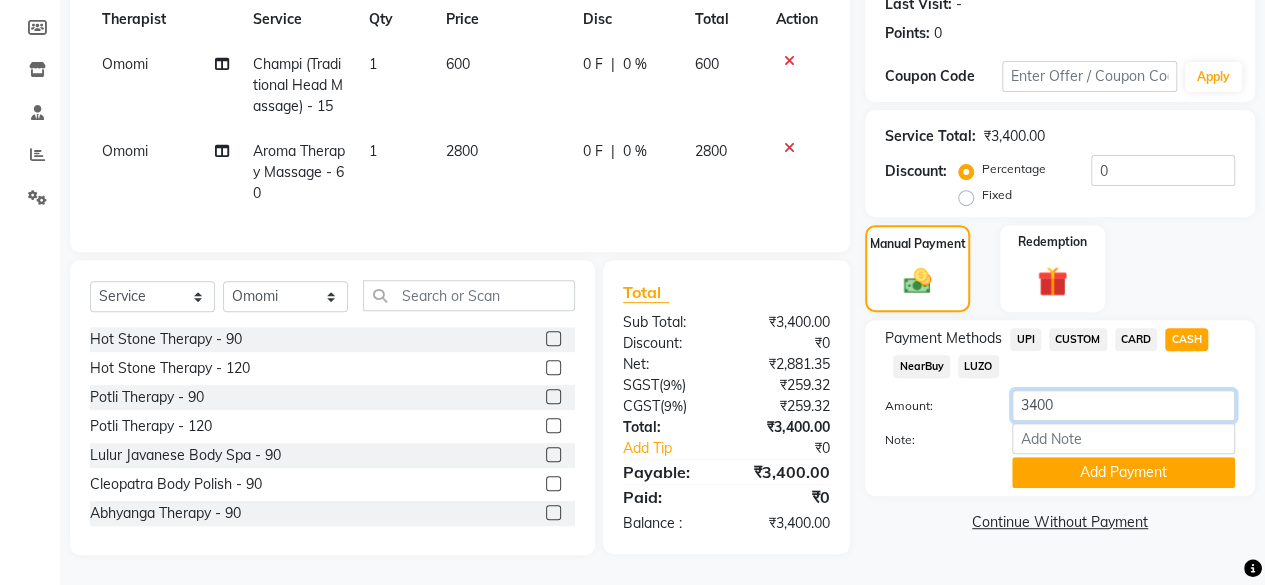 click on "3400" 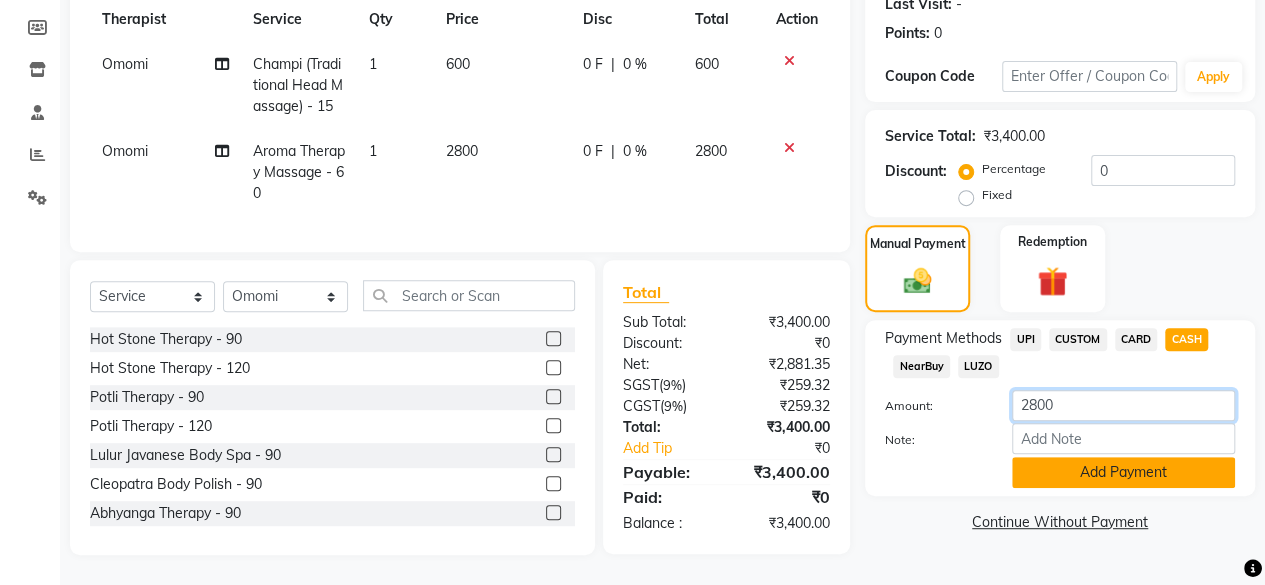 type on "2800" 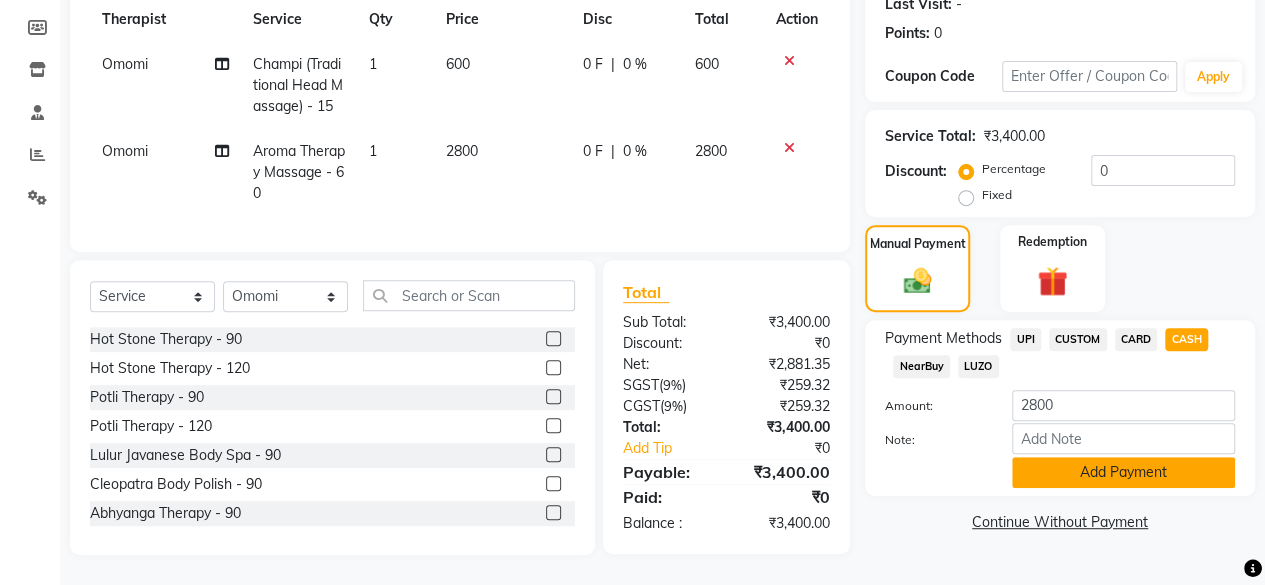 click on "Add Payment" 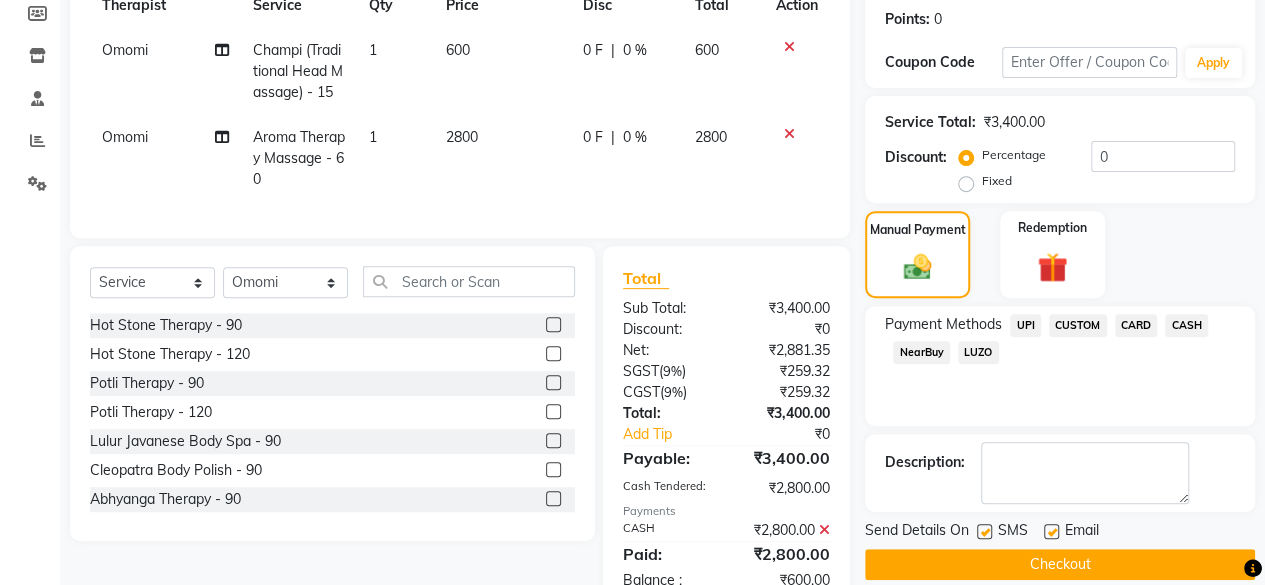 click on "UPI" 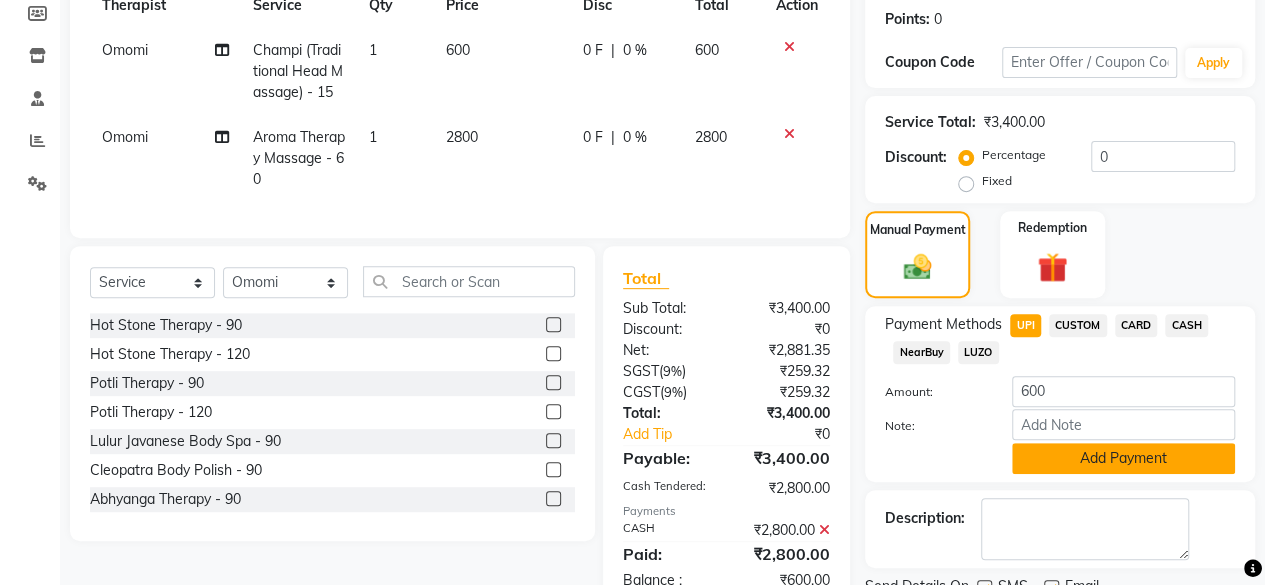 click on "Add Payment" 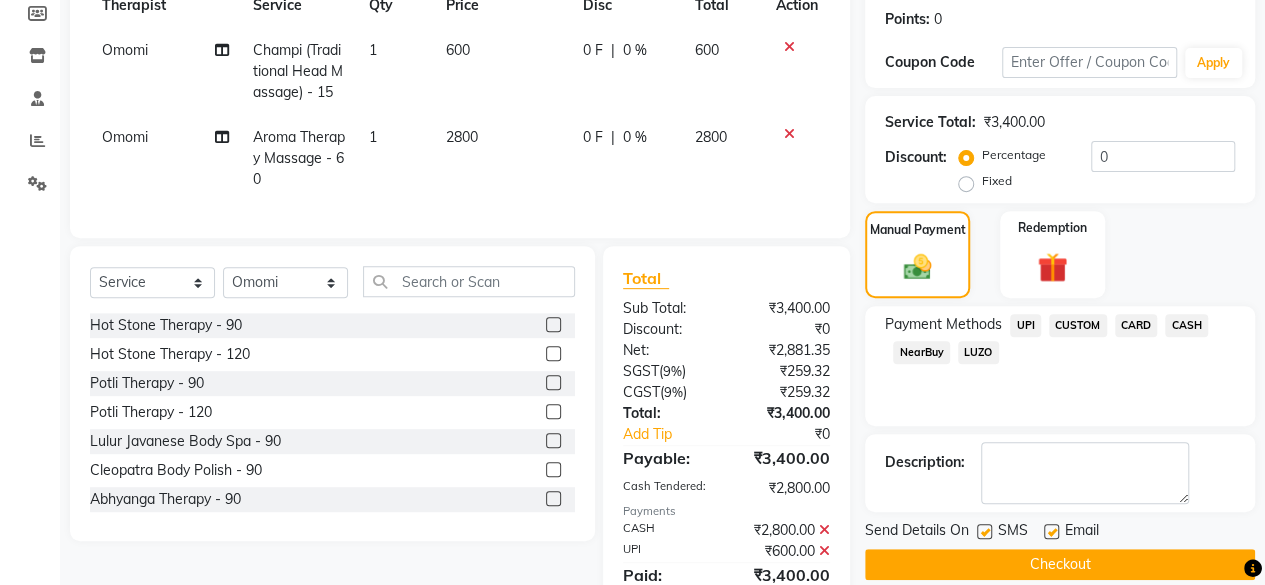 scroll, scrollTop: 392, scrollLeft: 0, axis: vertical 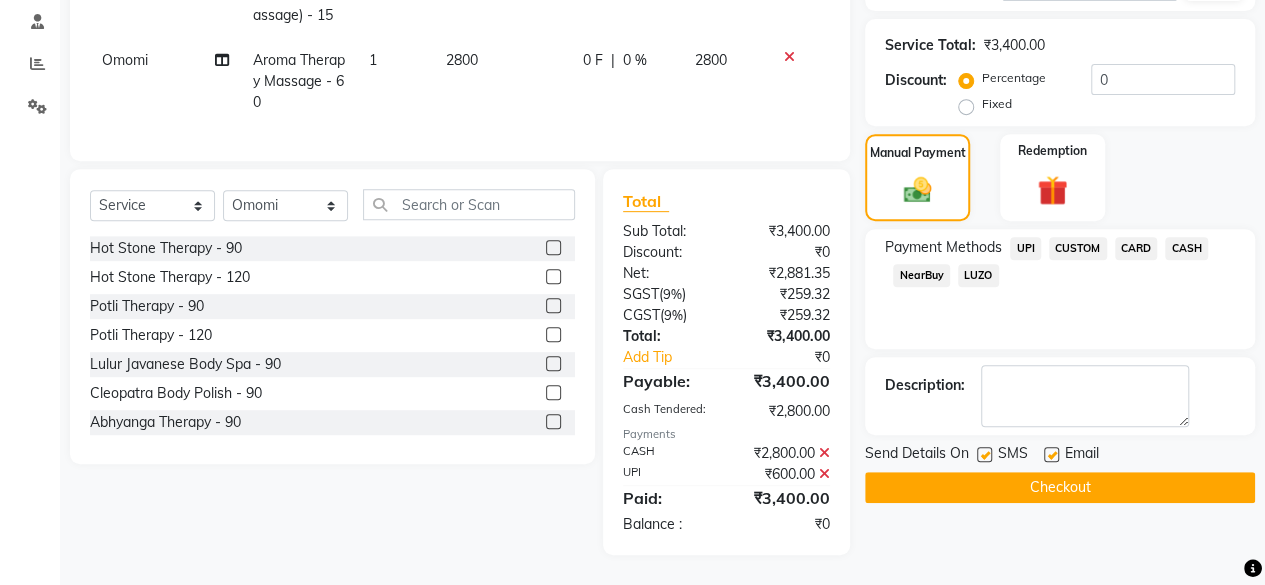 click 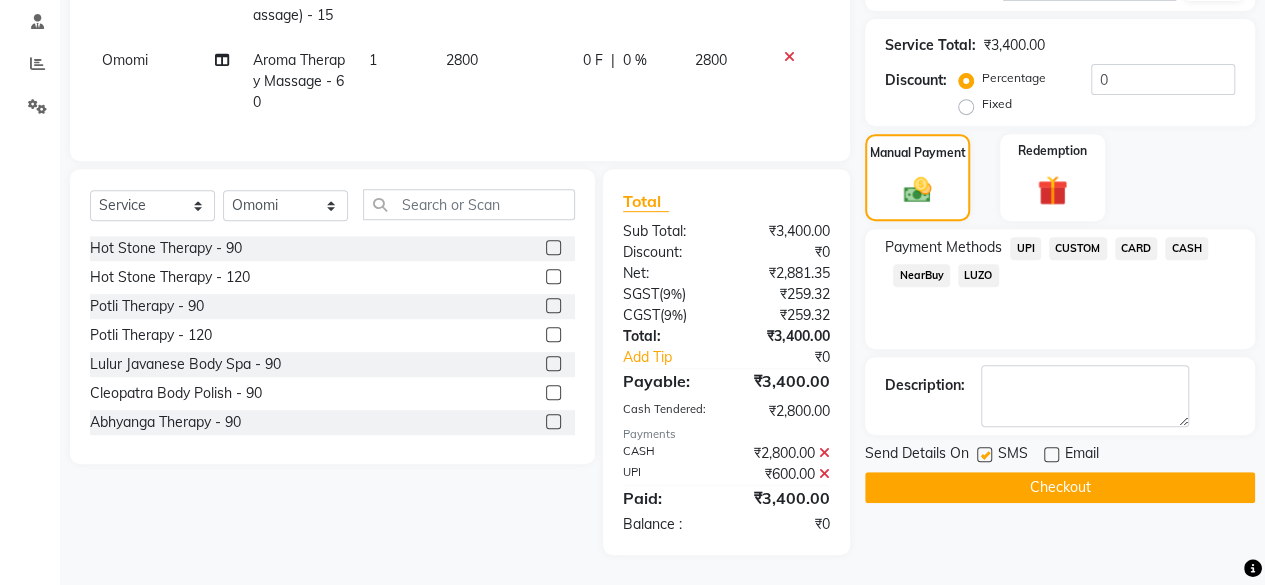 click 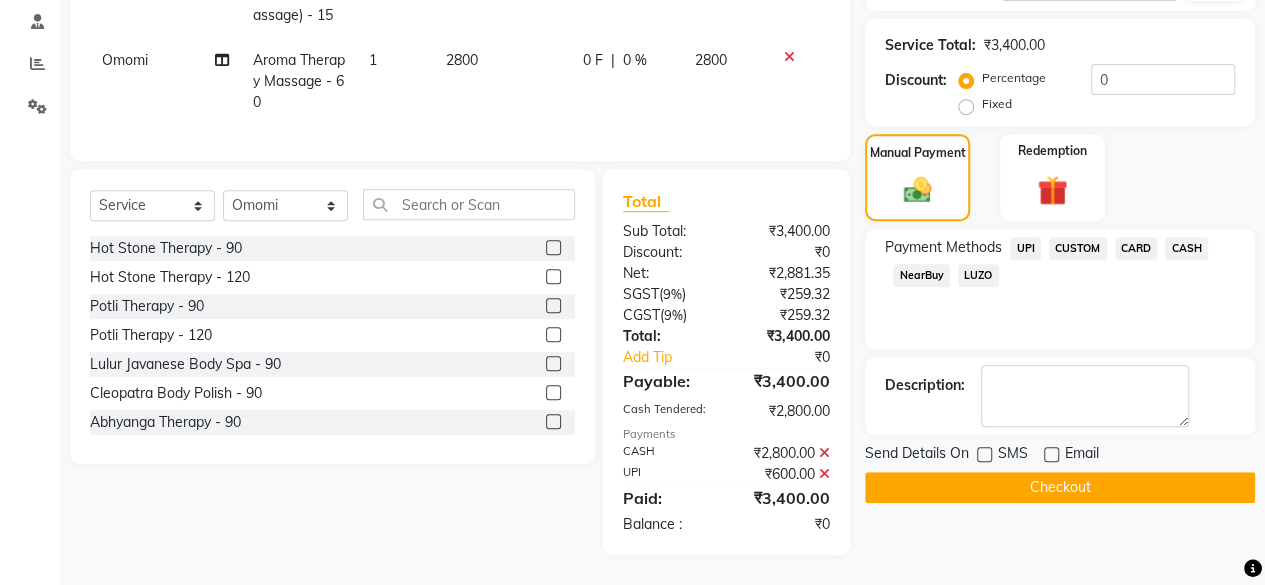 click on "Checkout" 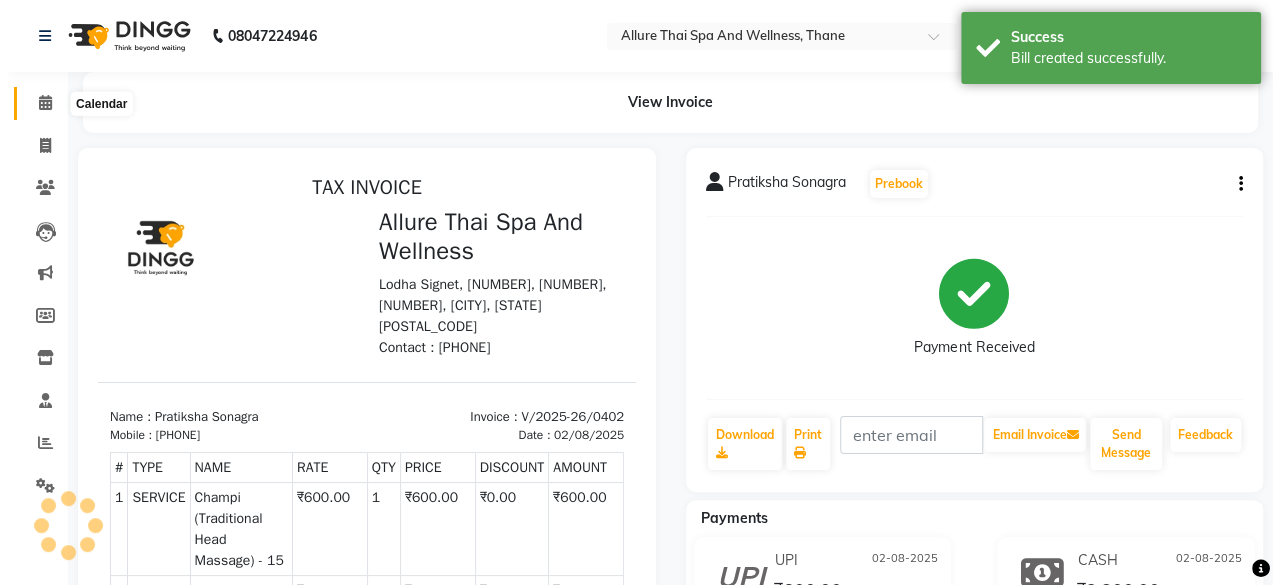 scroll, scrollTop: 0, scrollLeft: 0, axis: both 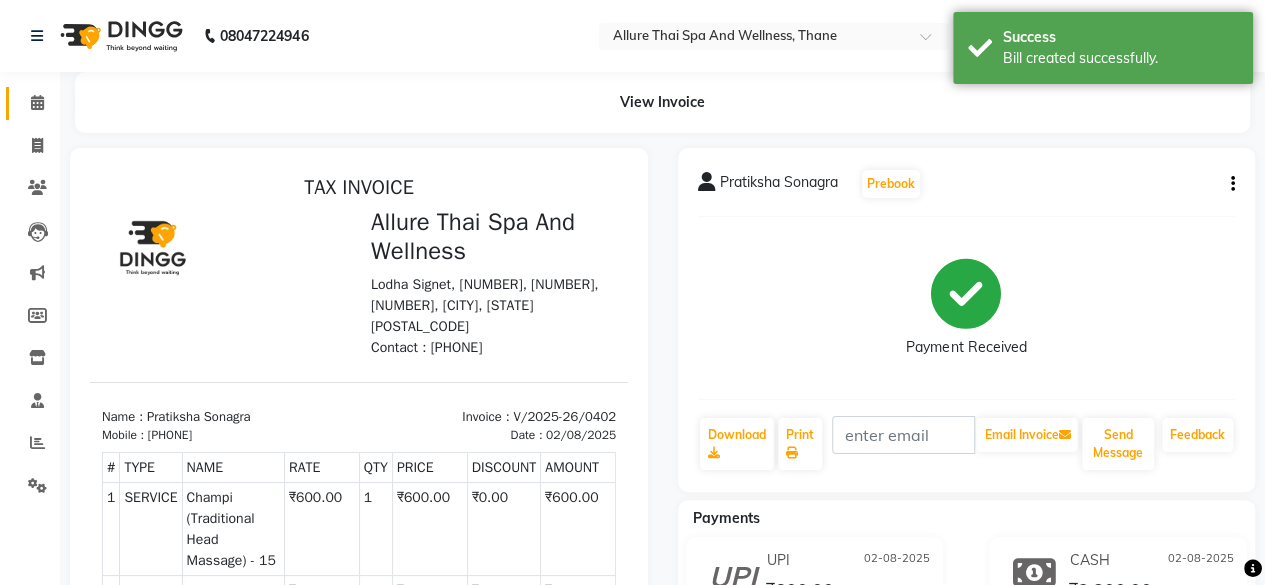 click on "Calendar" 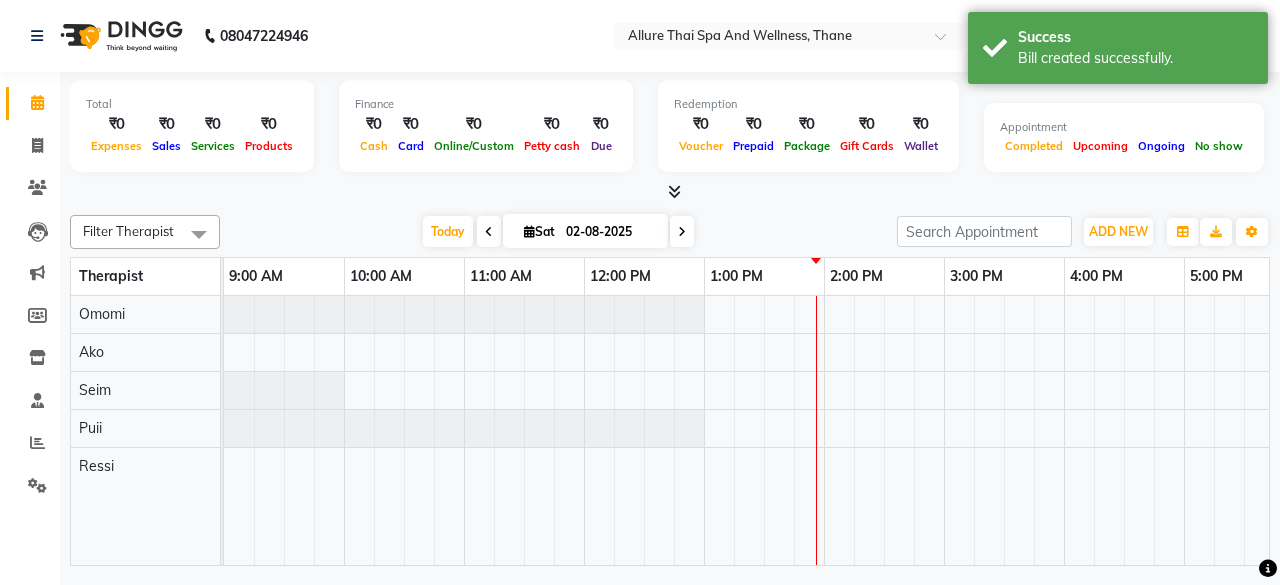 scroll, scrollTop: 0, scrollLeft: 0, axis: both 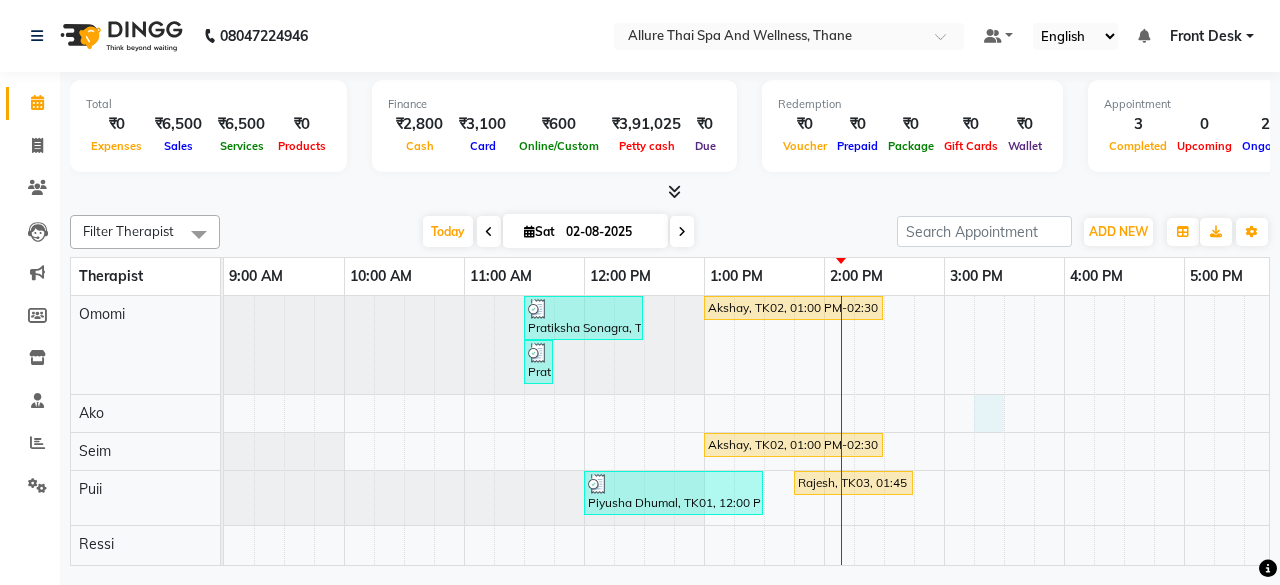 click on "Pratiksha Sonagra, TK04, 11:30 AM-12:30 PM, Aroma Therapy Massage - 60    Akshay, TK02, 01:00 PM-02:30 PM, Body Pain Relief Therapy - 90     Pratiksha Sonagra, TK04, 11:30 AM-11:45 AM, Champi (Traditional Head Massage) - 15    Akshay, TK02, 01:00 PM-02:30 PM, Body Pain Relief Therapy - 90     Piyusha Dhumal, TK01, 12:00 PM-01:30 PM, Deep Tissue Massage - 90    Rajesh, TK03, 01:45 PM-02:45 PM, Balinese Massage - 60" at bounding box center (1124, 430) 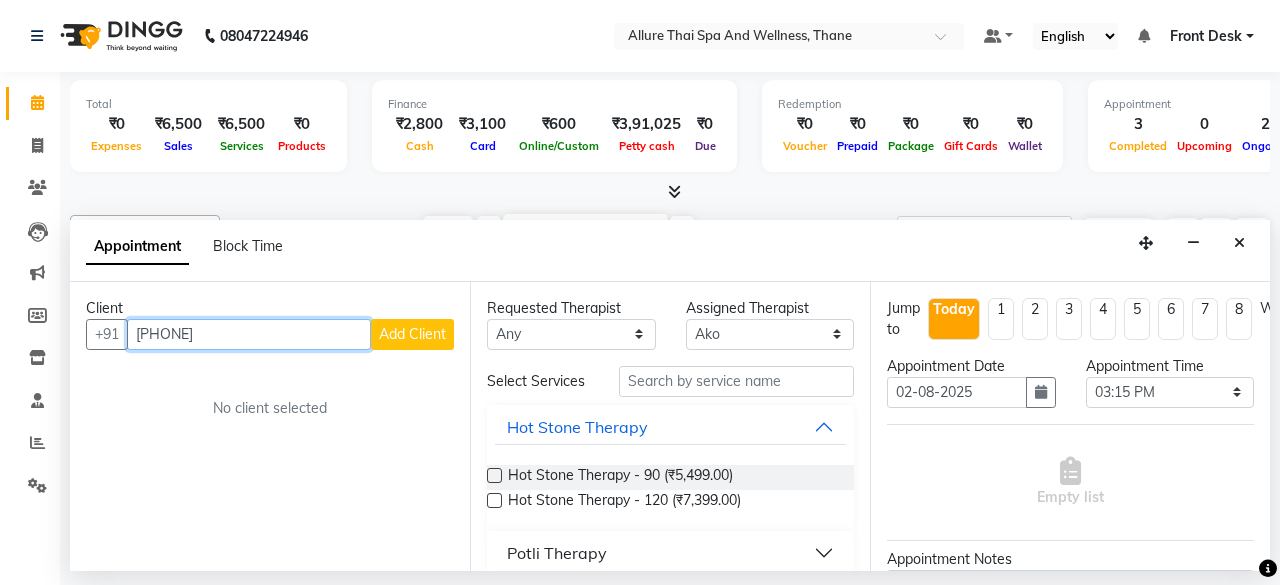 type on "[PHONE]" 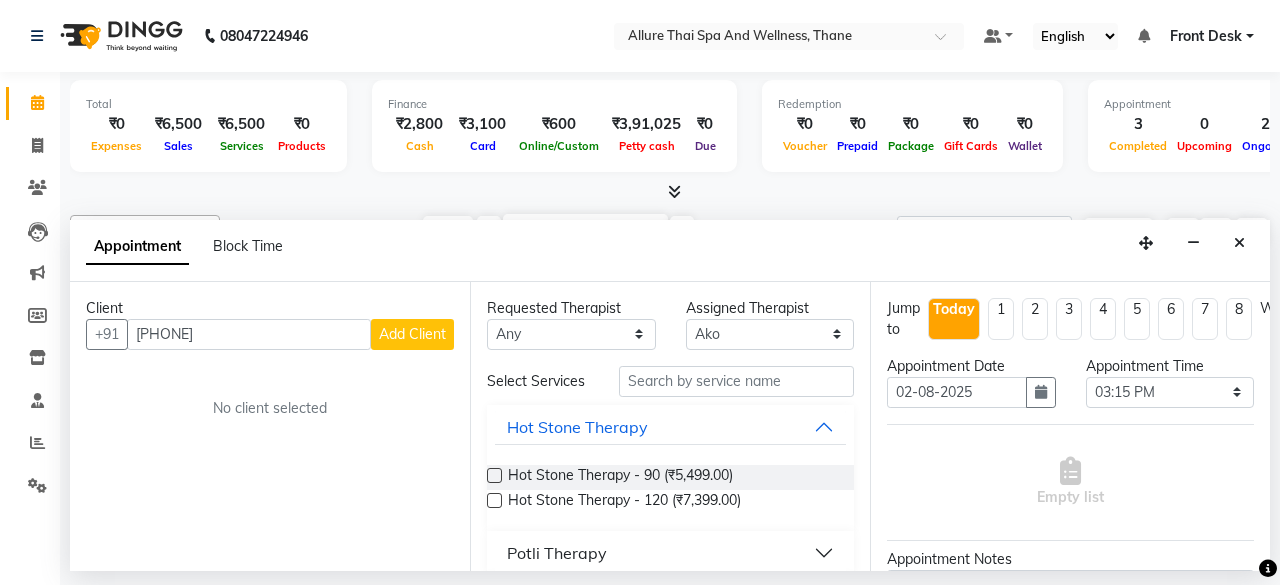 click on "Add Client" at bounding box center (412, 334) 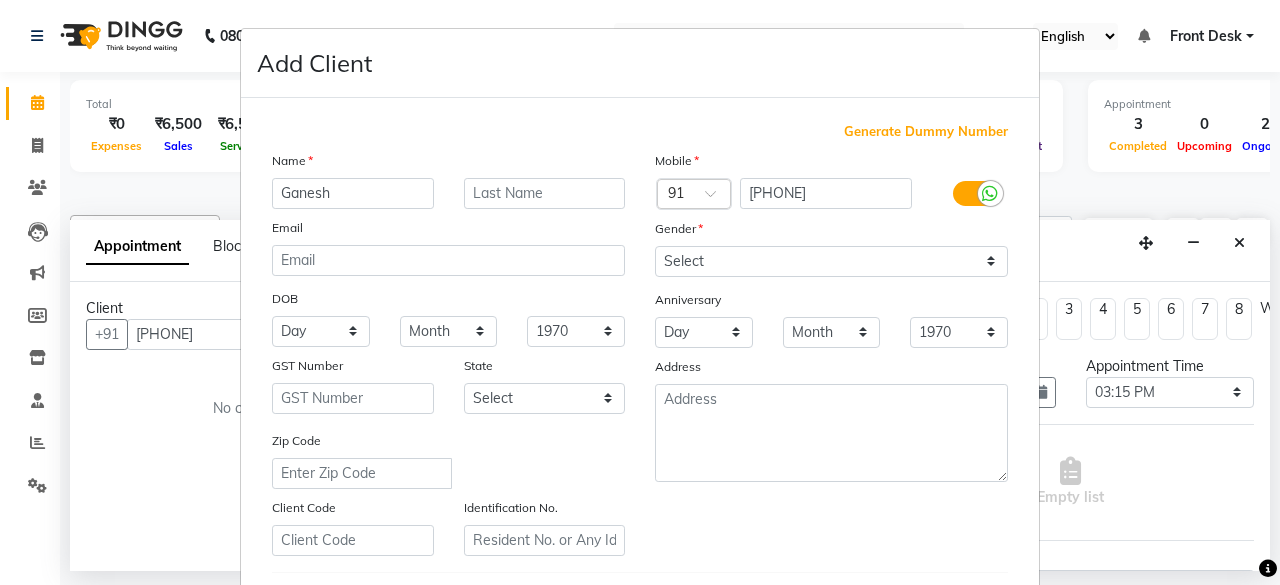 type on "Ganesh" 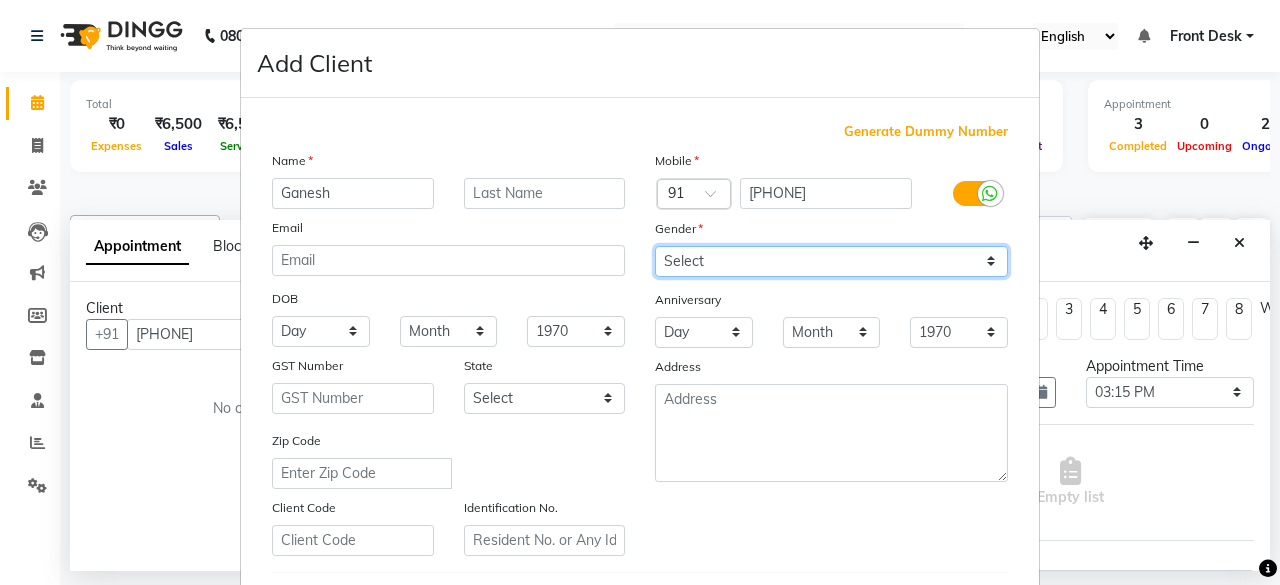 click on "Select Male Female Other Prefer Not To Say" at bounding box center [831, 261] 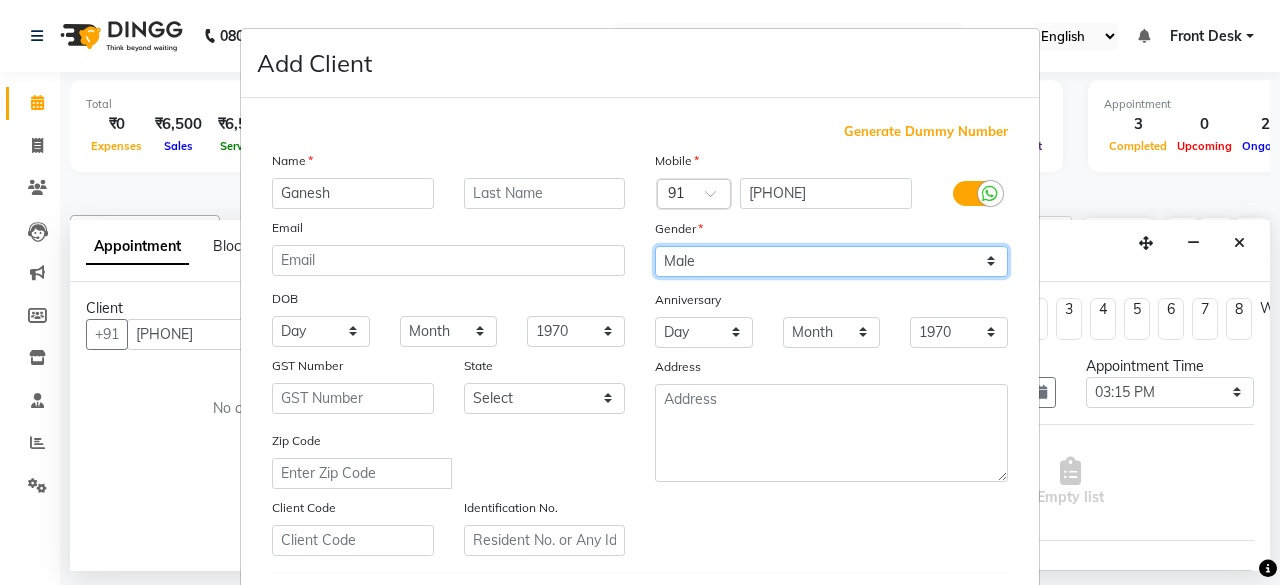 click on "Select Male Female Other Prefer Not To Say" at bounding box center (831, 261) 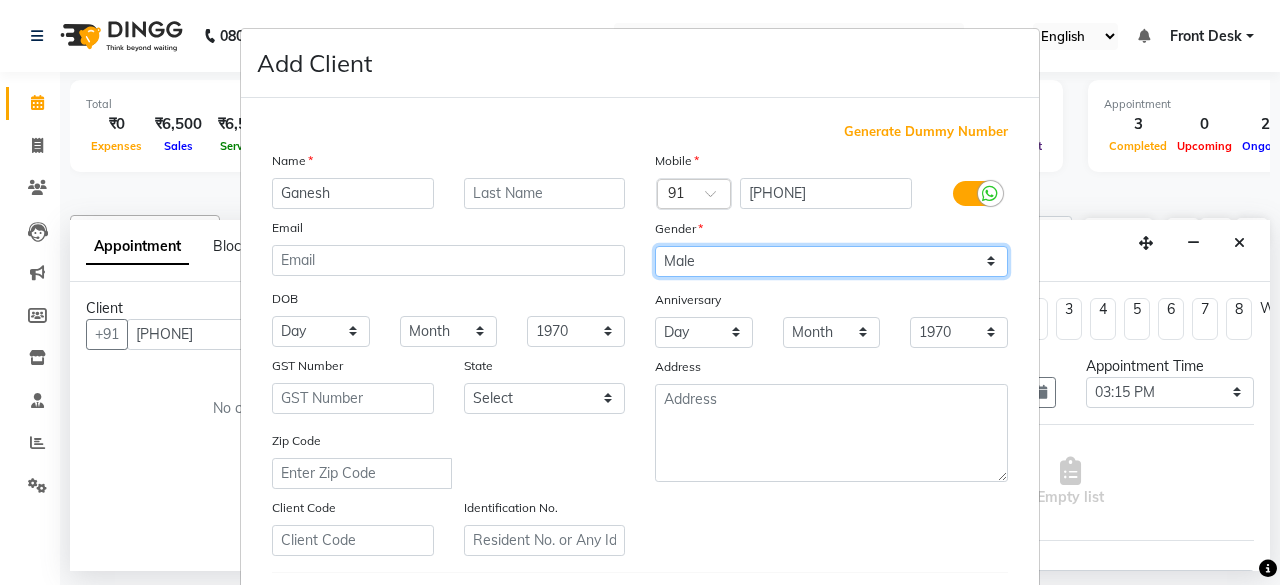 scroll, scrollTop: 334, scrollLeft: 0, axis: vertical 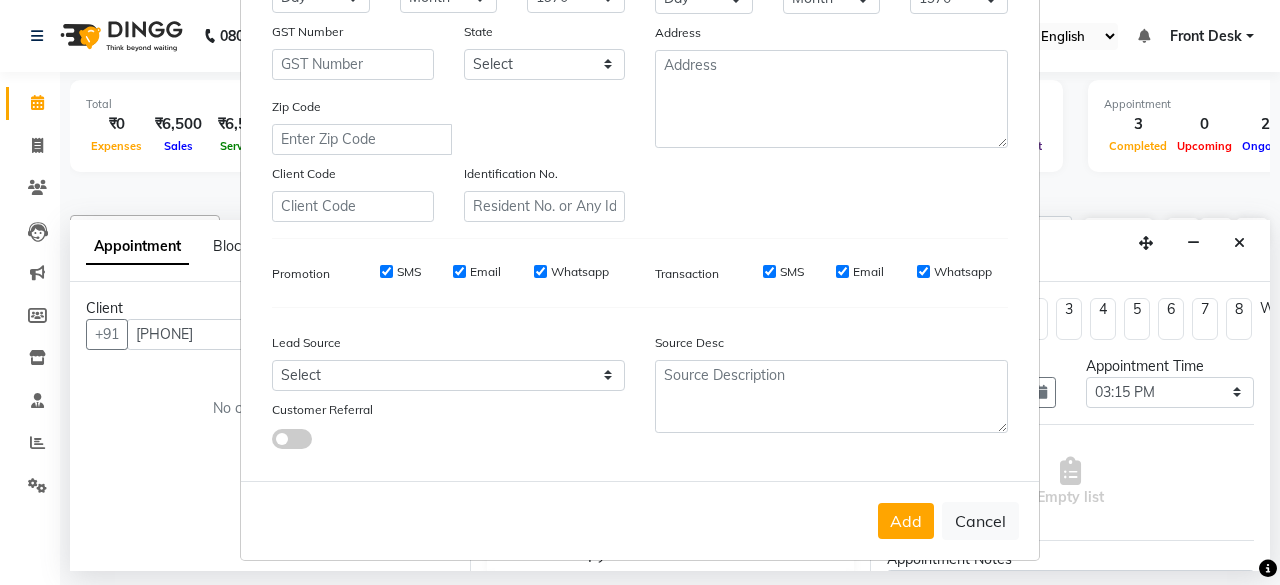 click on "Lead Source Select Walk-in Referral Internet Friend Word of Mouth Advertisement Facebook JustDial Google Other Customer Referral" at bounding box center (448, 386) 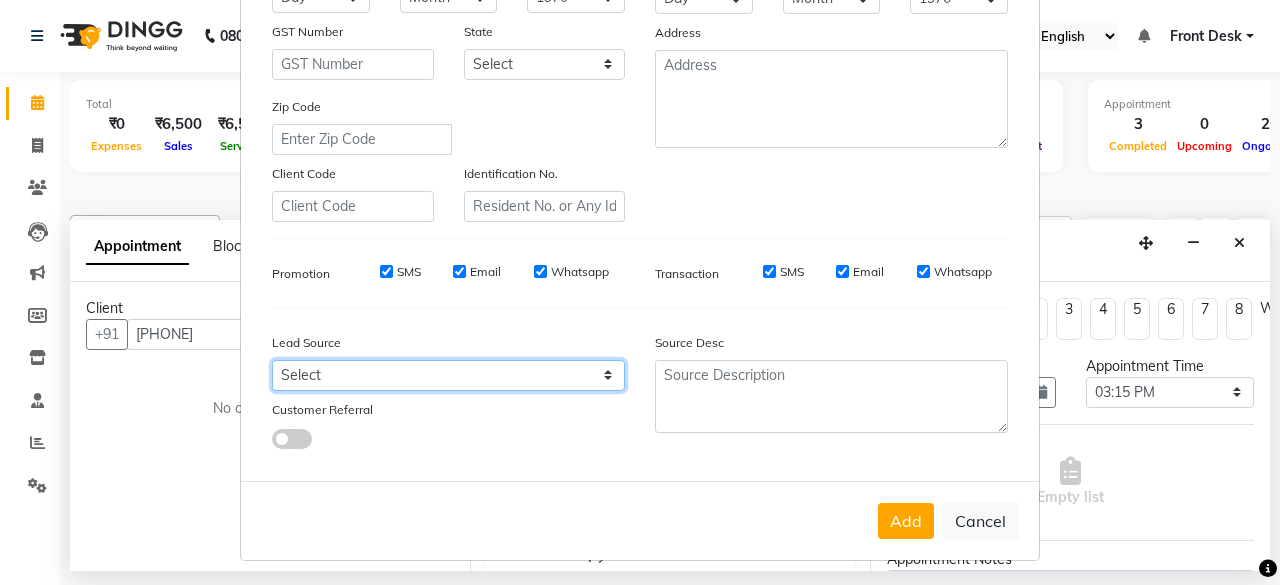click on "Select Walk-in Referral Internet Friend Word of Mouth Advertisement Facebook JustDial Google Other" at bounding box center [448, 375] 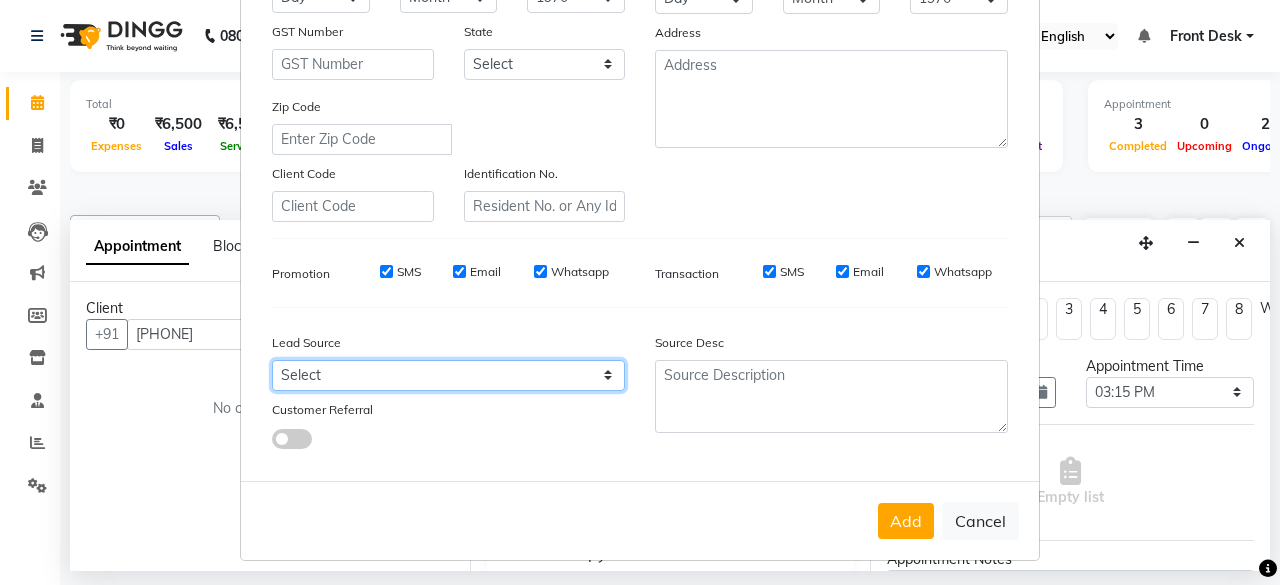 select on "55718" 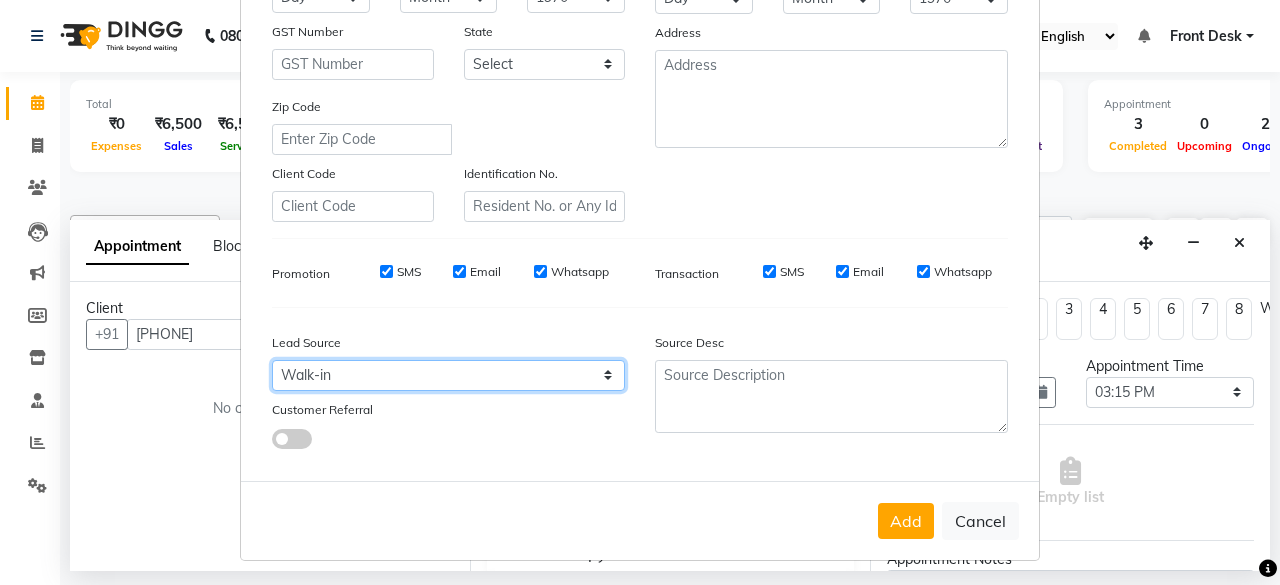 click on "Select Walk-in Referral Internet Friend Word of Mouth Advertisement Facebook JustDial Google Other" at bounding box center [448, 375] 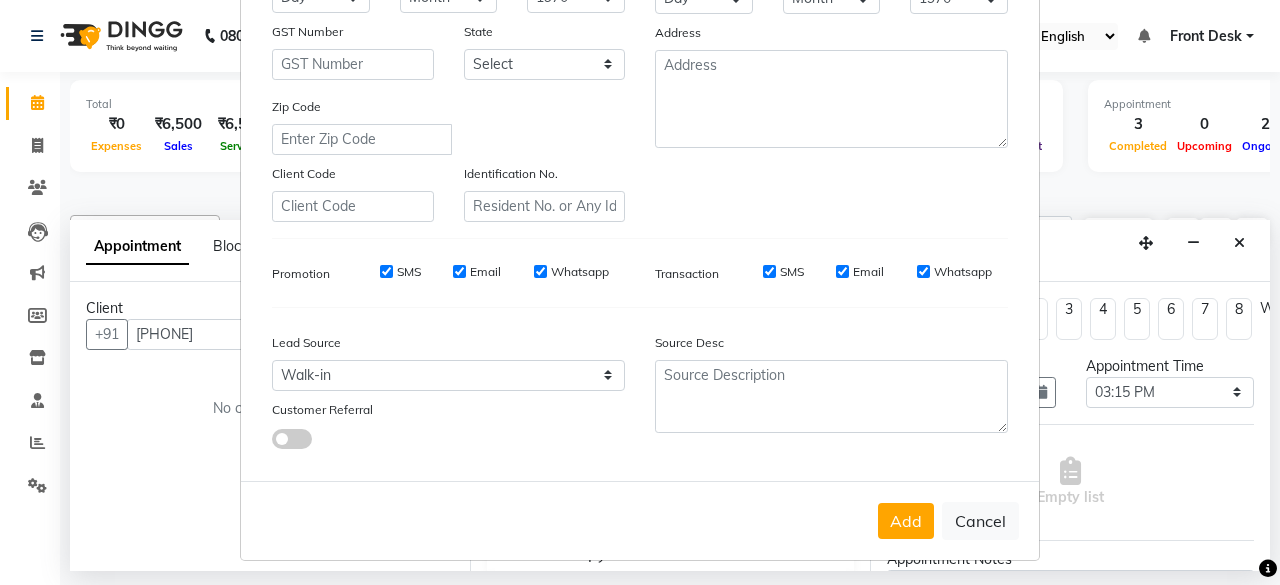 click on "Add   Cancel" at bounding box center [640, 520] 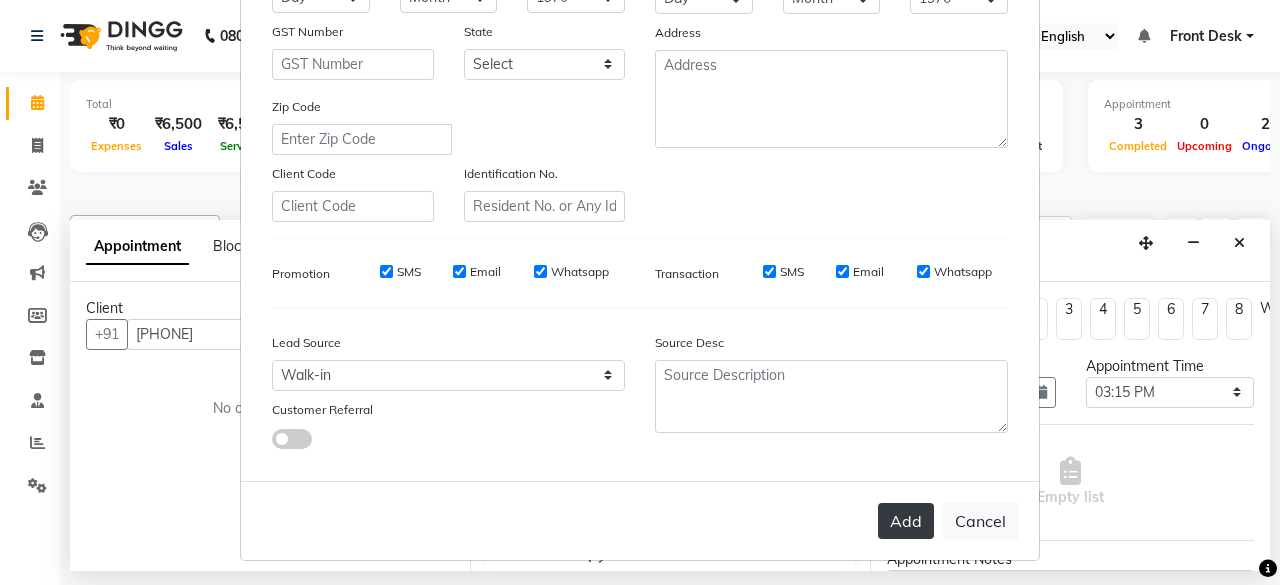 click on "Add" at bounding box center [906, 521] 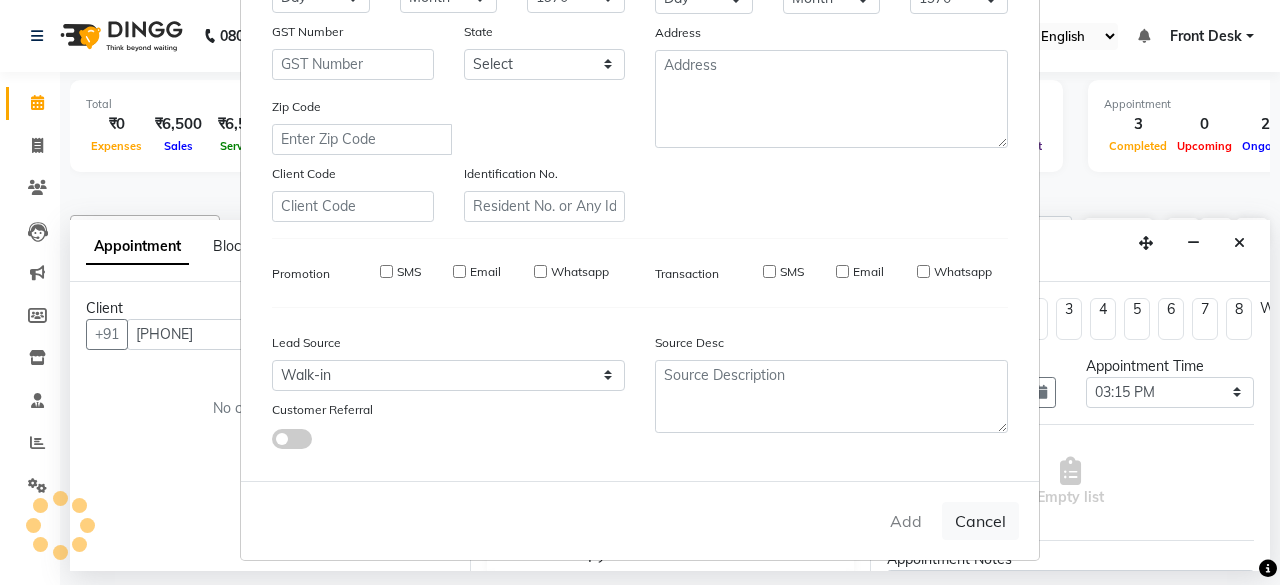 type 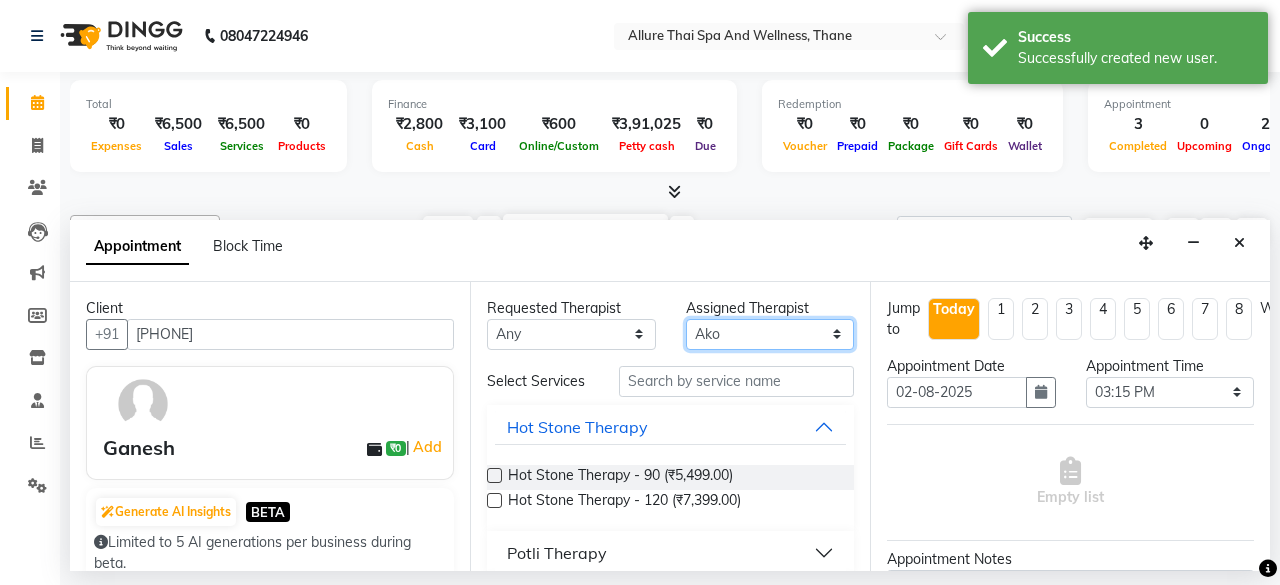 click on "Select Ako Omomi Puii Ressi Seim" at bounding box center (770, 334) 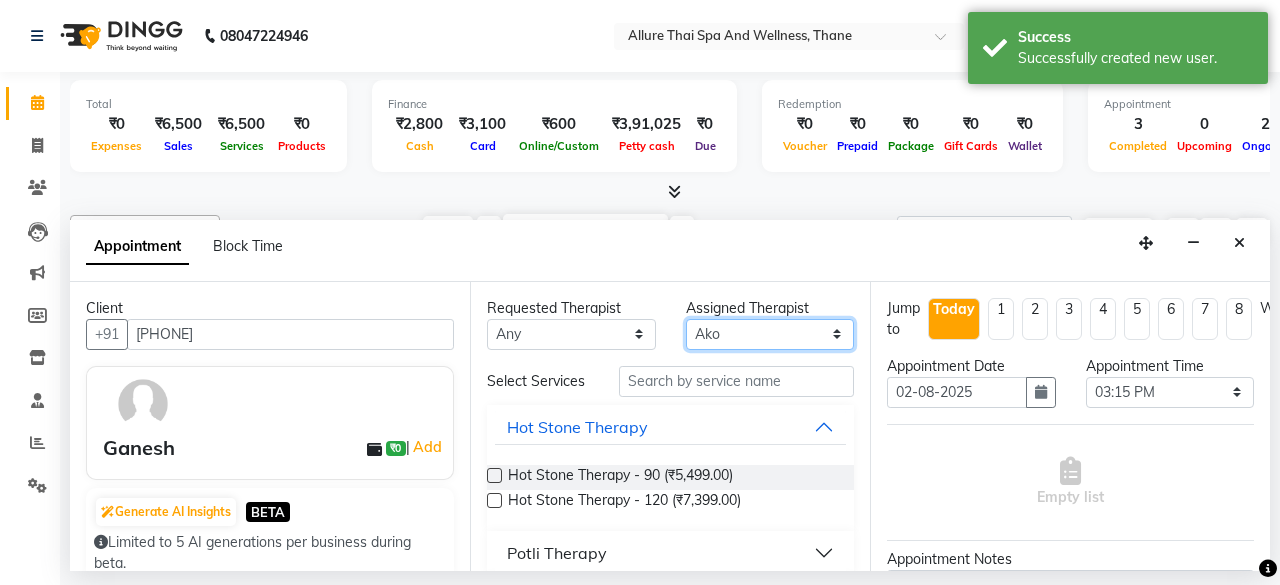 select on "84280" 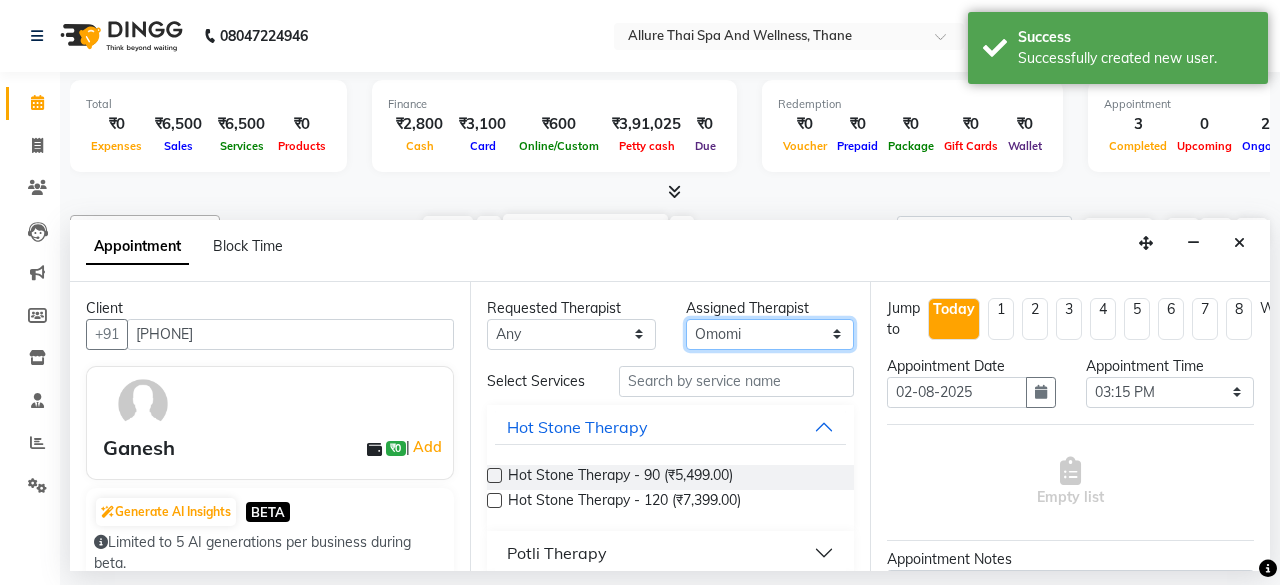 click on "Select Ako Omomi Puii Ressi Seim" at bounding box center (770, 334) 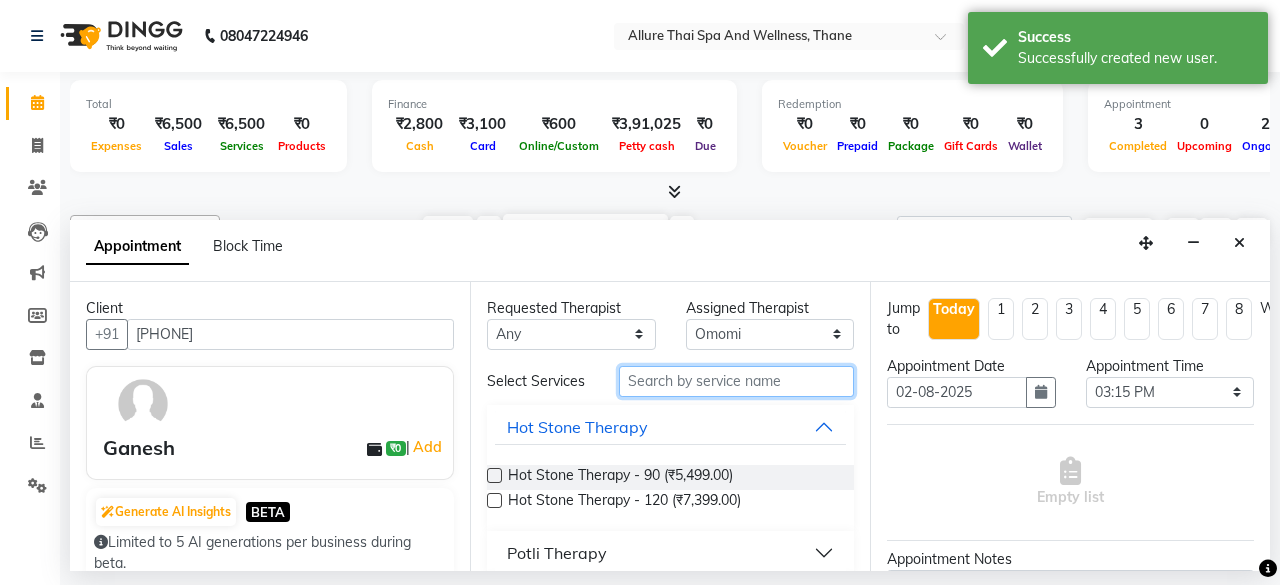 click at bounding box center (736, 381) 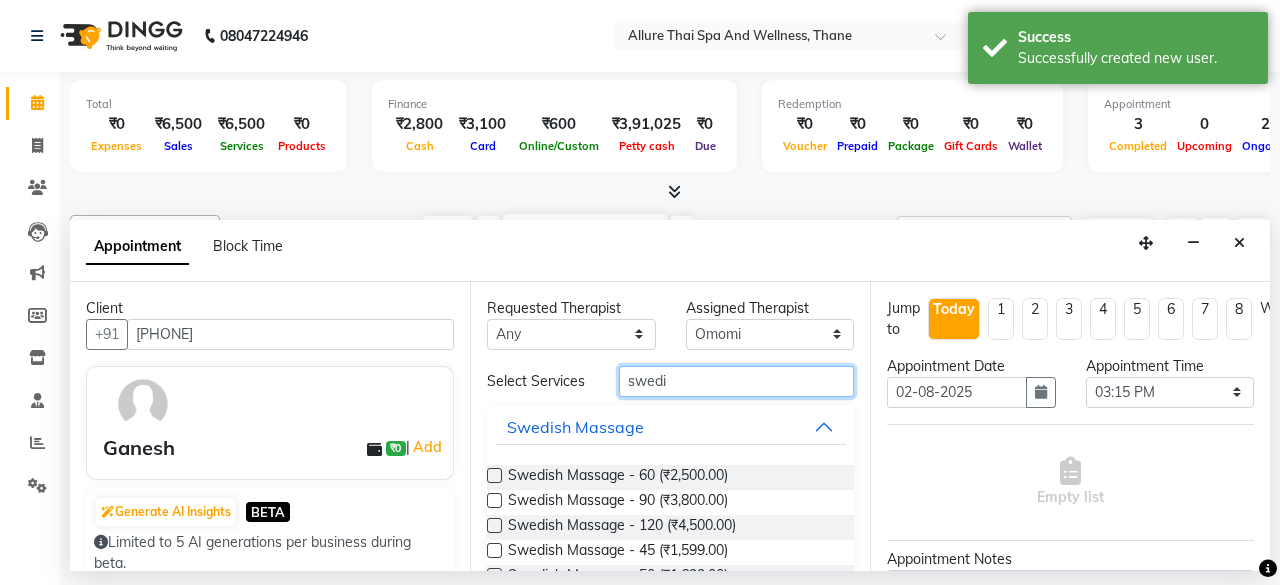type on "swedi" 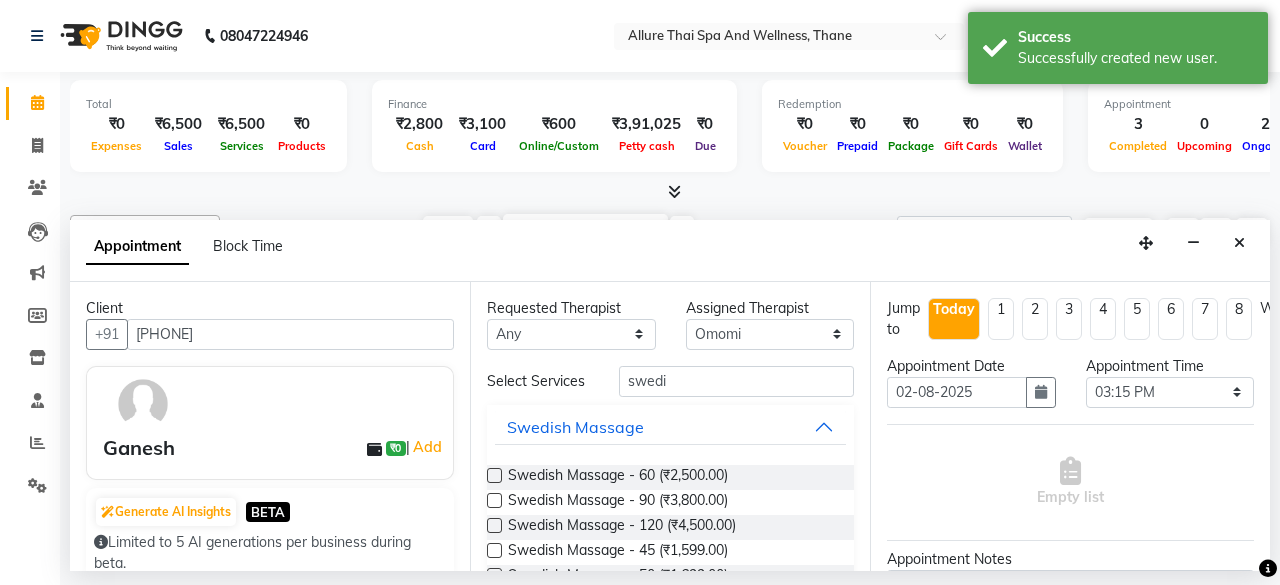 click on "Swedish Massage - 60 (₹2,500.00)" at bounding box center (670, 477) 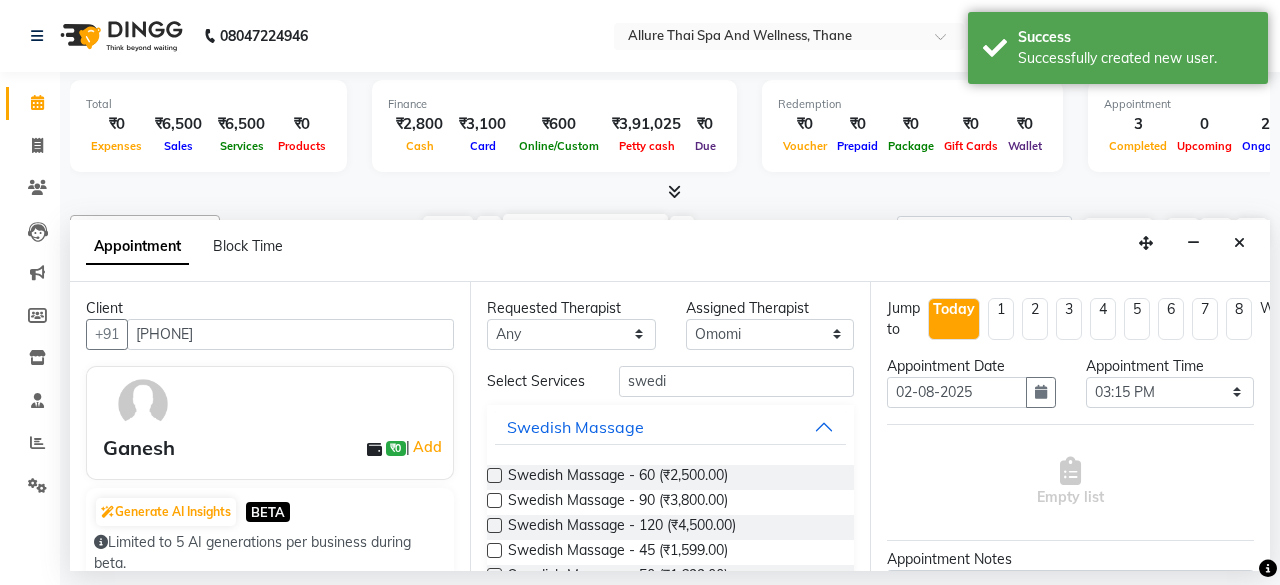 click at bounding box center (494, 475) 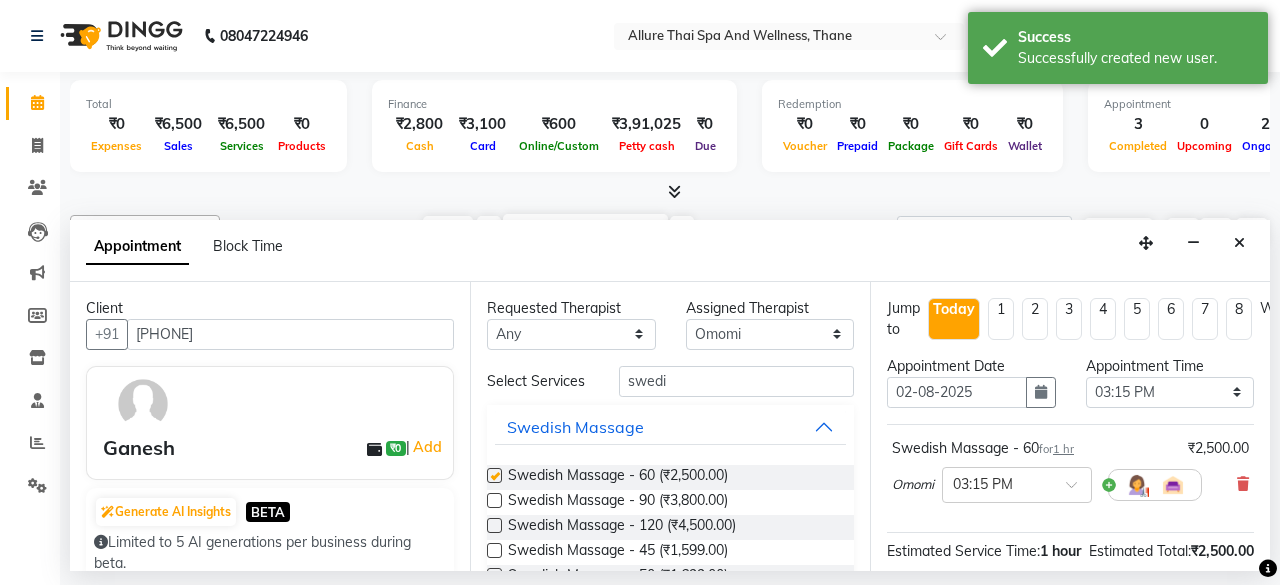 checkbox on "false" 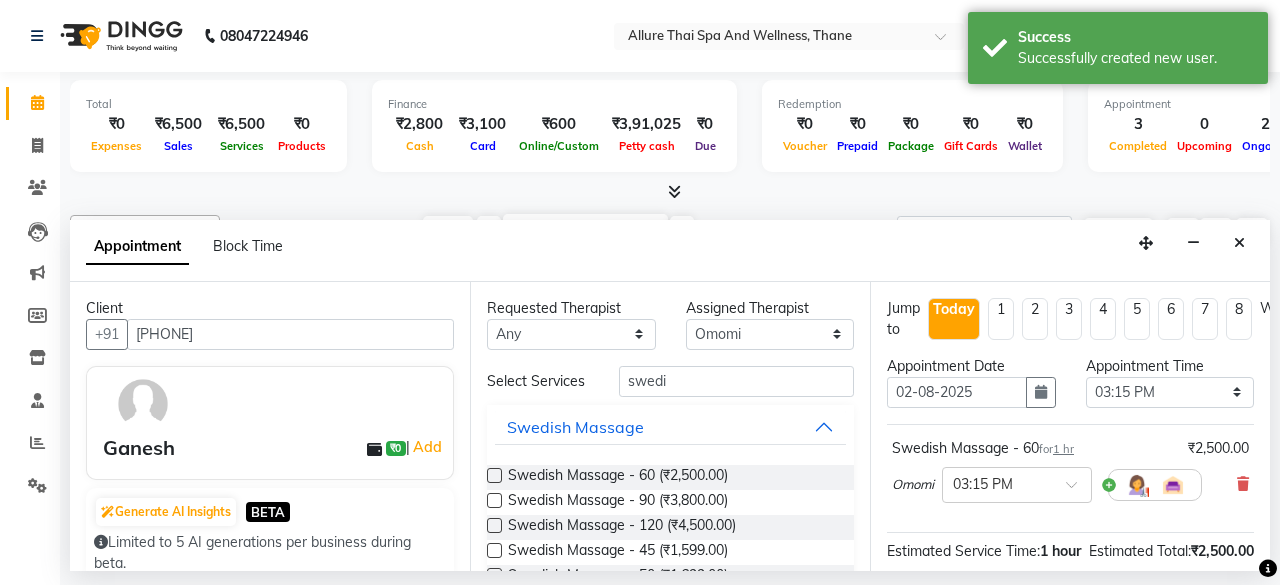 scroll, scrollTop: 76, scrollLeft: 0, axis: vertical 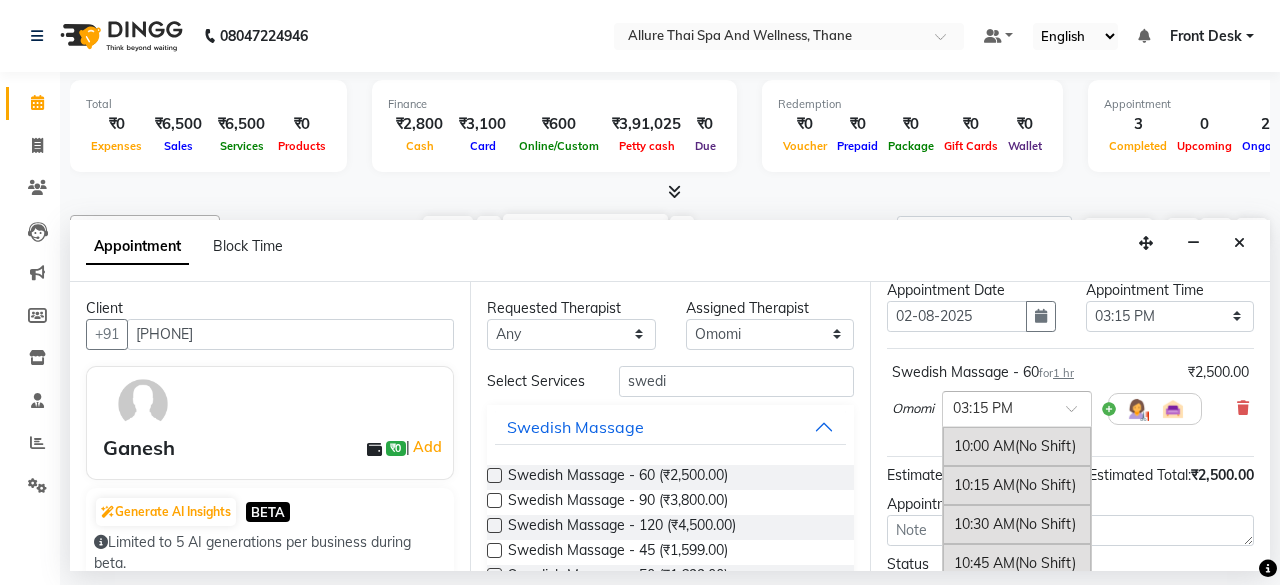 click on "× 03:15 PM" at bounding box center [1017, 409] 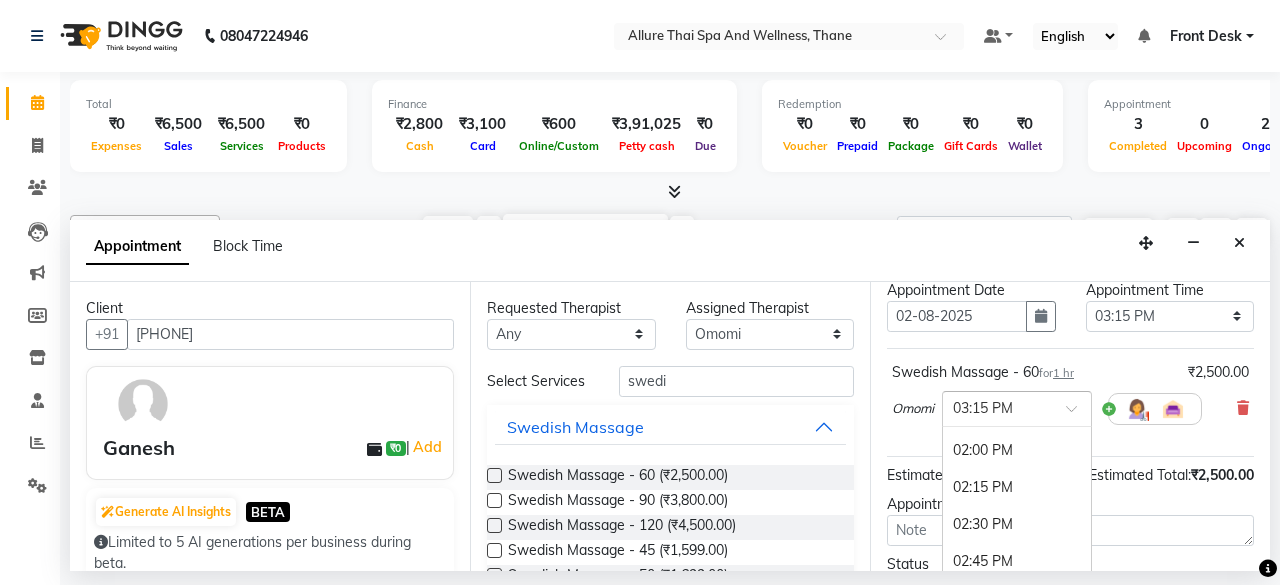 scroll, scrollTop: 610, scrollLeft: 0, axis: vertical 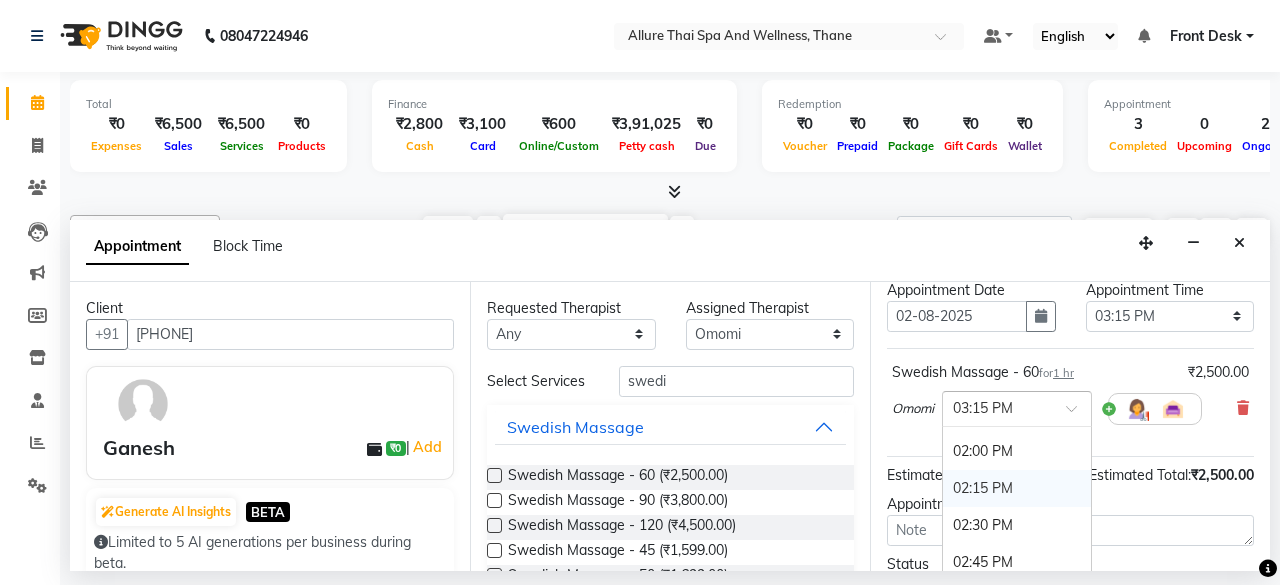 click on "02:15 PM" at bounding box center (1017, 488) 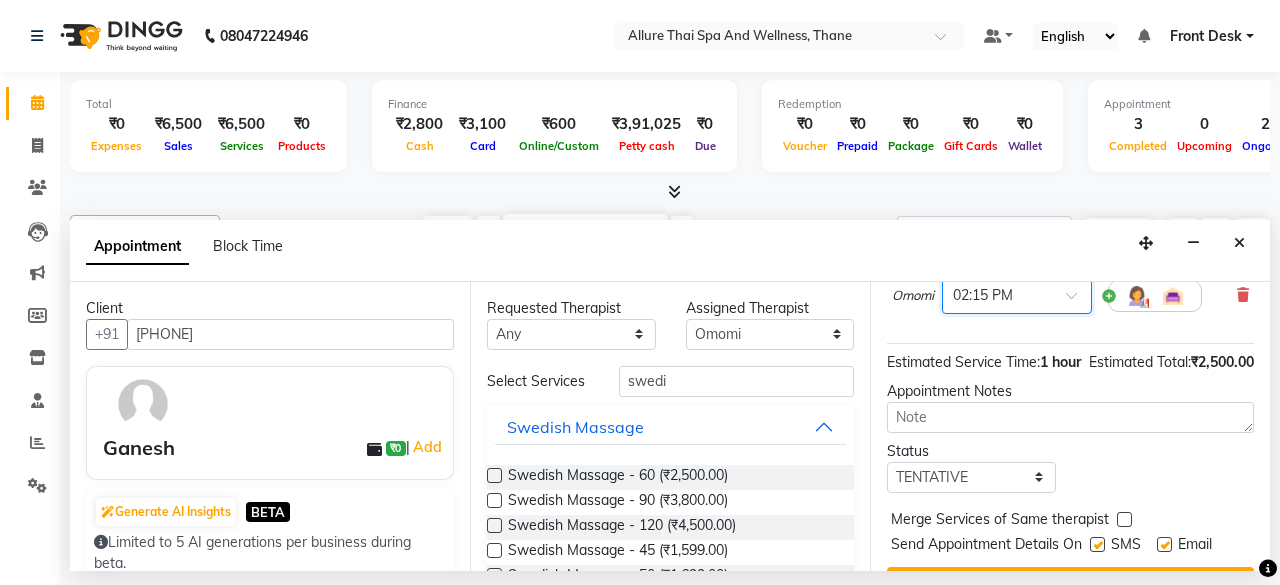 scroll, scrollTop: 196, scrollLeft: 0, axis: vertical 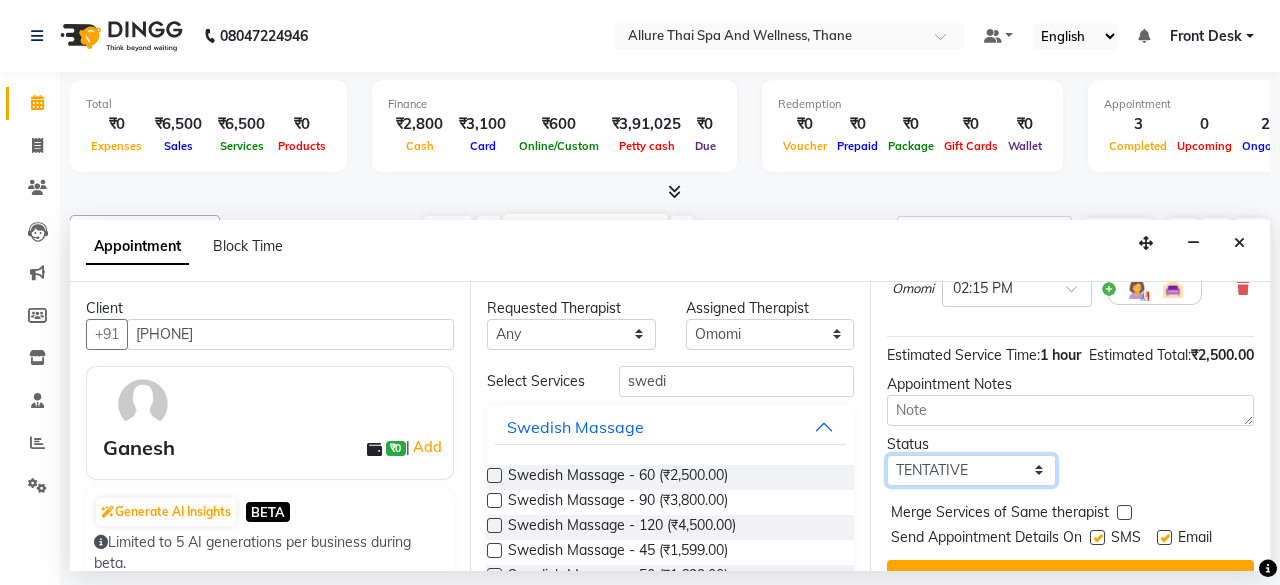 click on "Select TENTATIVE CONFIRM CHECK-IN UPCOMING" at bounding box center (971, 470) 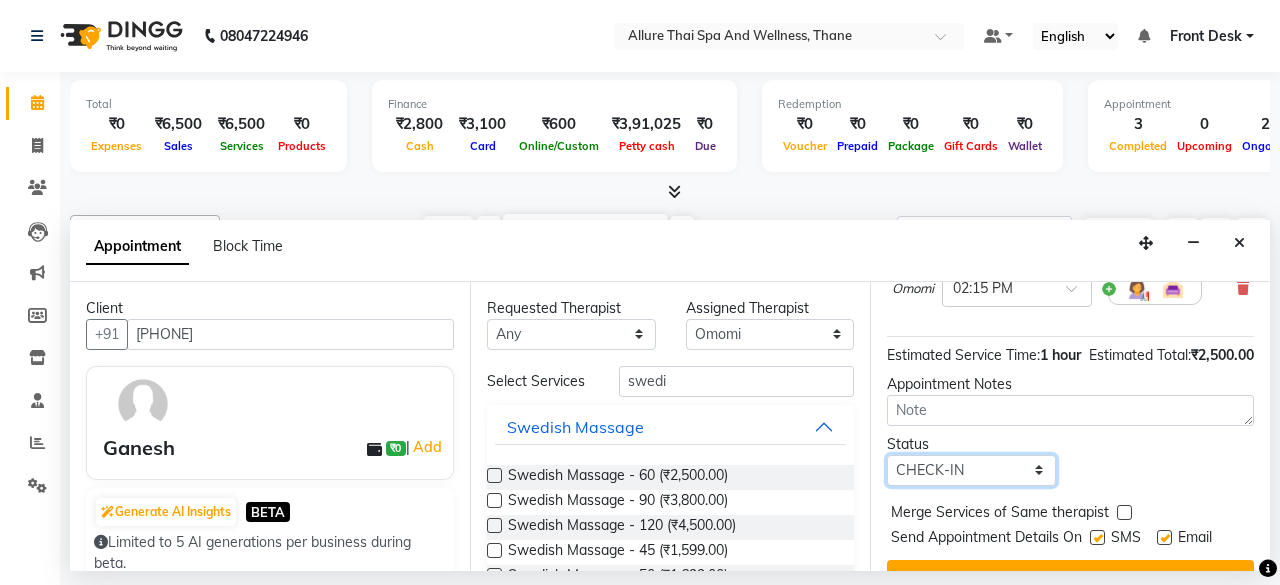 click on "Select TENTATIVE CONFIRM CHECK-IN UPCOMING" at bounding box center [971, 470] 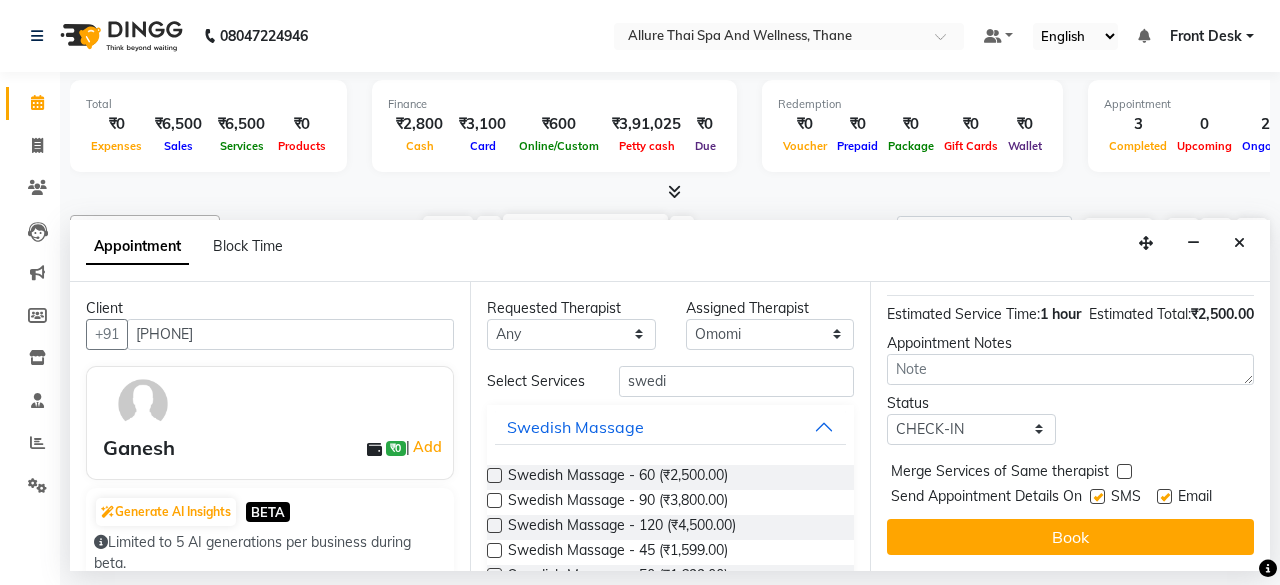 click at bounding box center [1097, 496] 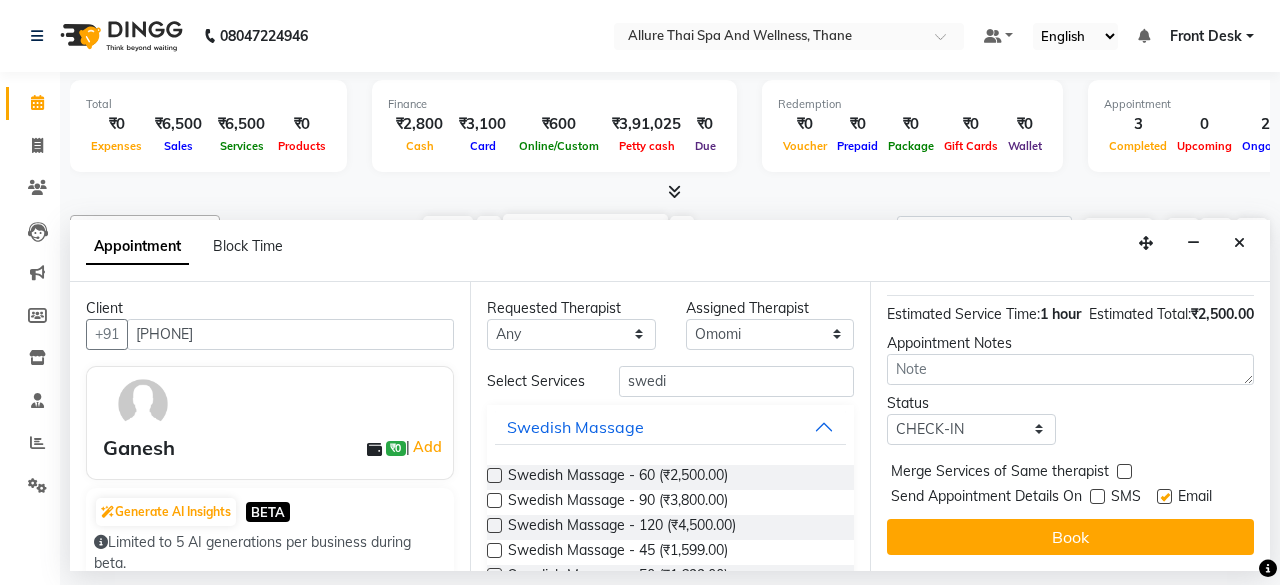 click at bounding box center (1164, 496) 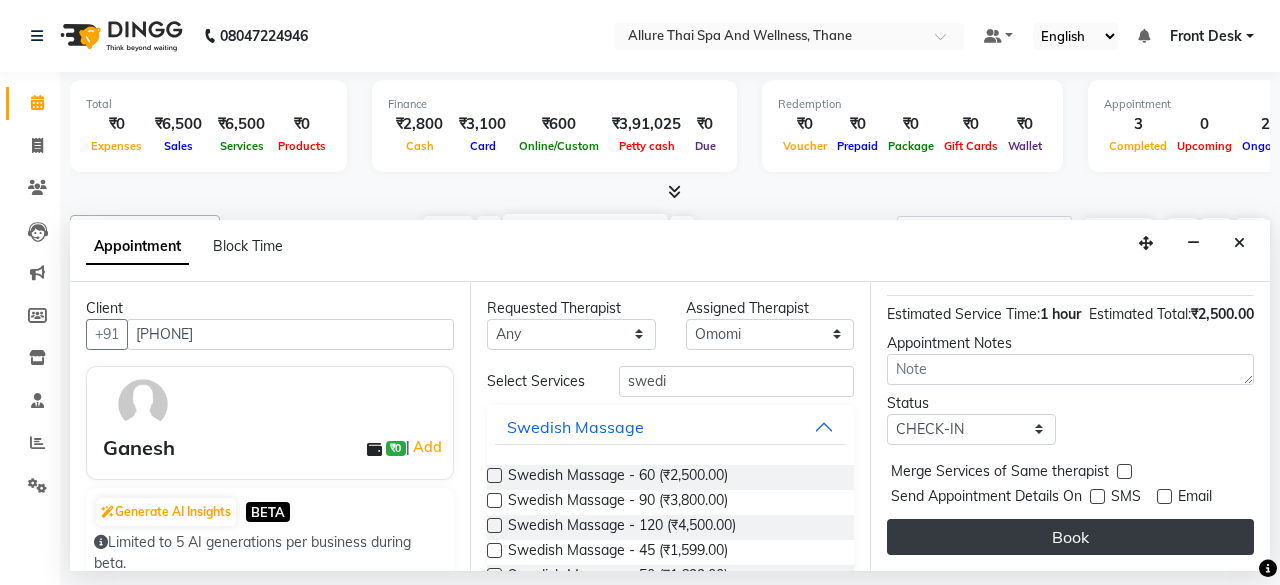 click on "Book" at bounding box center [1070, 537] 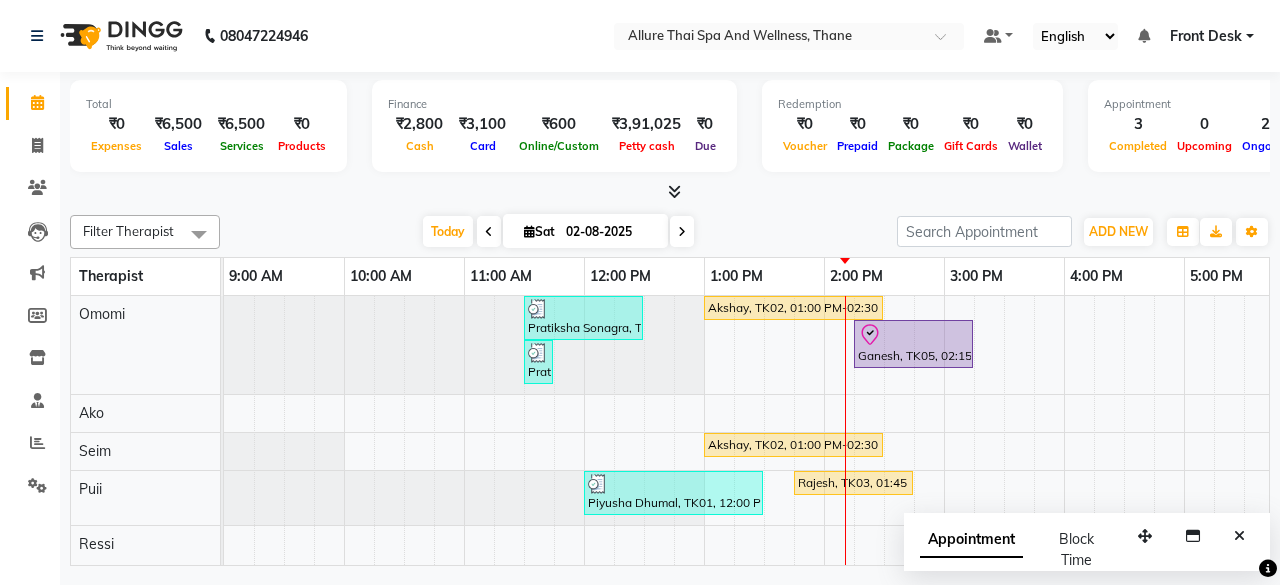 scroll, scrollTop: 0, scrollLeft: 116, axis: horizontal 